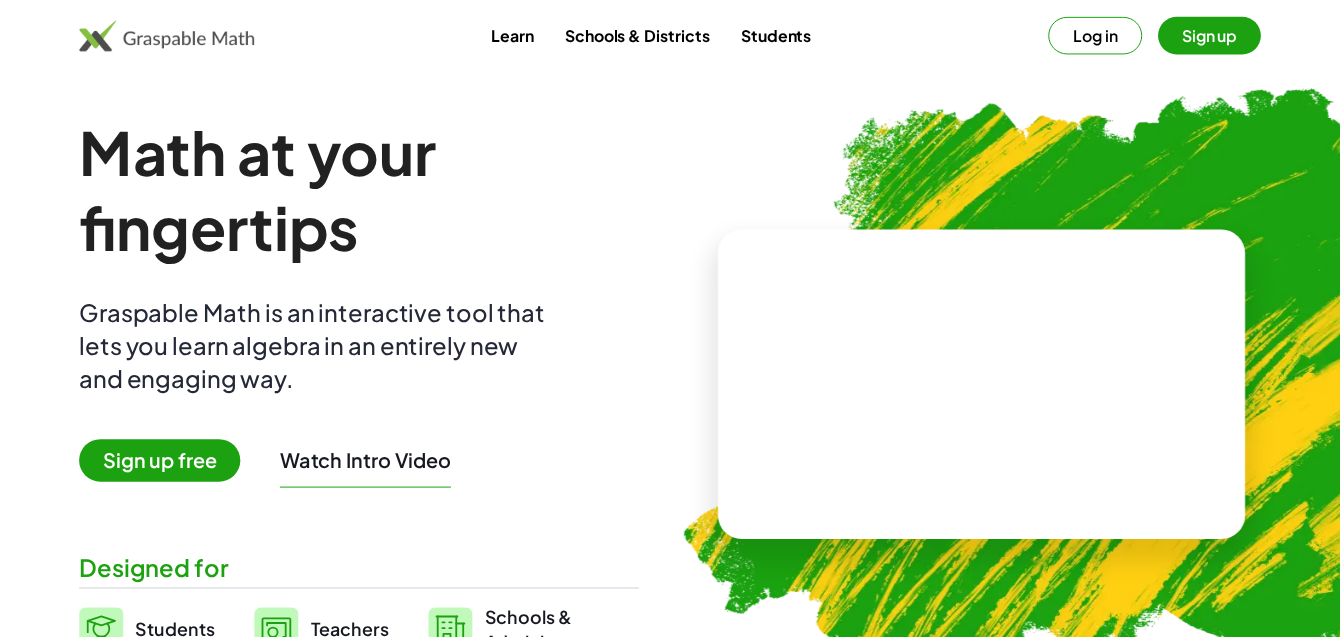 scroll, scrollTop: 0, scrollLeft: 0, axis: both 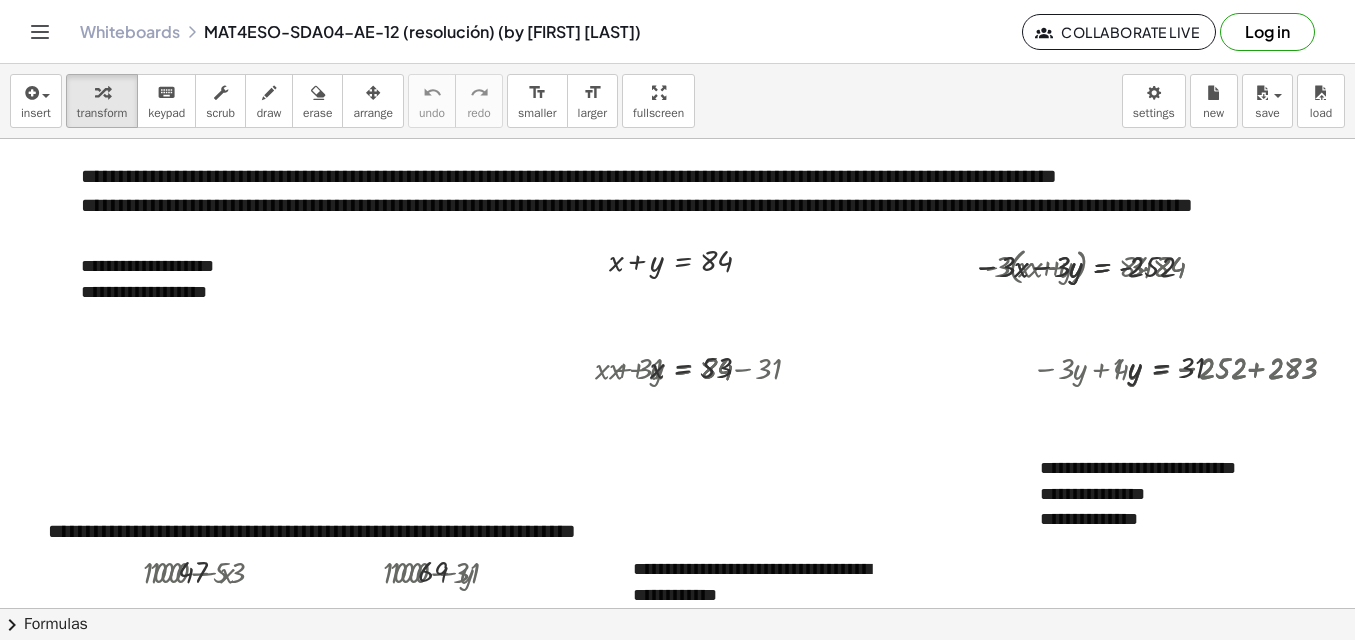 click at bounding box center [707, 367] 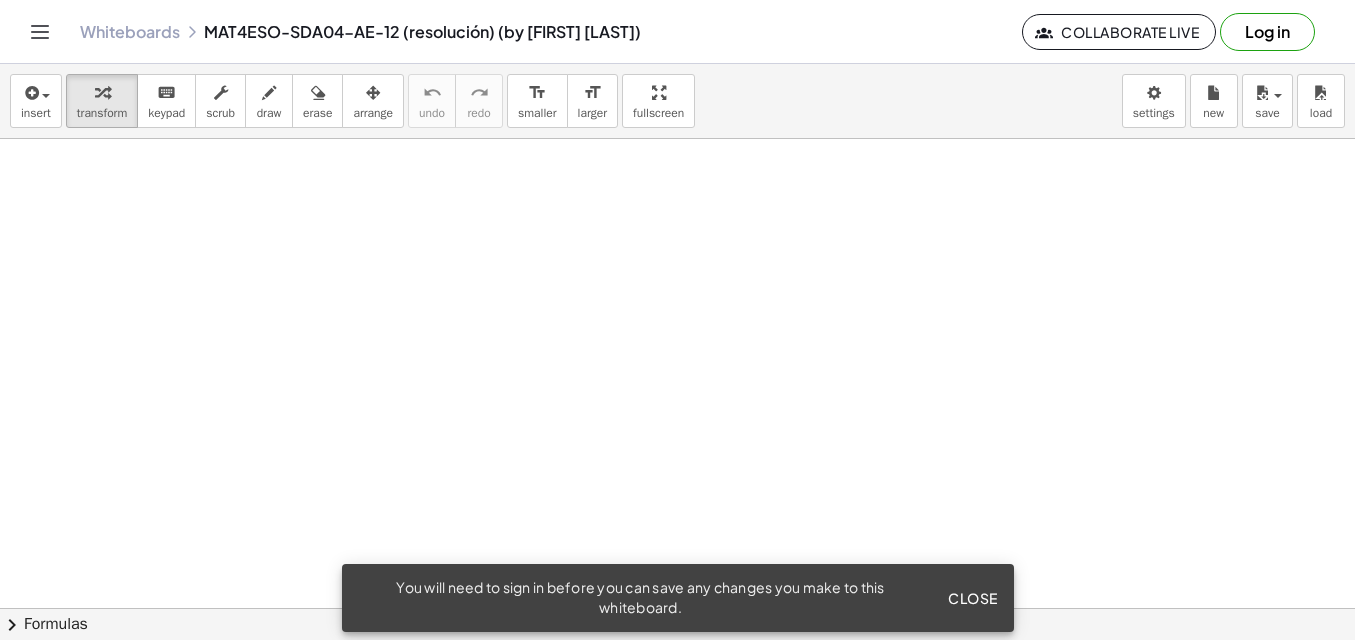 scroll, scrollTop: 0, scrollLeft: 0, axis: both 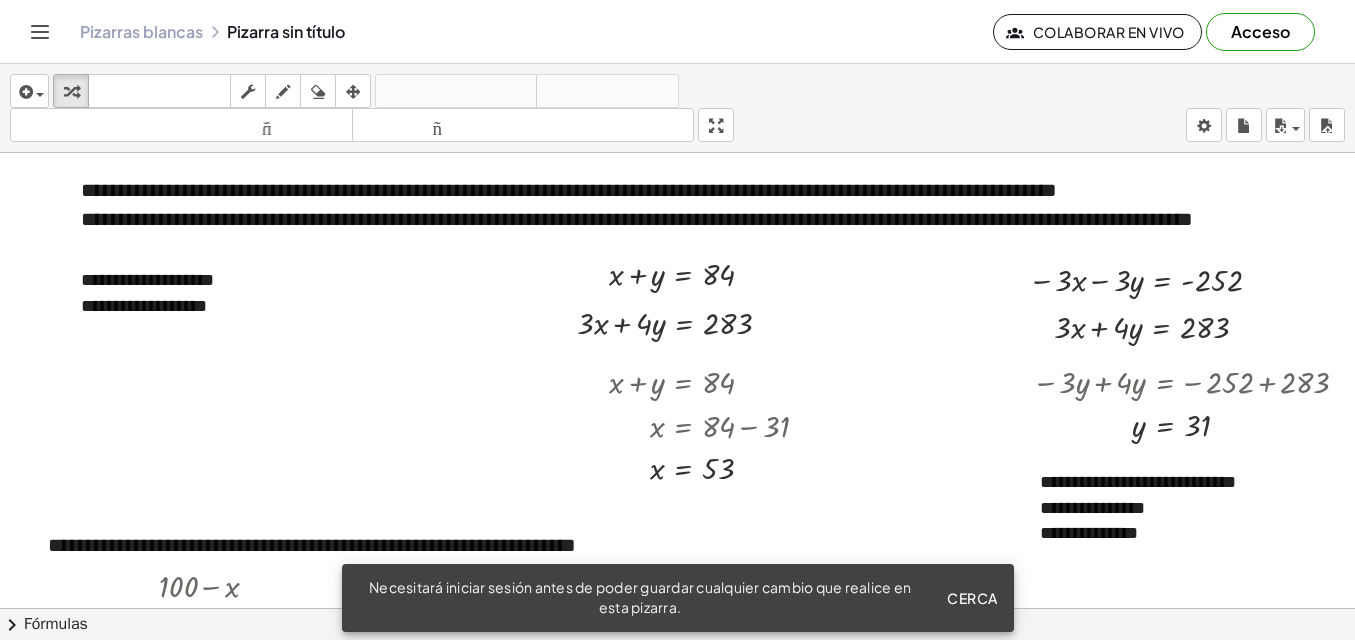 click on "Colaborar en vivo" at bounding box center [1109, 32] 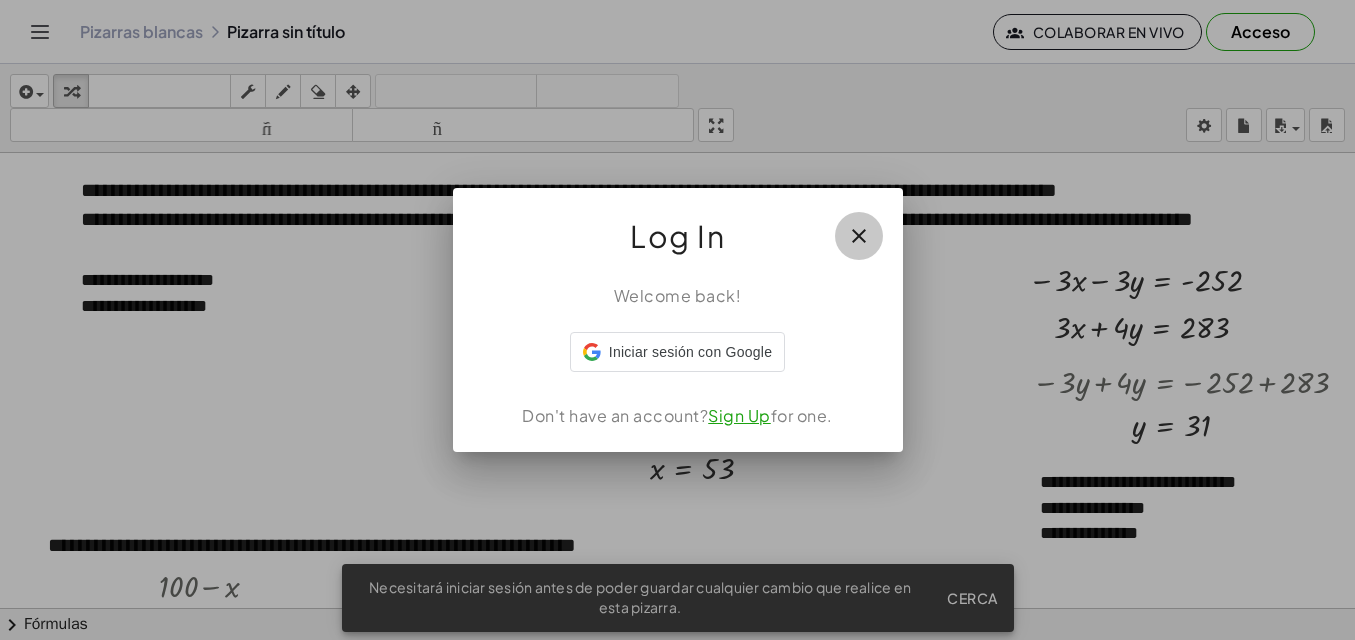 click 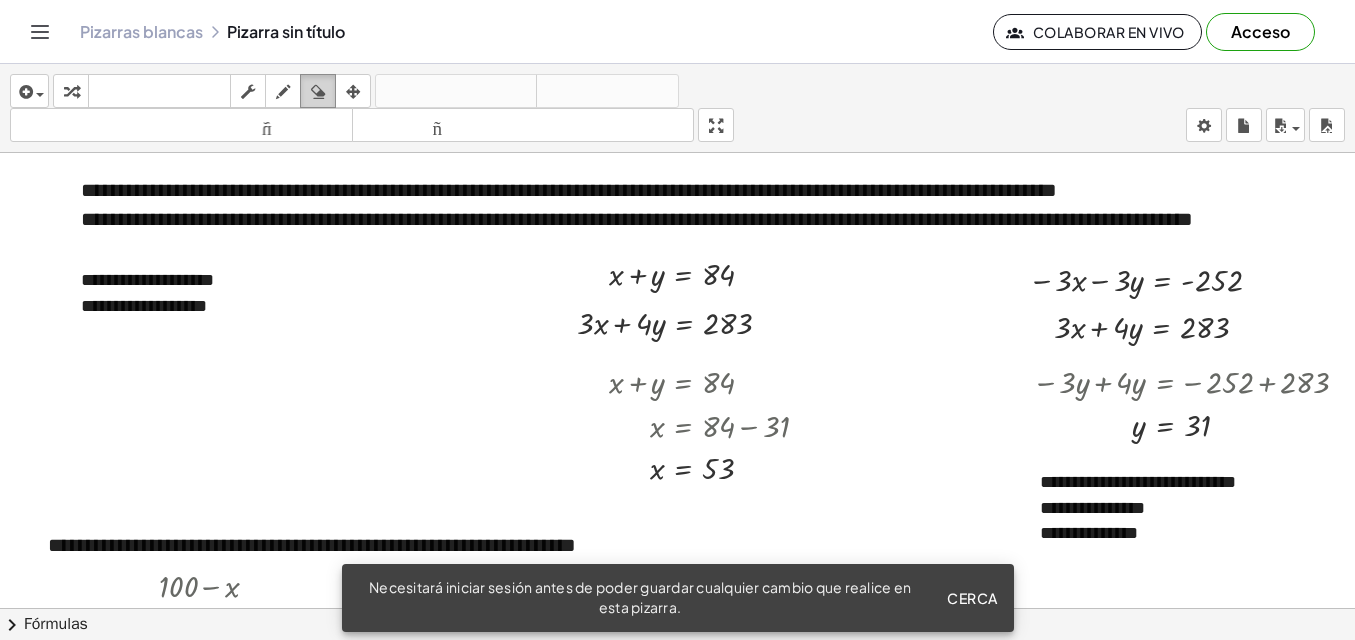click at bounding box center [318, 91] 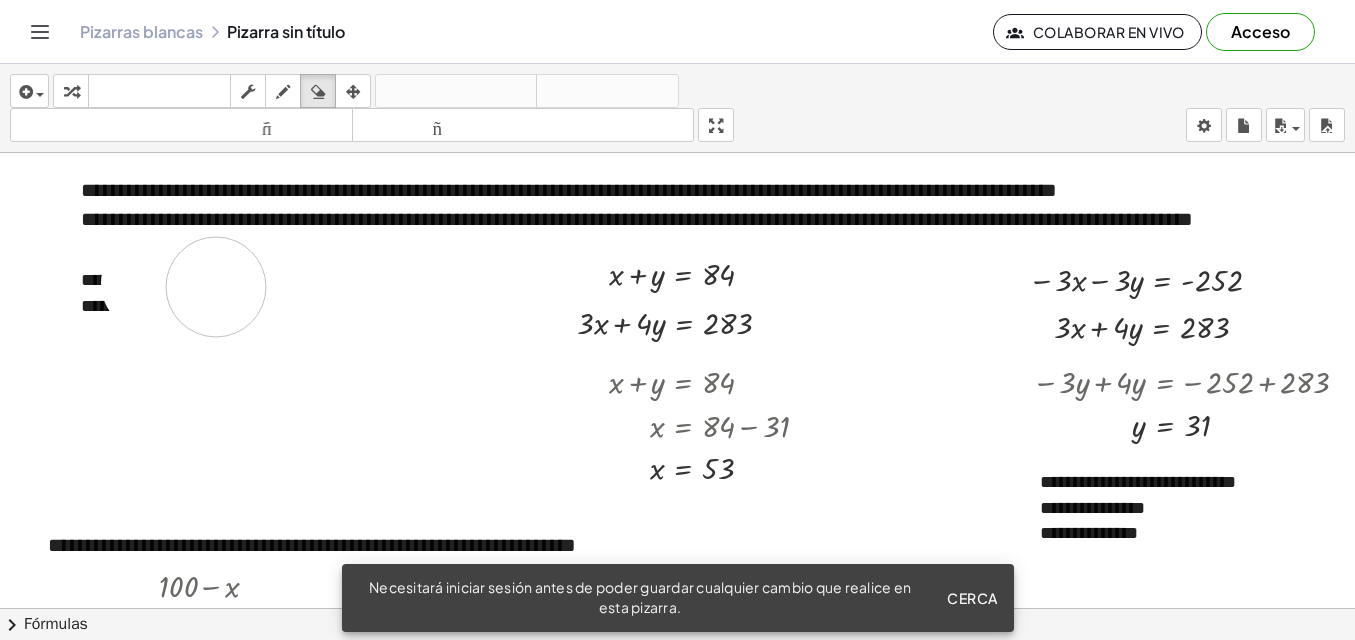 click at bounding box center (685, 821) 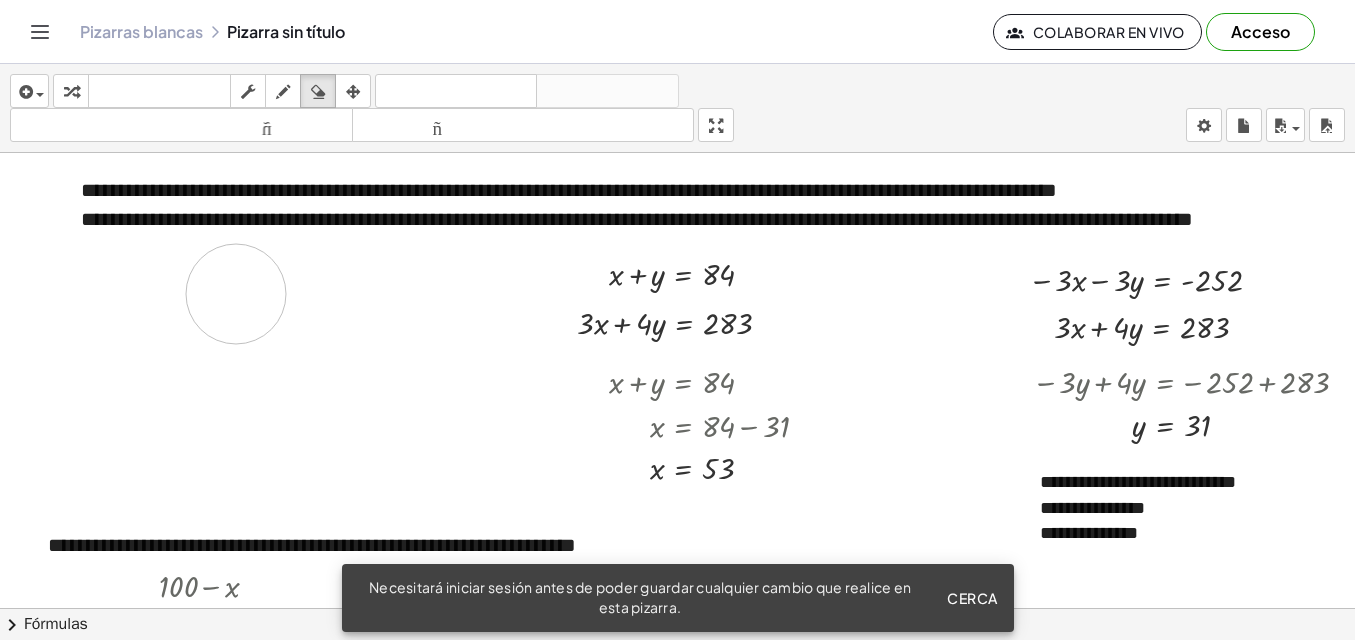 drag, startPoint x: 96, startPoint y: 279, endPoint x: 265, endPoint y: 304, distance: 170.83911 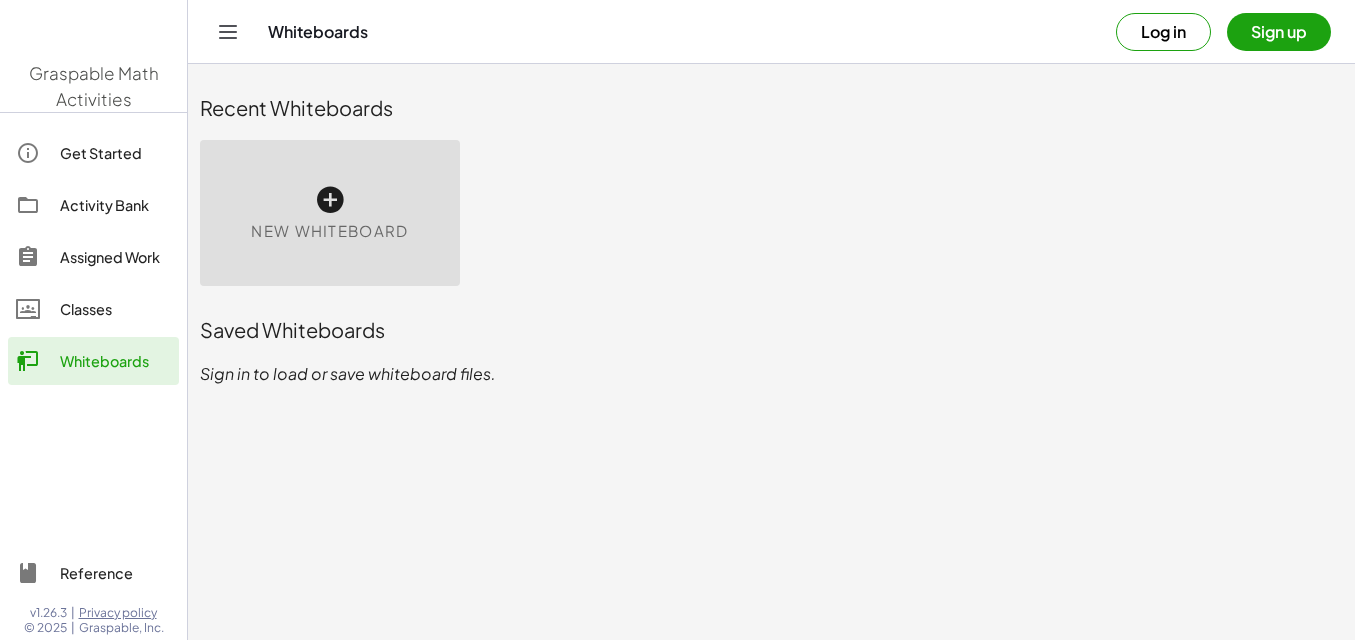 scroll, scrollTop: 0, scrollLeft: 0, axis: both 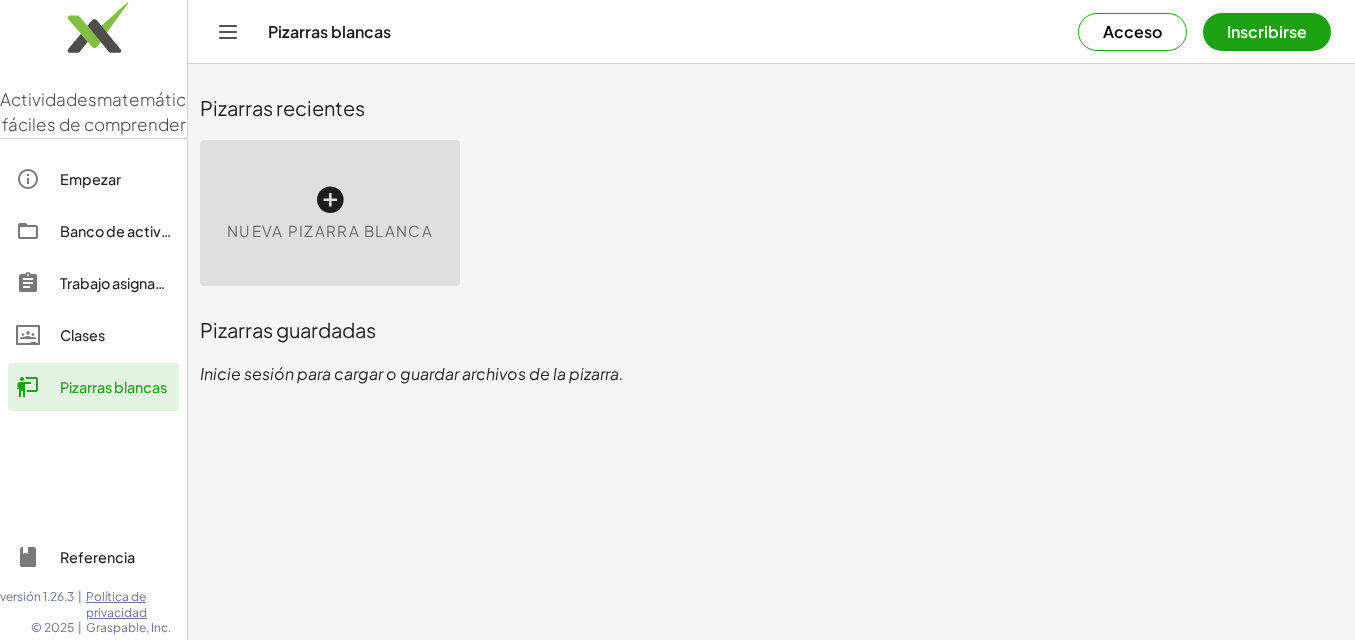 click on "Nueva pizarra blanca" at bounding box center (330, 213) 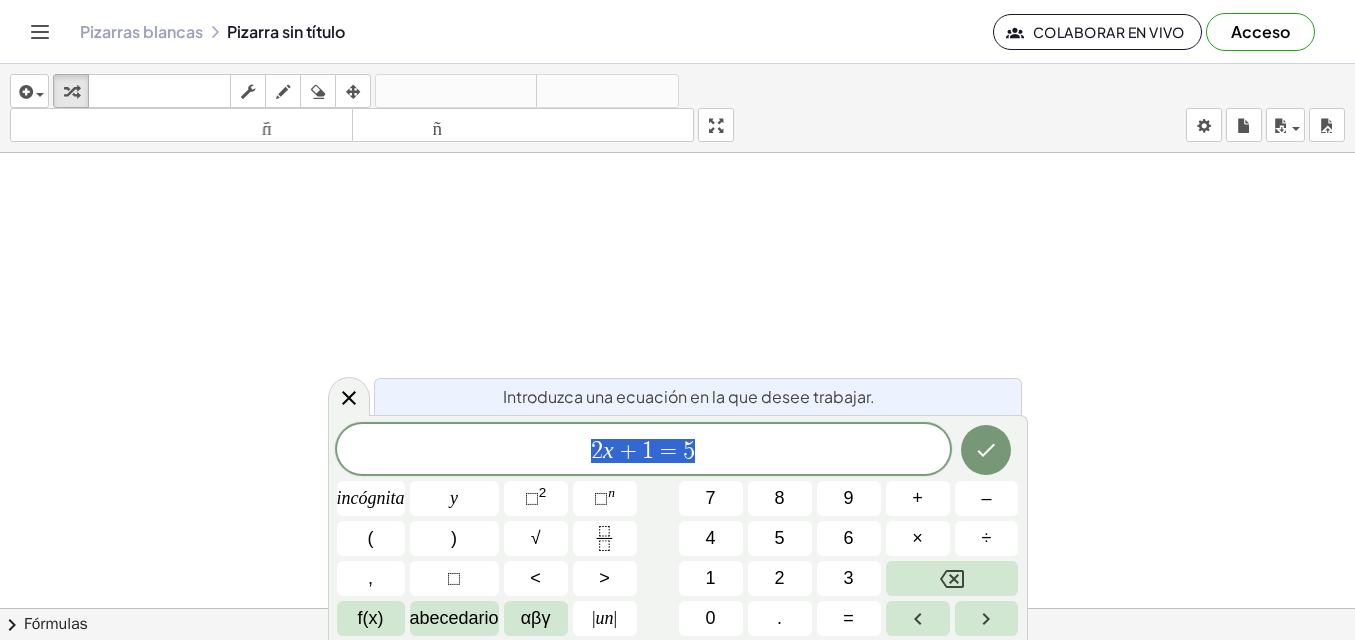 scroll, scrollTop: 183, scrollLeft: 0, axis: vertical 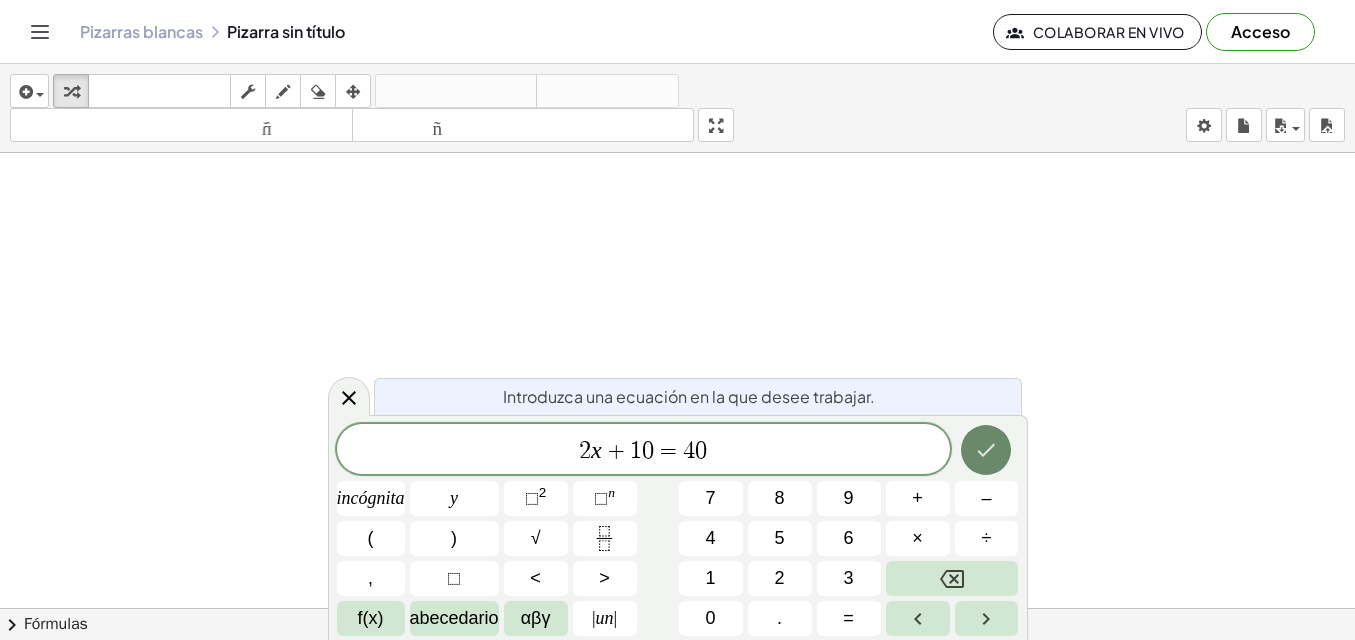 click 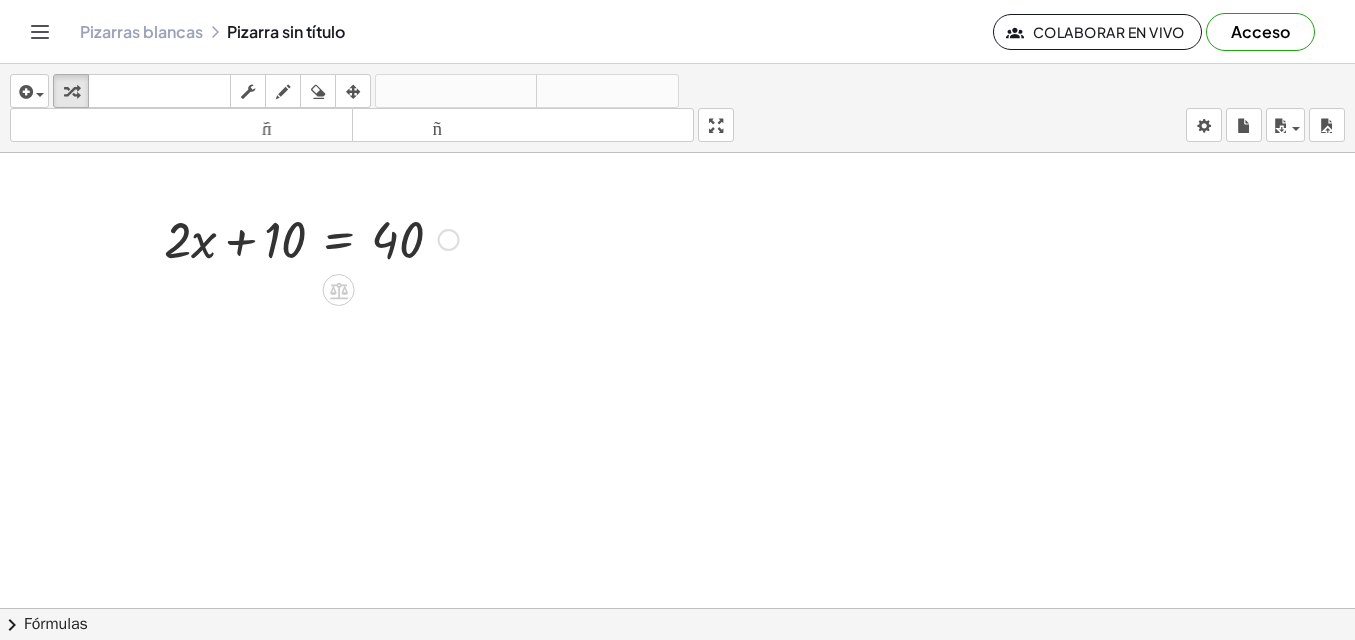 click at bounding box center [311, 238] 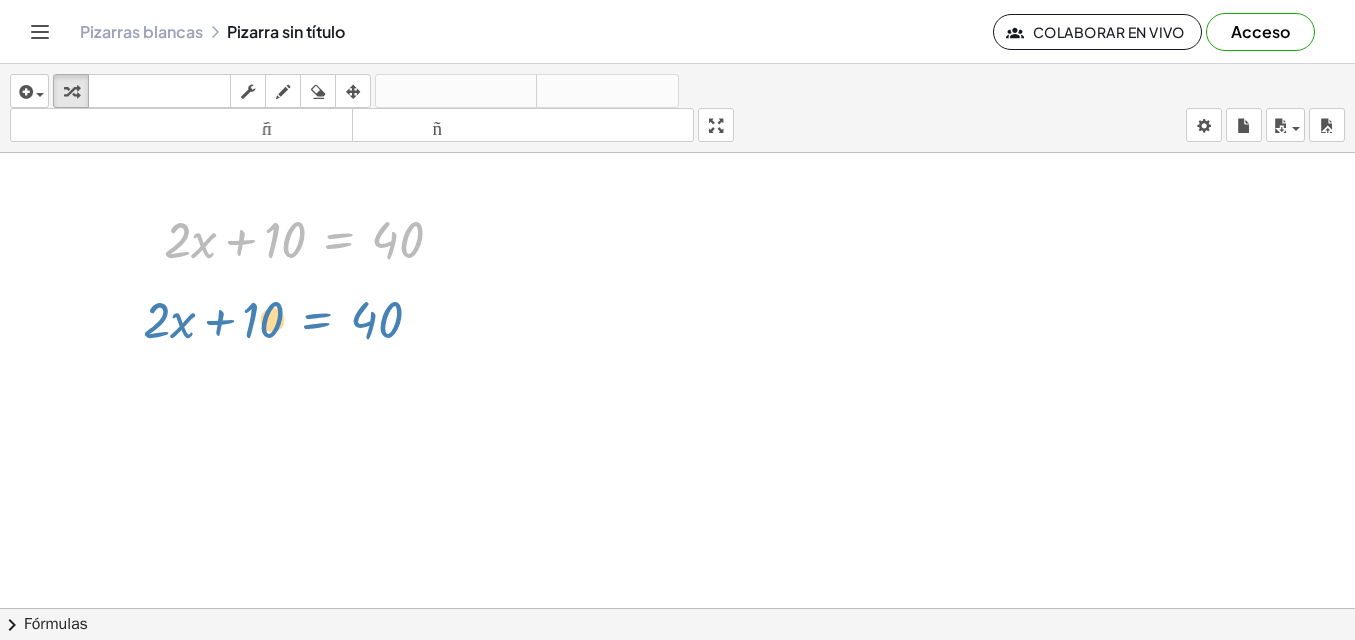 drag, startPoint x: 341, startPoint y: 240, endPoint x: 325, endPoint y: 315, distance: 76.687675 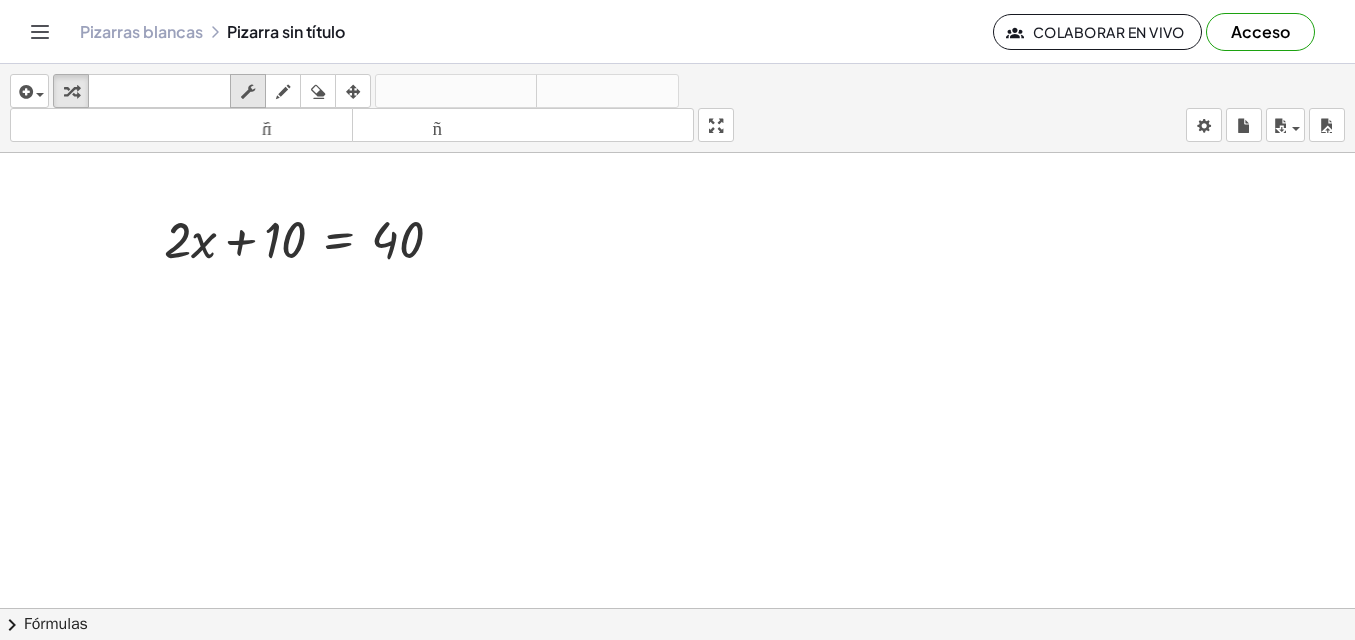 click at bounding box center (248, 92) 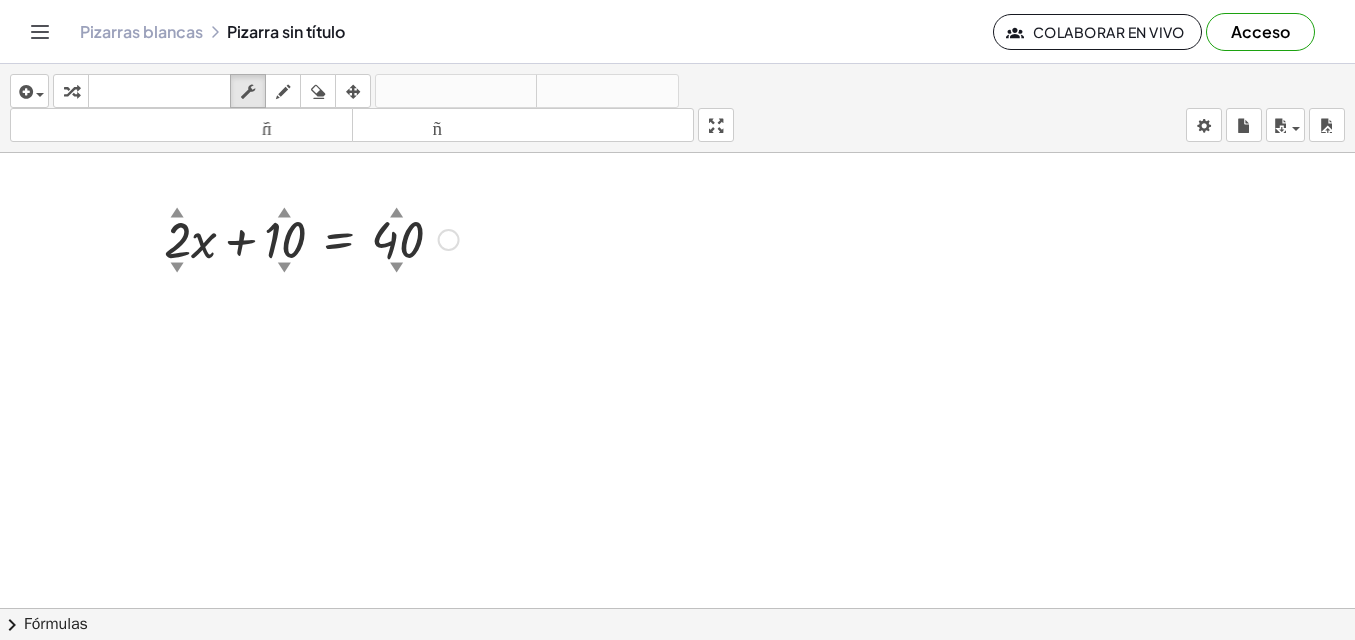 click at bounding box center [311, 238] 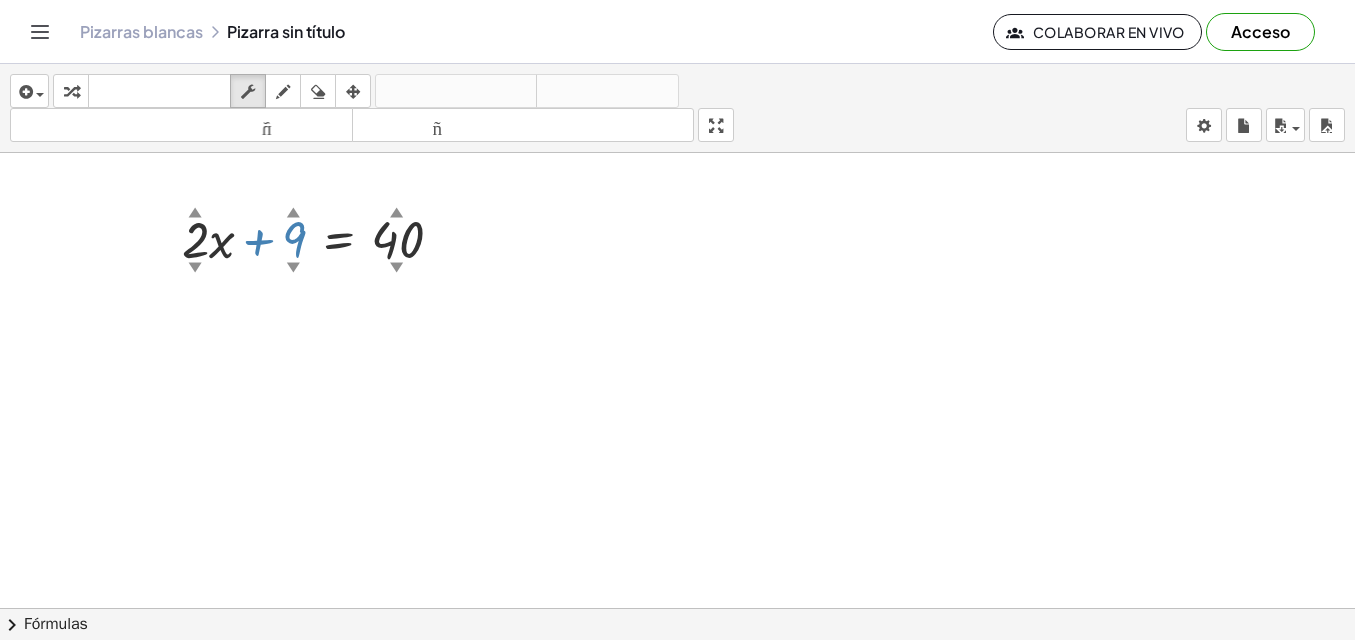 drag, startPoint x: 274, startPoint y: 231, endPoint x: 283, endPoint y: 243, distance: 15 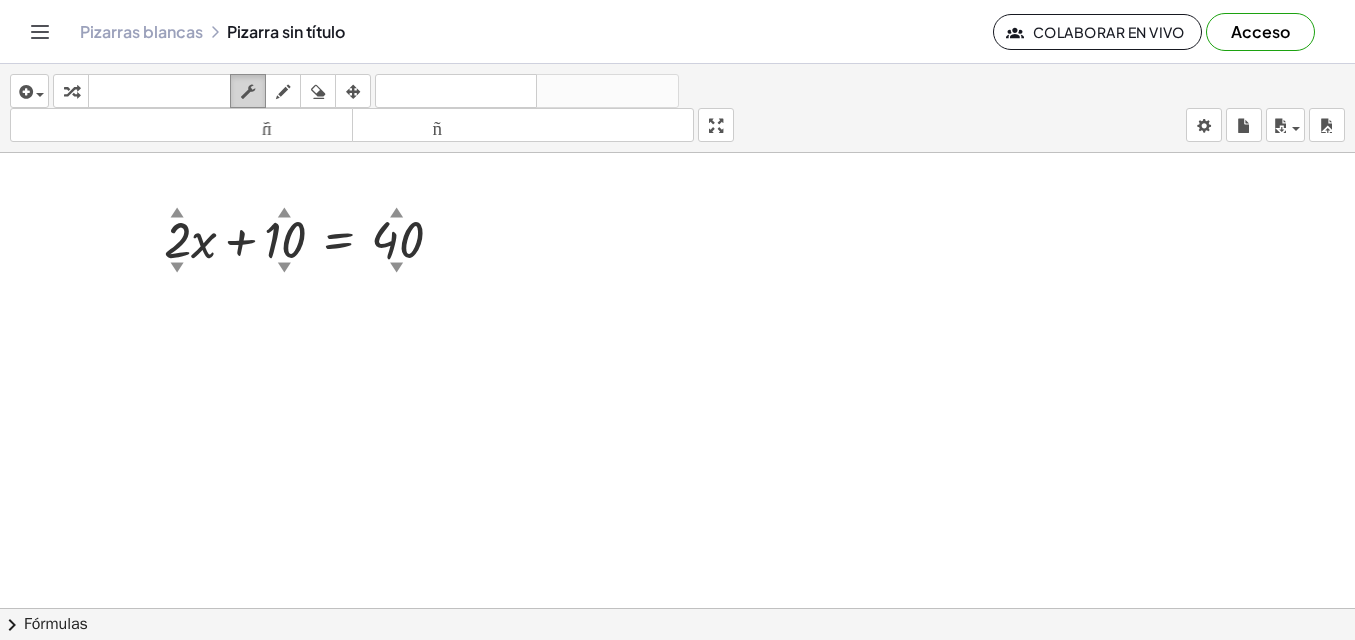 click at bounding box center [248, 92] 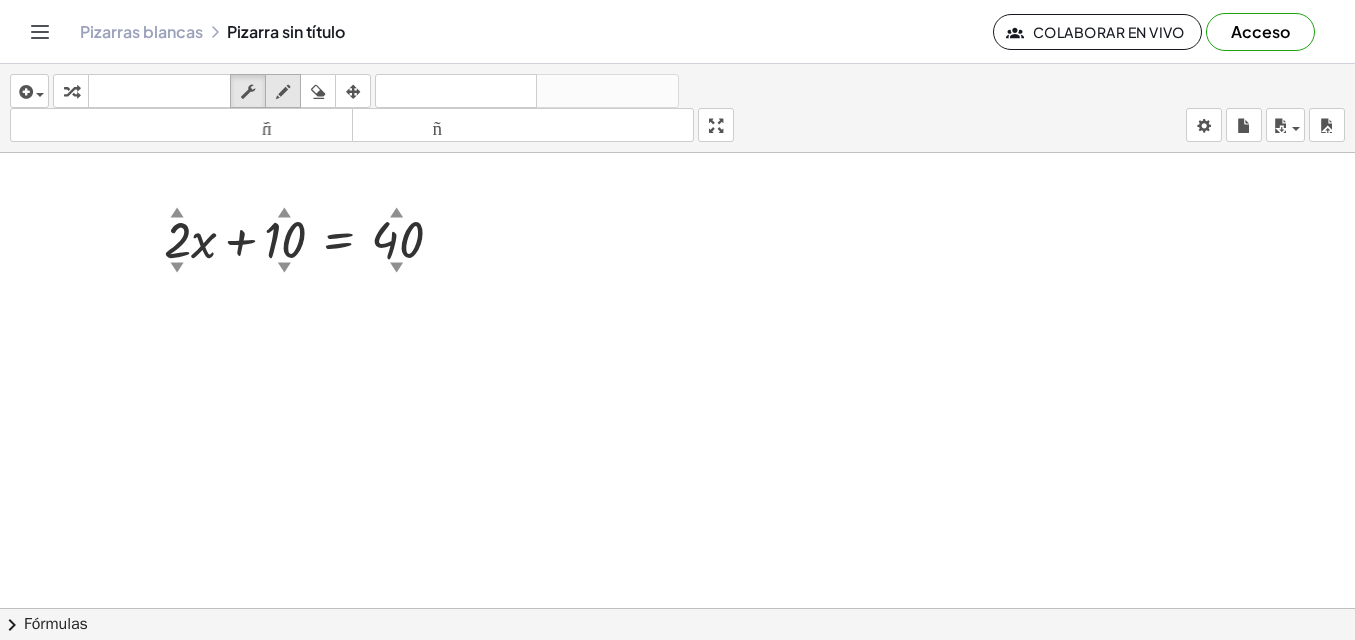 click at bounding box center (283, 92) 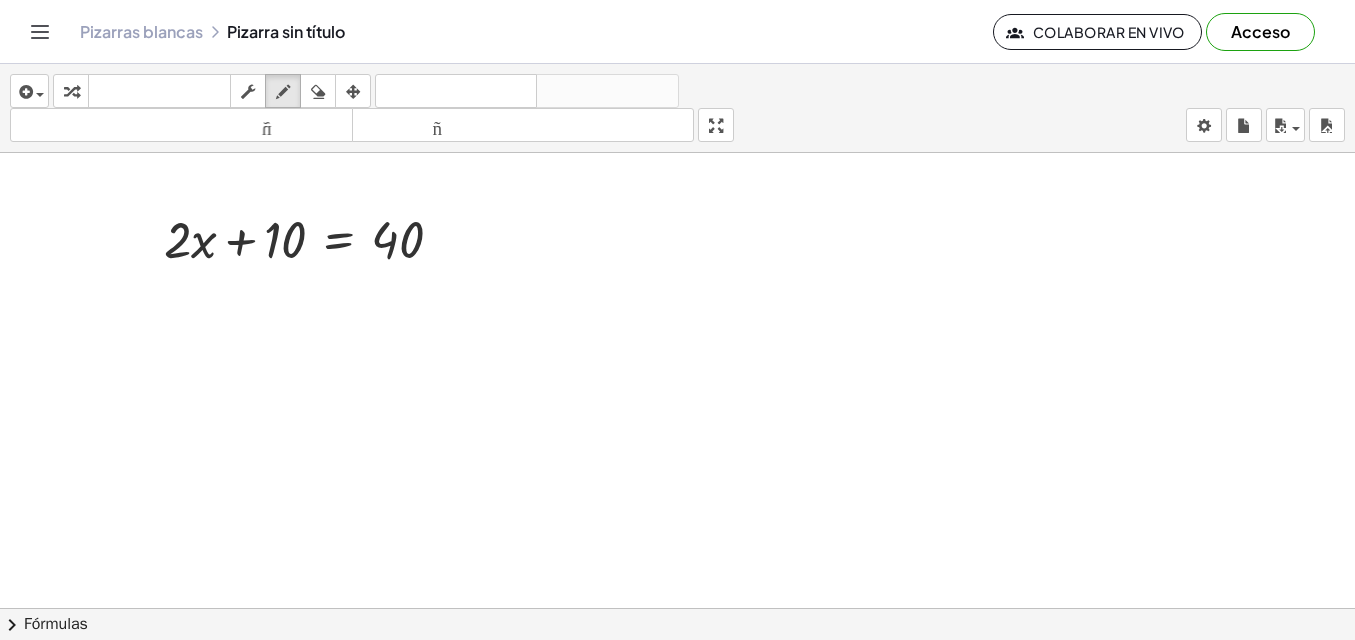 click at bounding box center [677, 469] 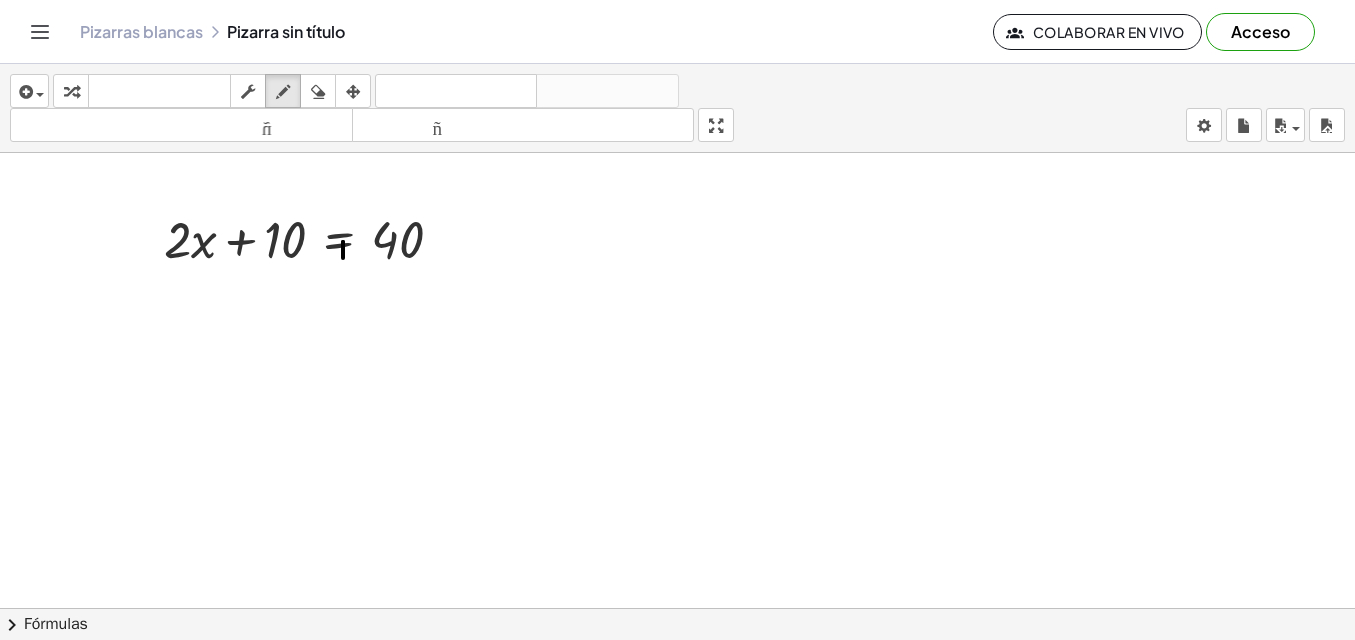 drag, startPoint x: 343, startPoint y: 242, endPoint x: 343, endPoint y: 277, distance: 35 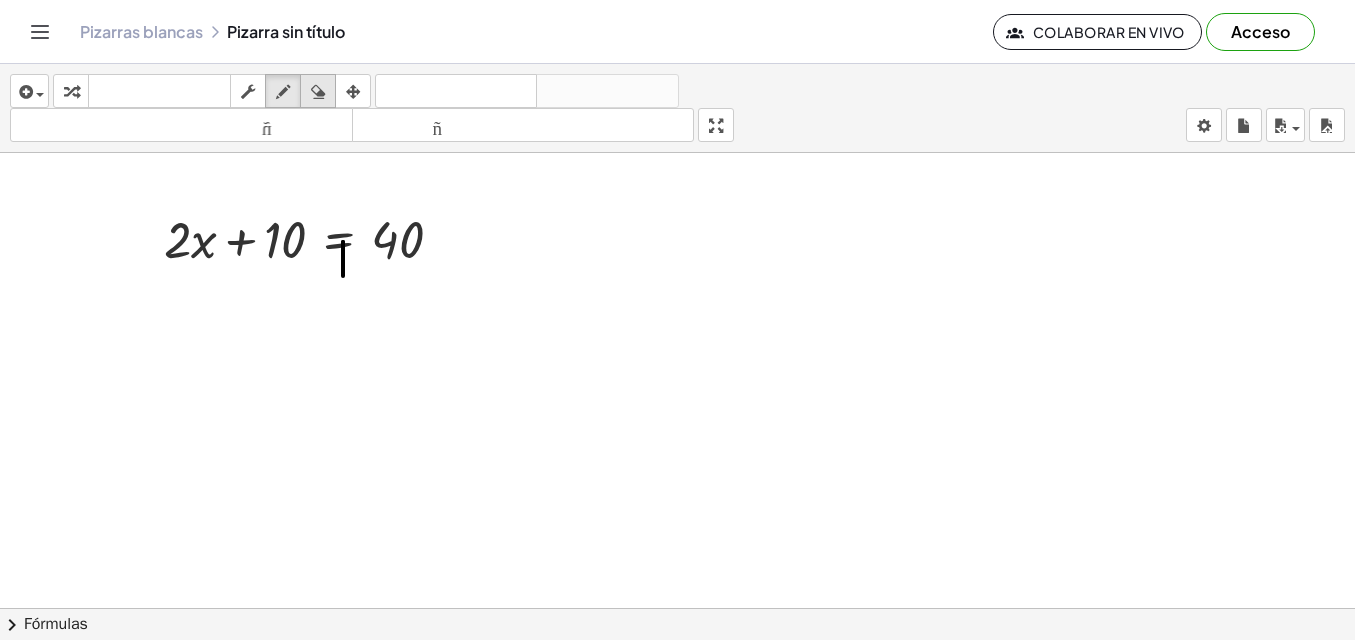 click at bounding box center (318, 92) 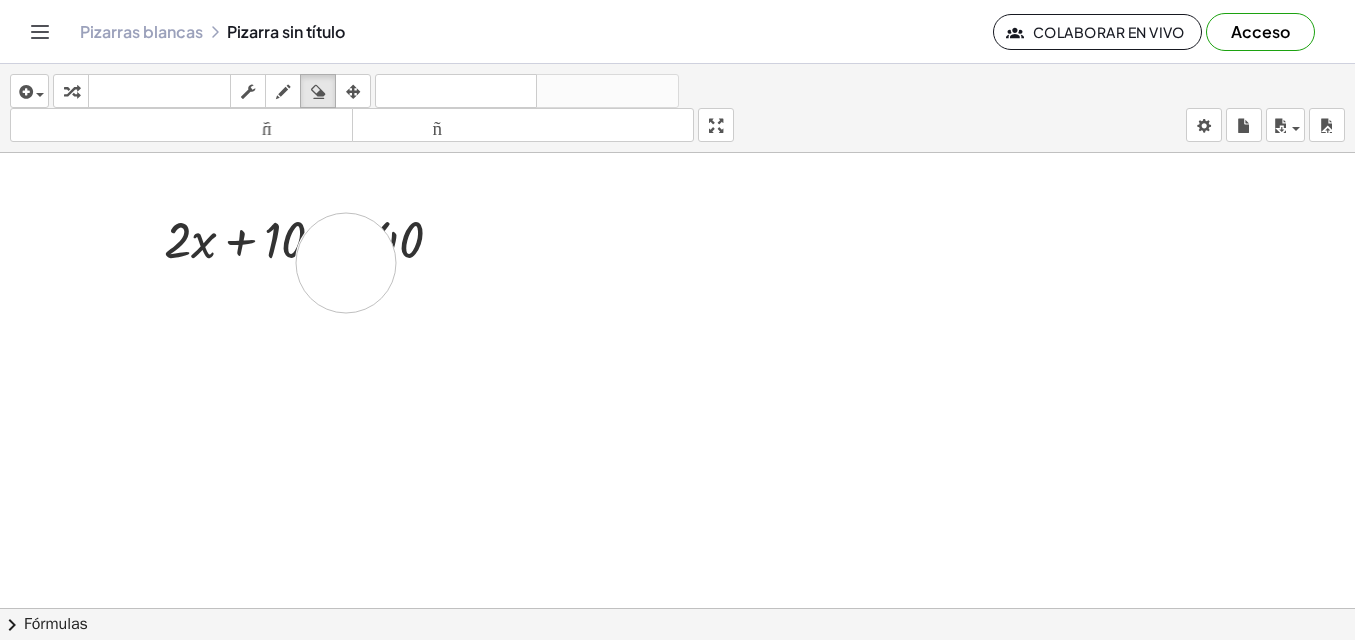 click at bounding box center [677, 469] 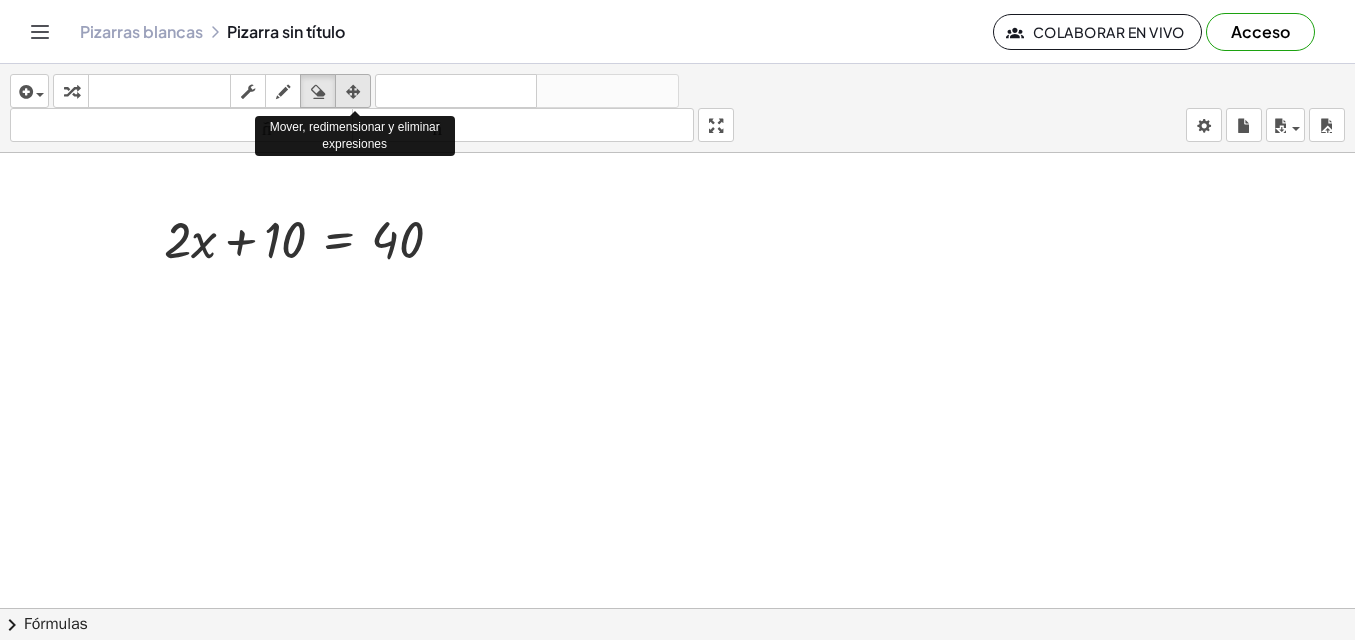 click at bounding box center [353, 91] 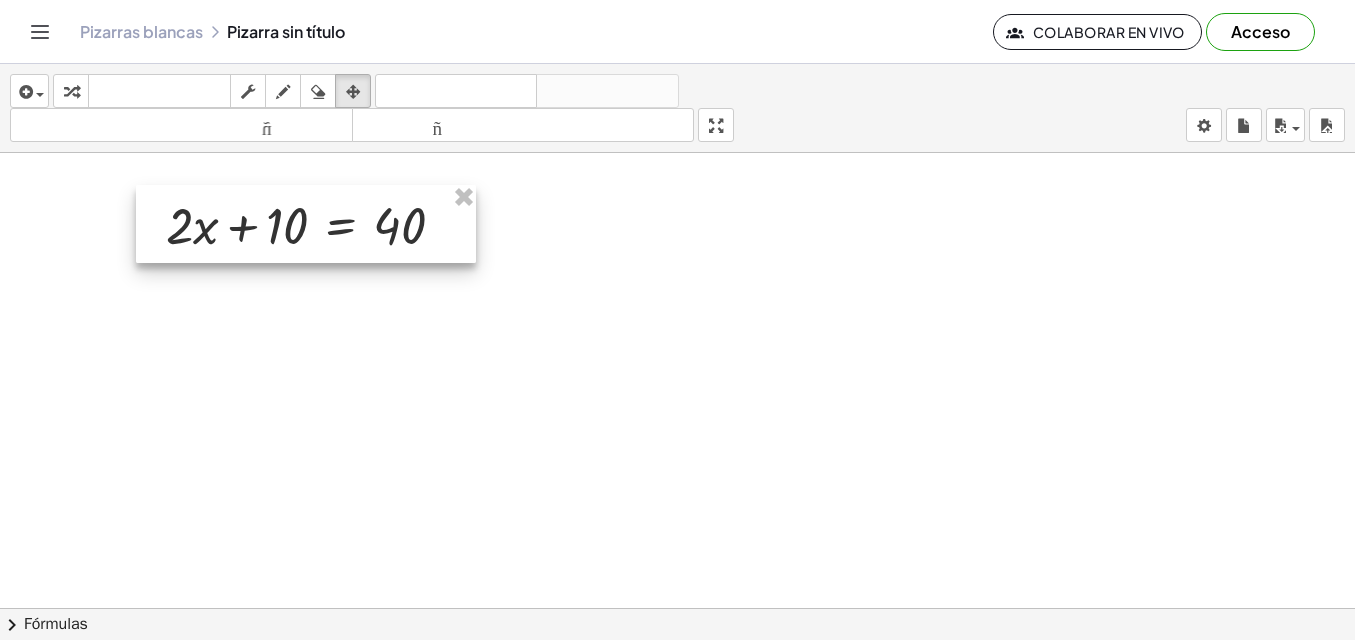 drag, startPoint x: 335, startPoint y: 237, endPoint x: 337, endPoint y: 224, distance: 13.152946 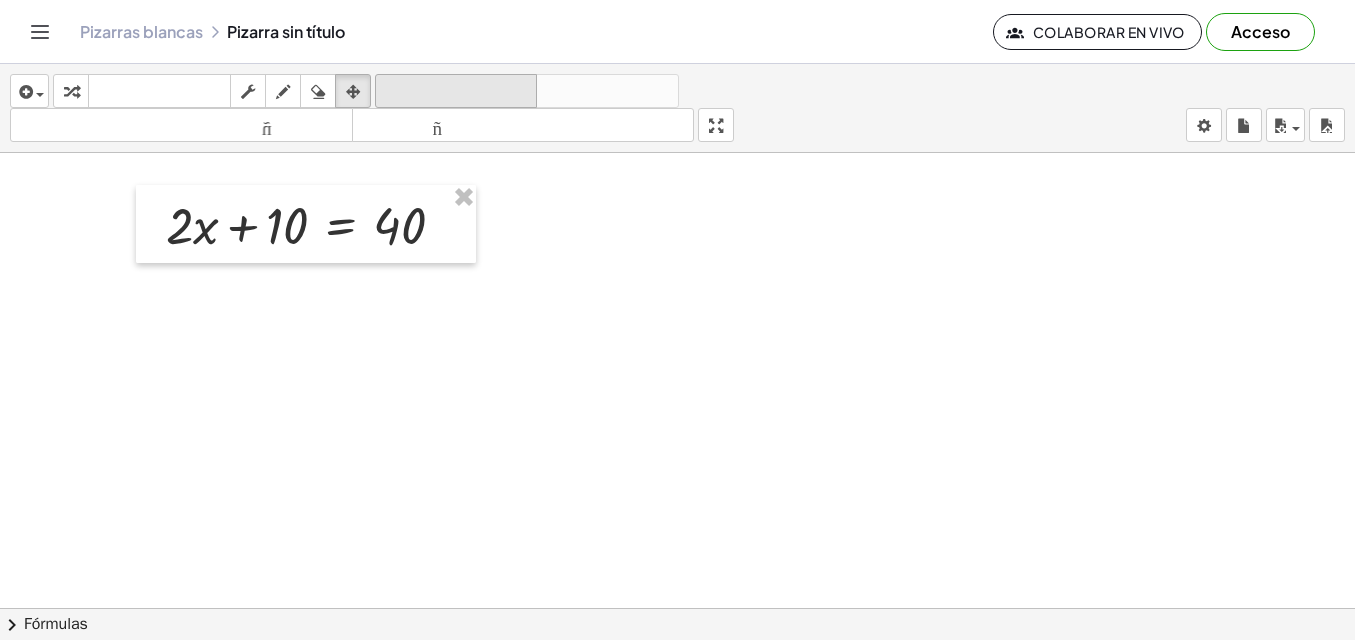 click on "deshacer deshacer" at bounding box center [456, 91] 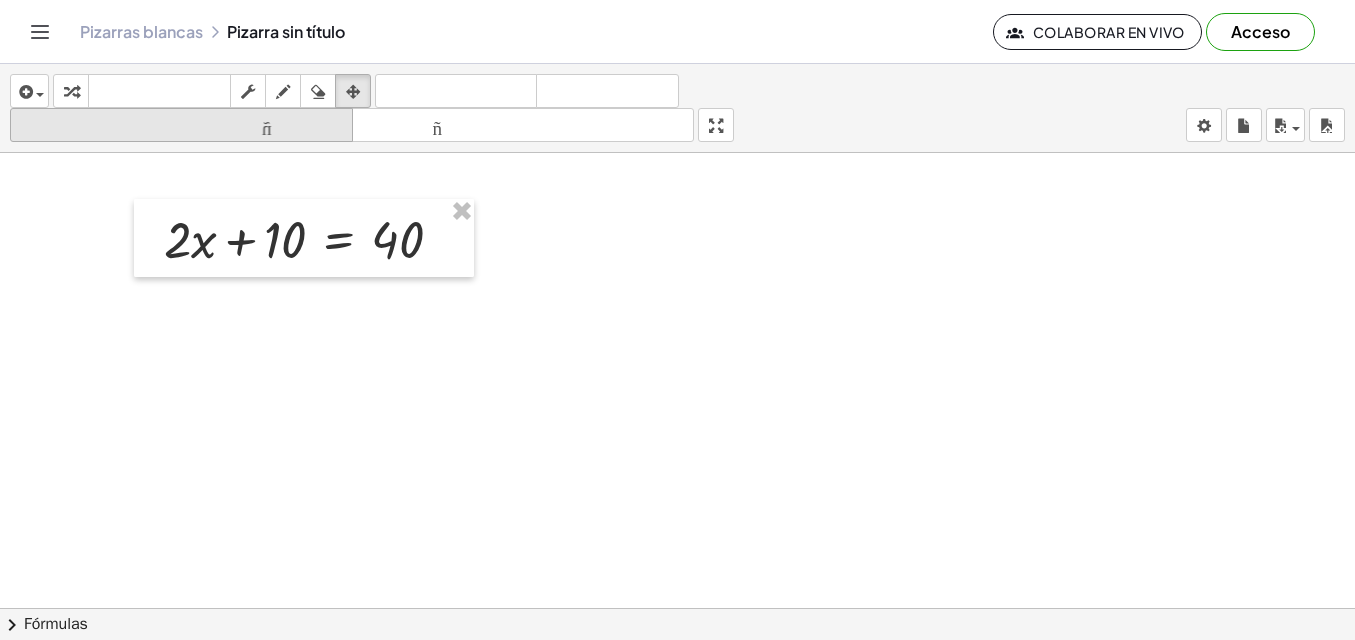 click on "tamaño_del_formato" at bounding box center (181, 125) 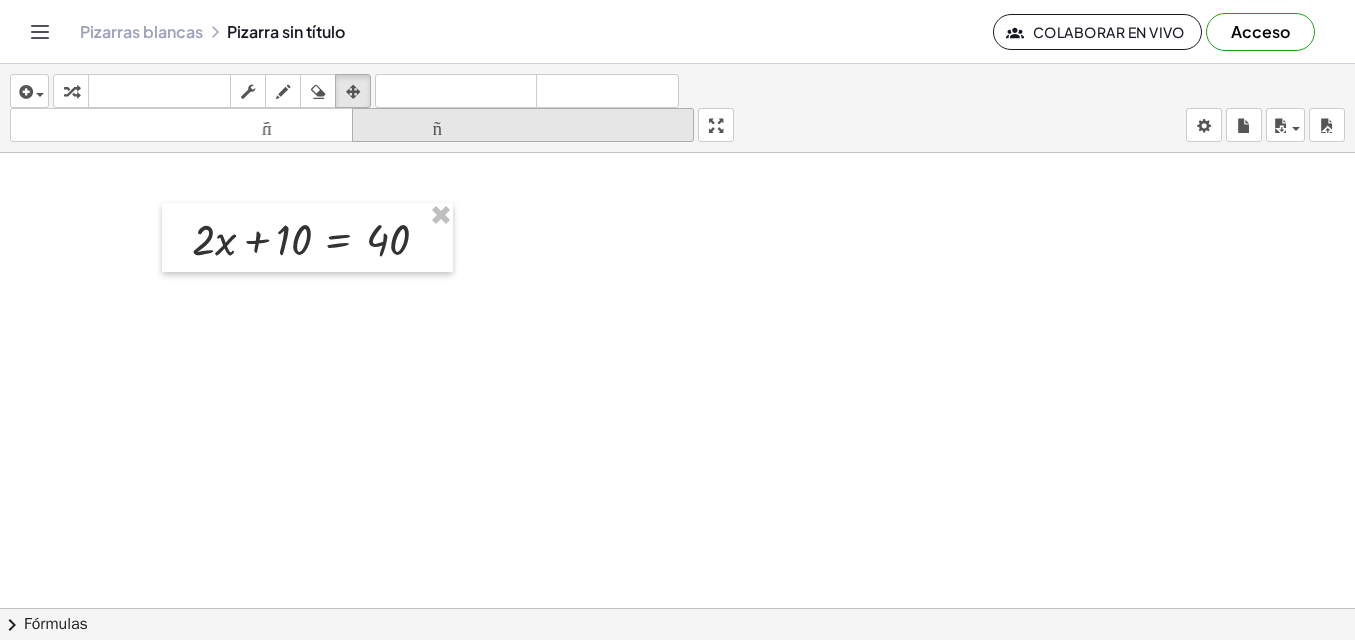click on "tamaño_del_formato" at bounding box center [523, 125] 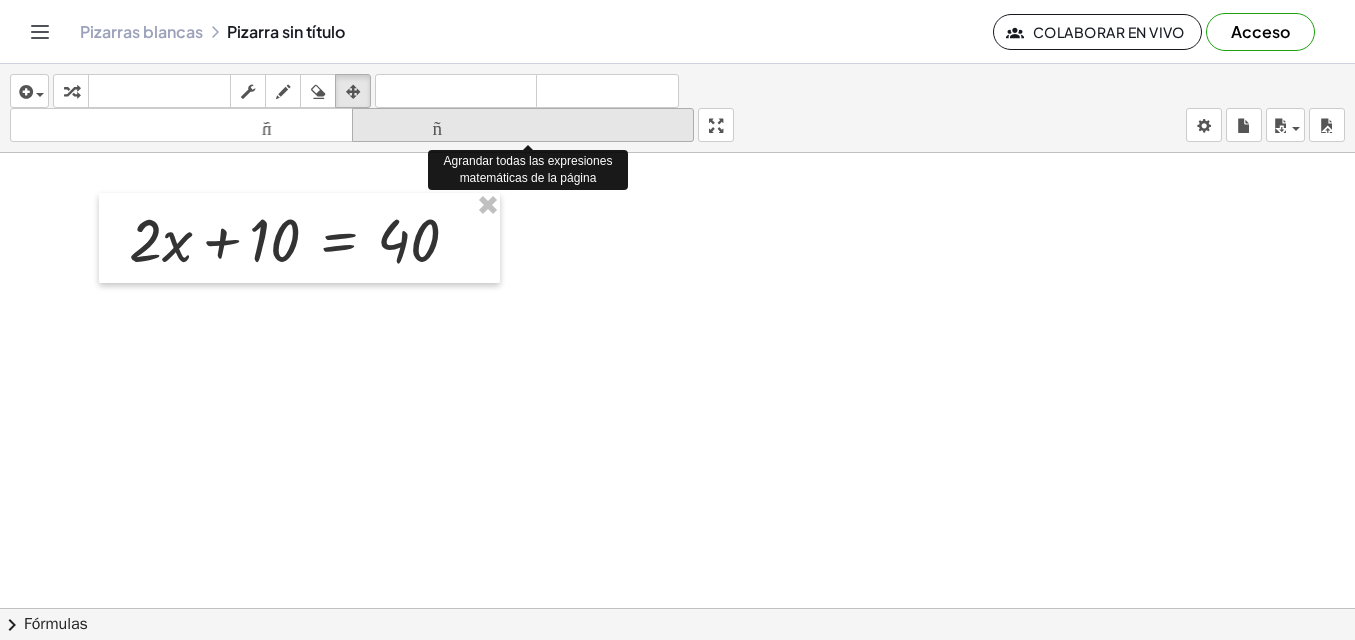 click on "tamaño_del_formato" at bounding box center [523, 125] 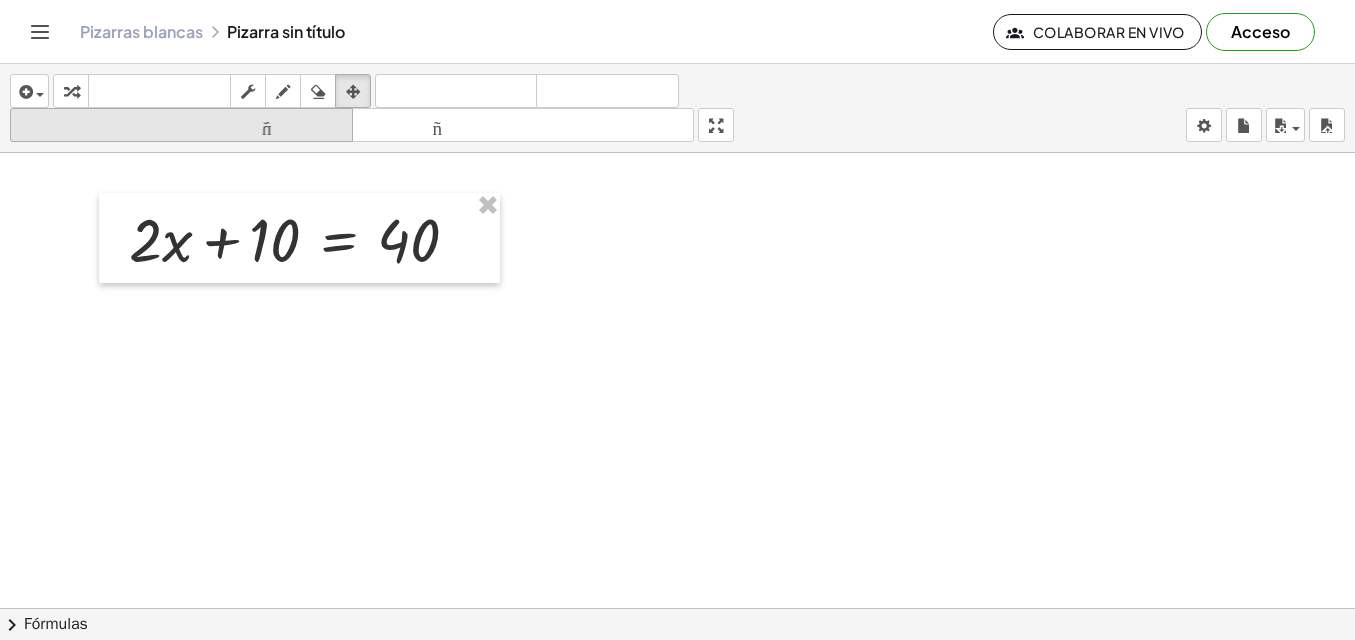 click on "tamaño_del_formato menor" at bounding box center (181, 125) 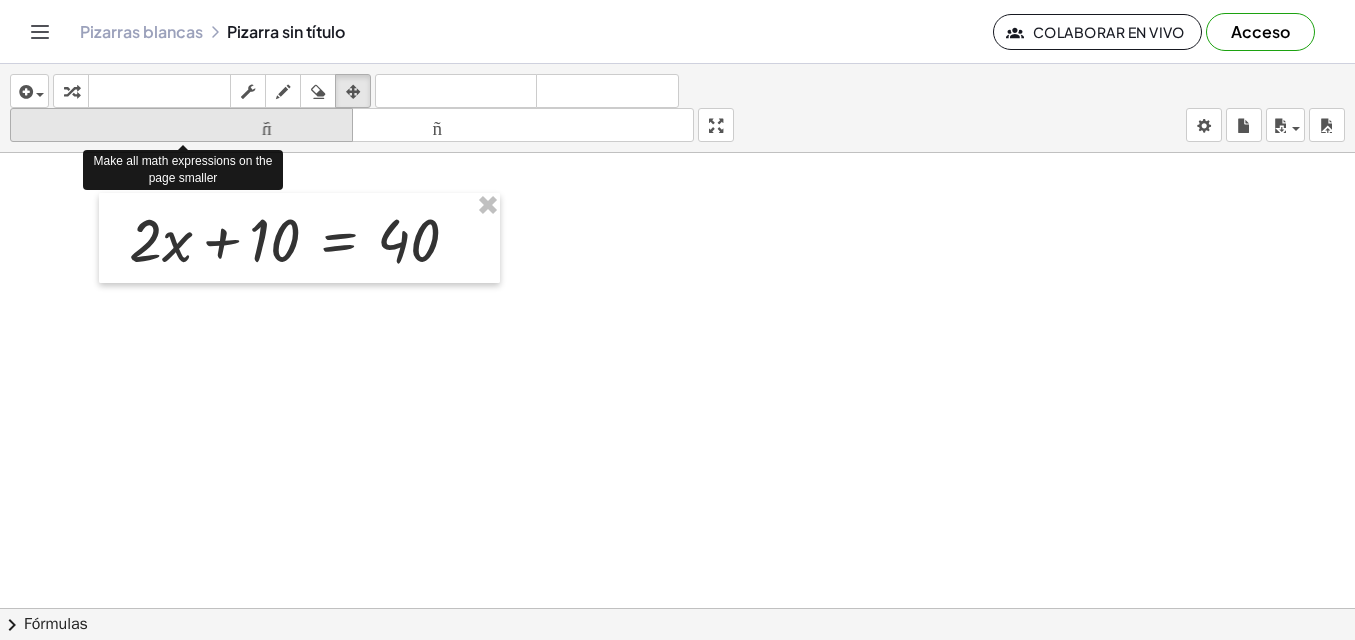 click on "tamaño_del_formato menor" at bounding box center [181, 125] 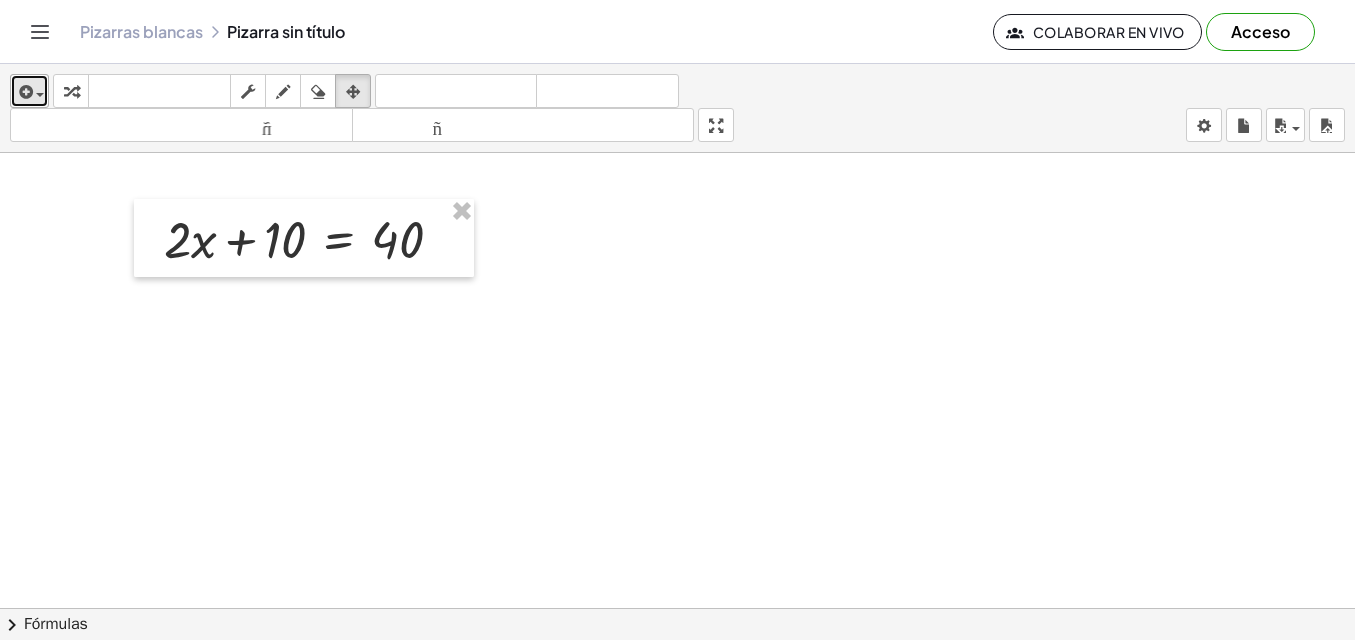 click at bounding box center [35, 94] 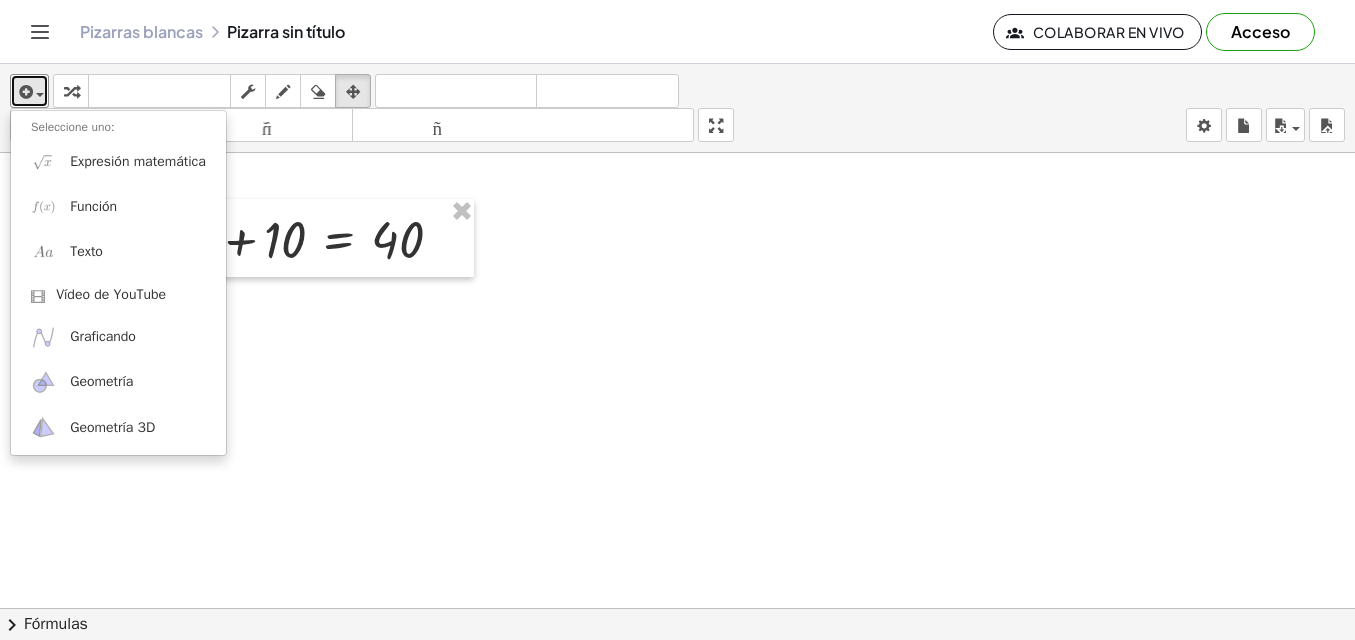 click at bounding box center (677, 469) 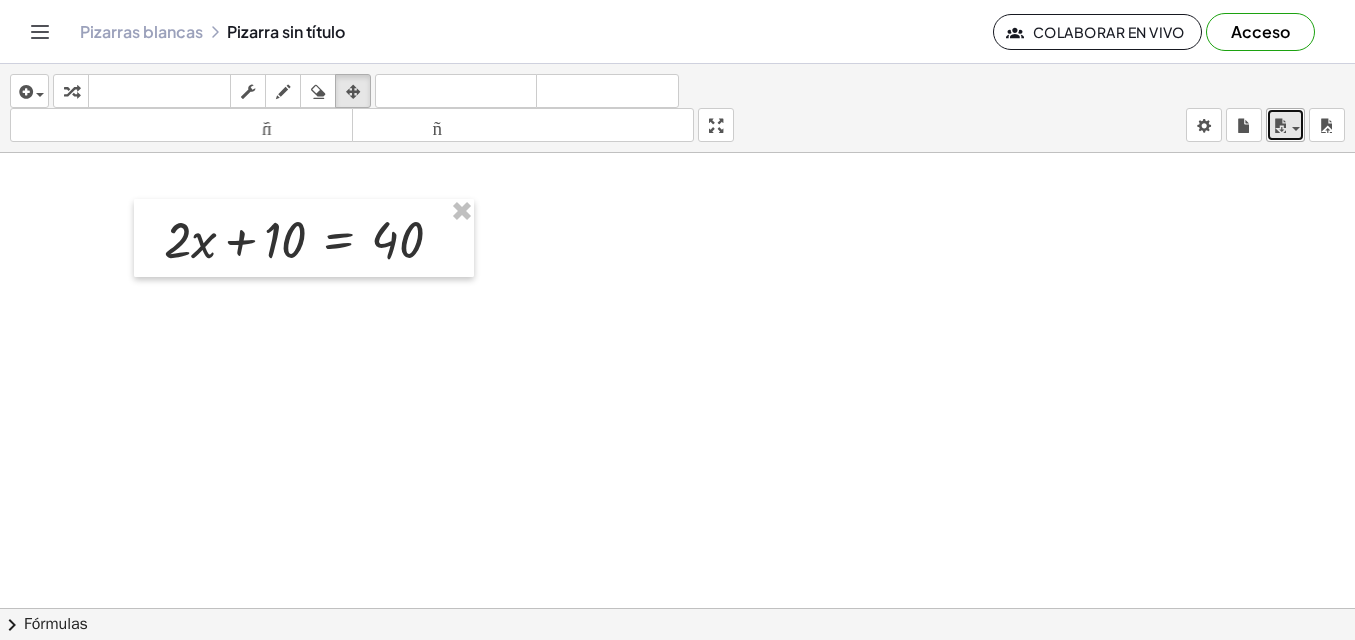 click at bounding box center [1285, 125] 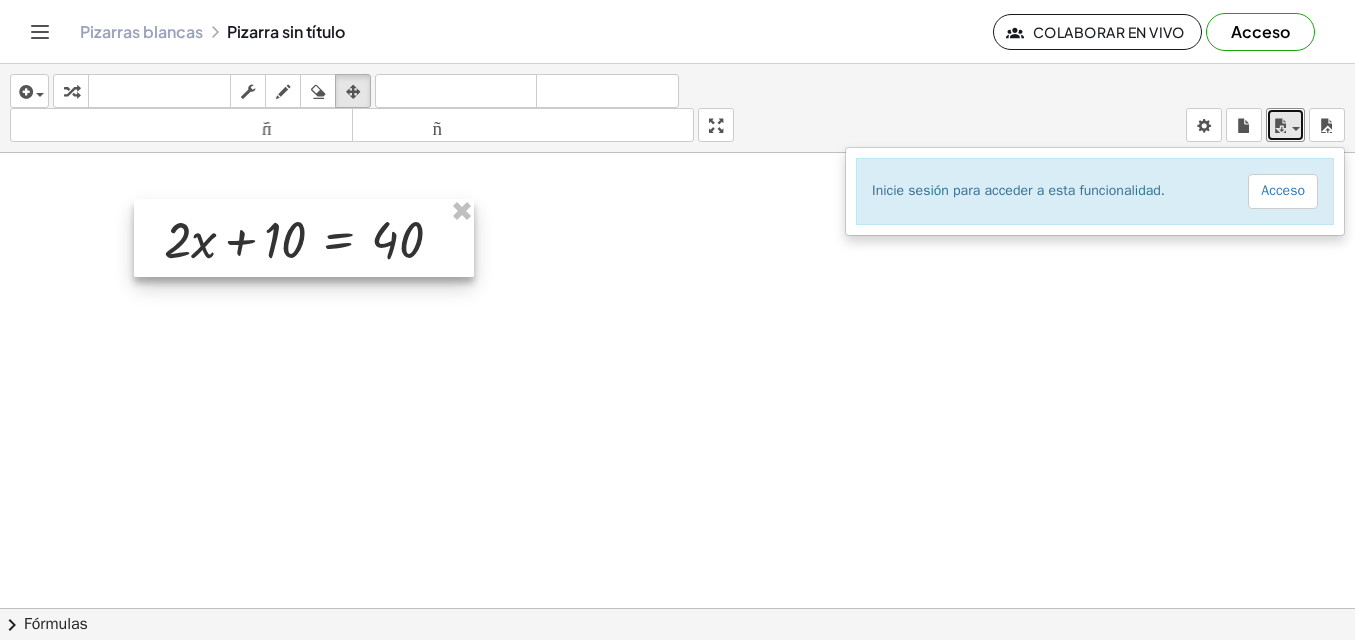 click at bounding box center (304, 238) 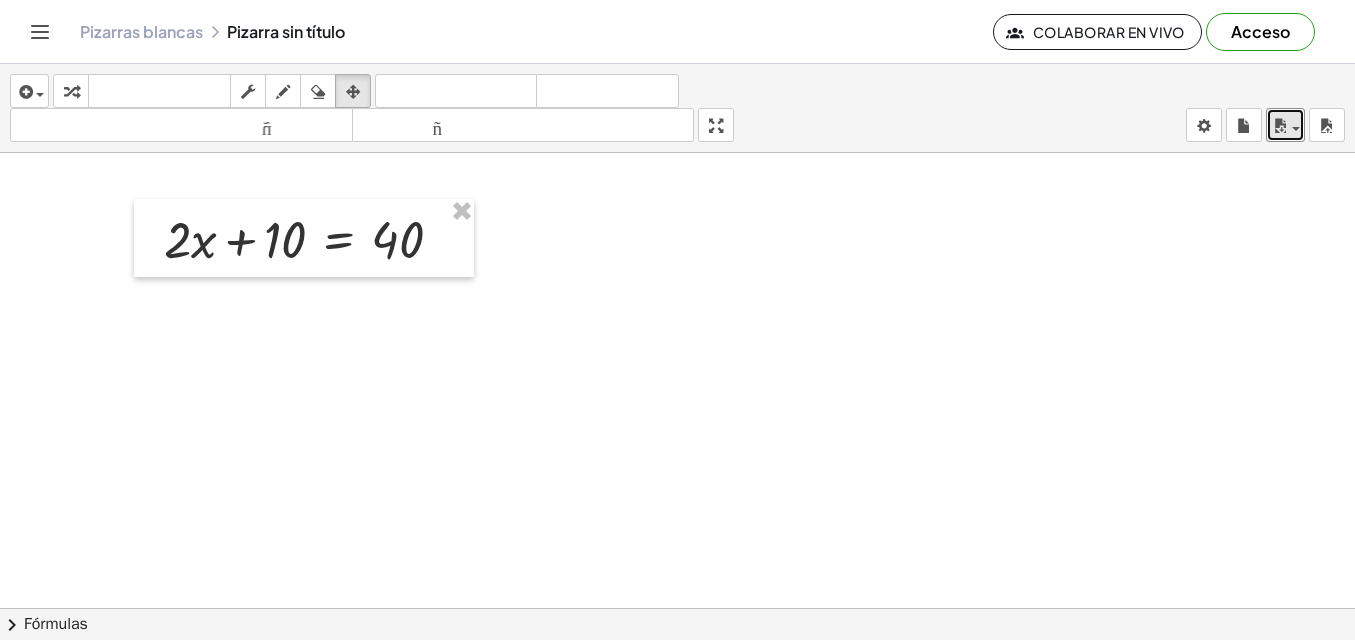 click at bounding box center [677, 469] 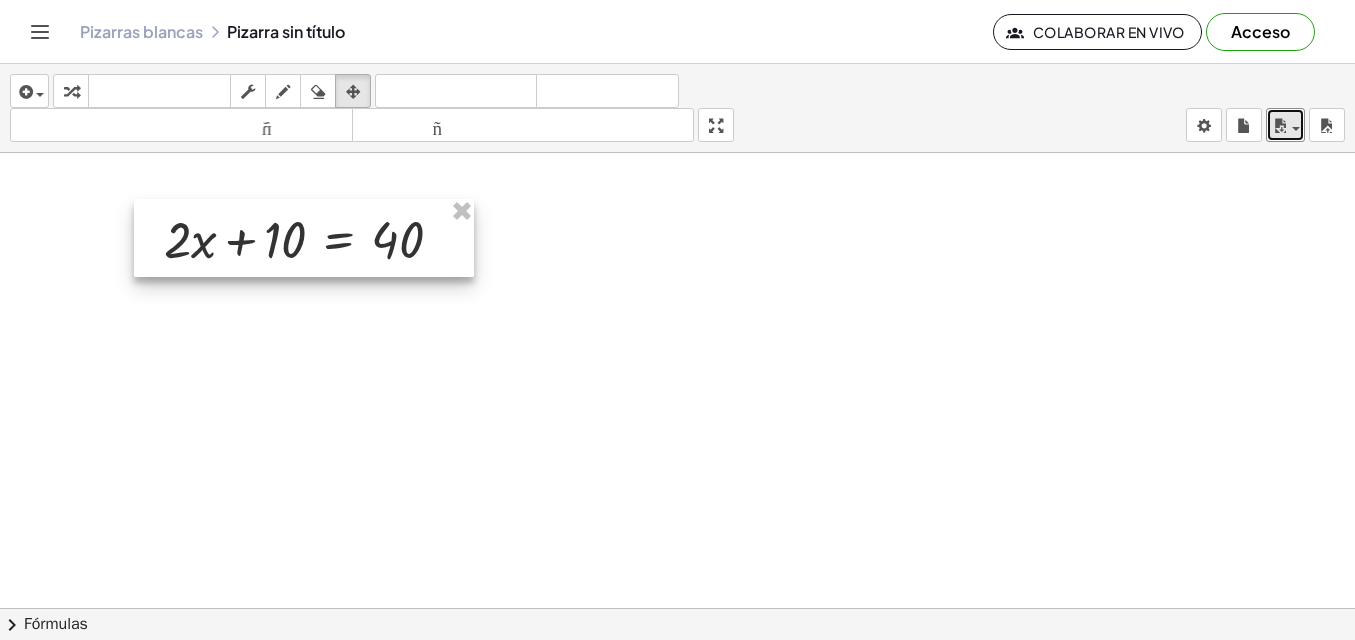 click at bounding box center (304, 238) 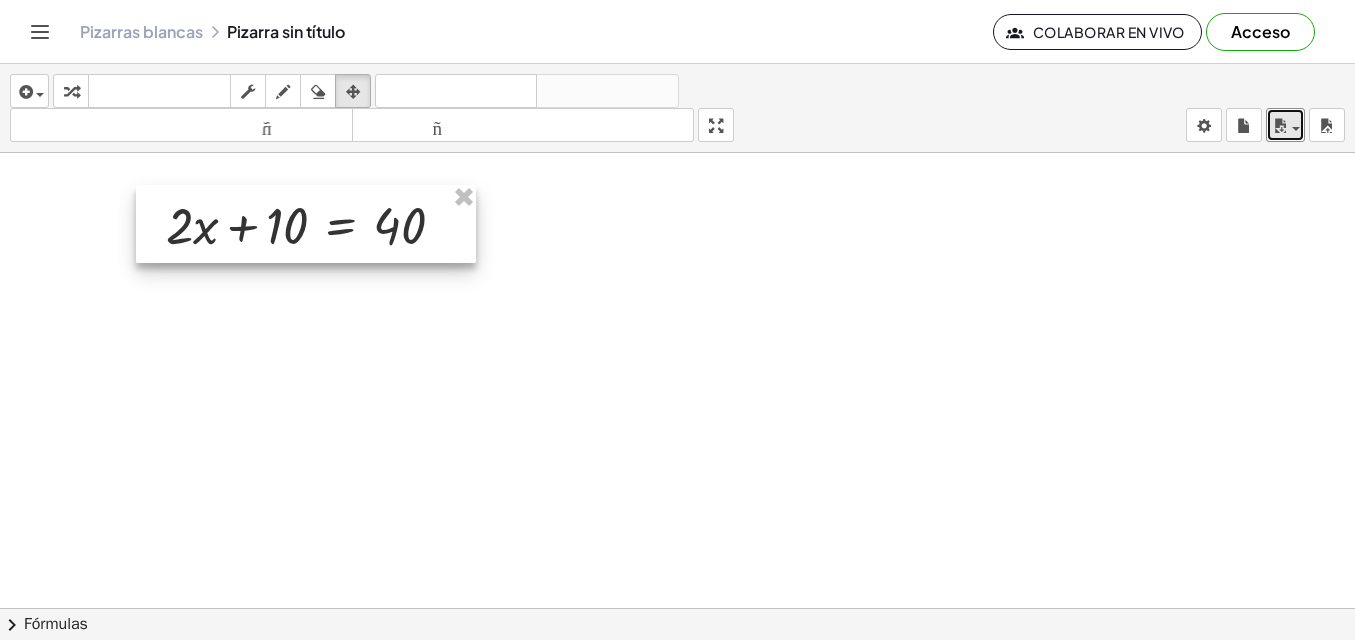 drag, startPoint x: 387, startPoint y: 246, endPoint x: 390, endPoint y: 233, distance: 13.341664 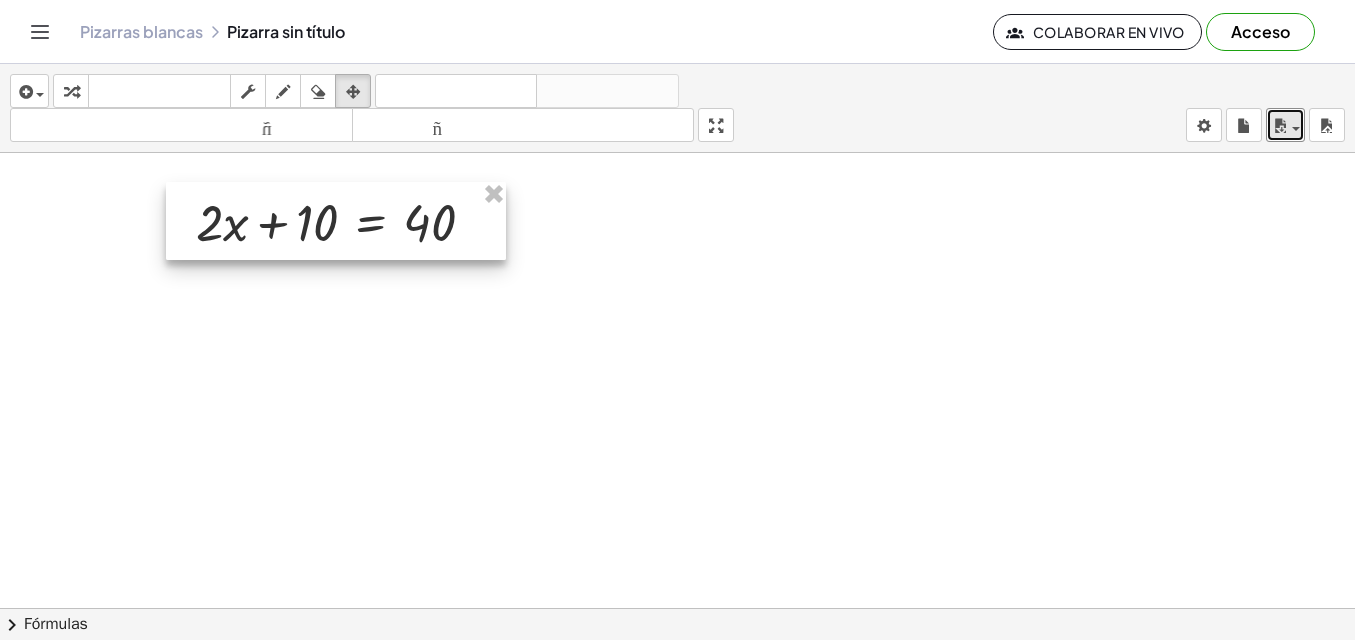 drag, startPoint x: 267, startPoint y: 222, endPoint x: 288, endPoint y: 219, distance: 21.213203 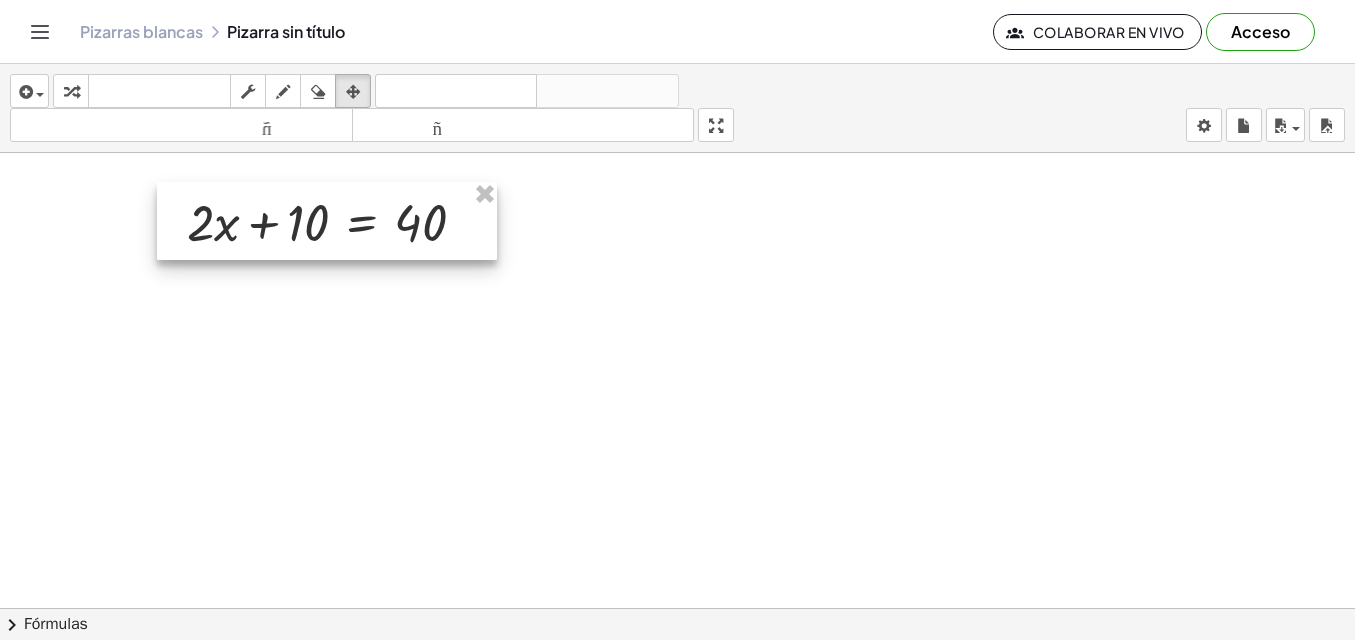 drag, startPoint x: 288, startPoint y: 219, endPoint x: 247, endPoint y: 347, distance: 134.4061 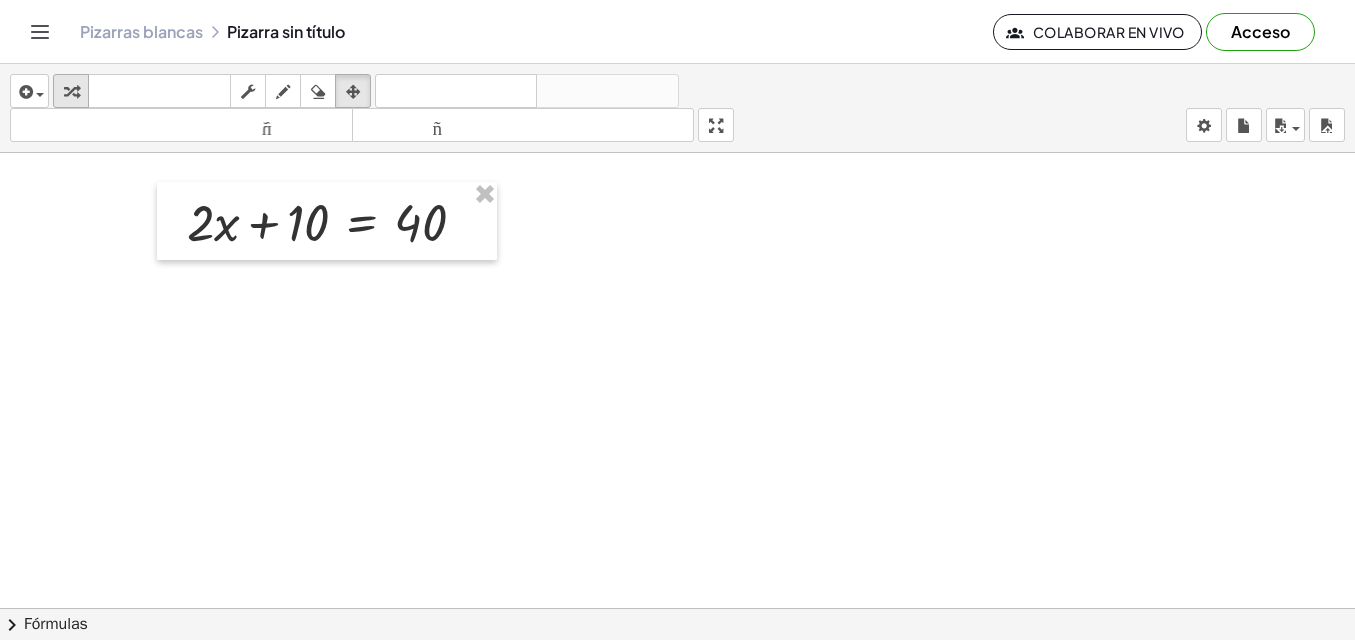 click at bounding box center (71, 92) 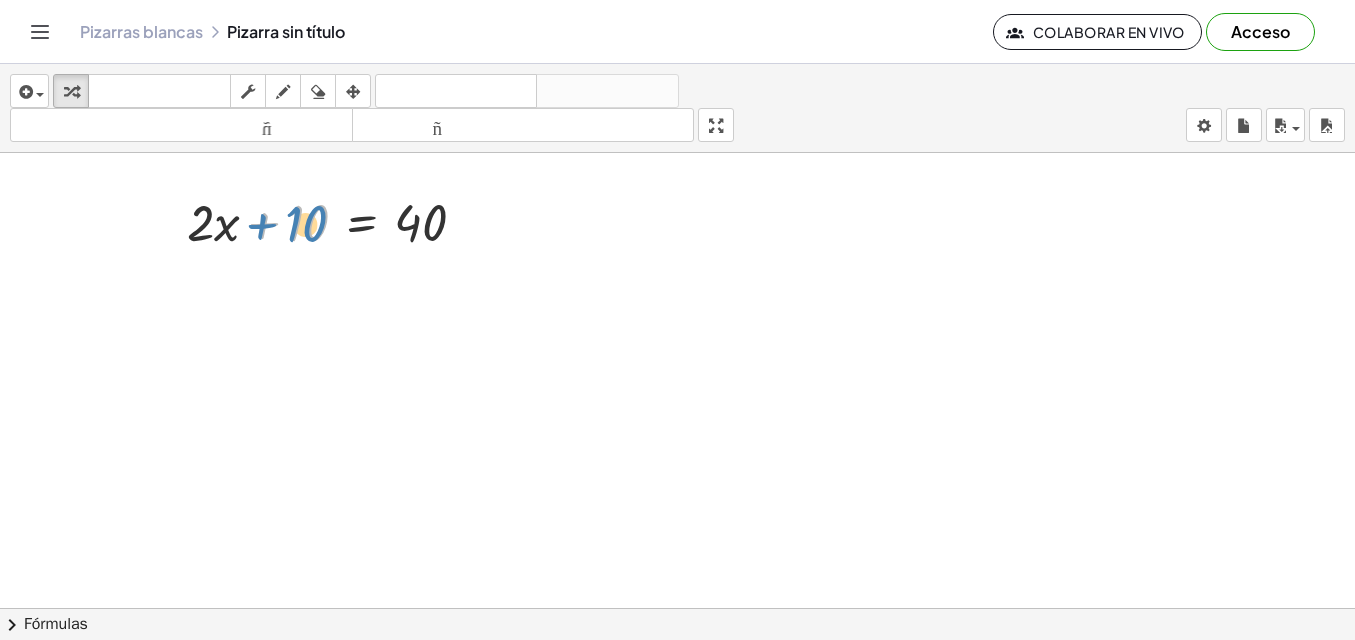 click at bounding box center [334, 221] 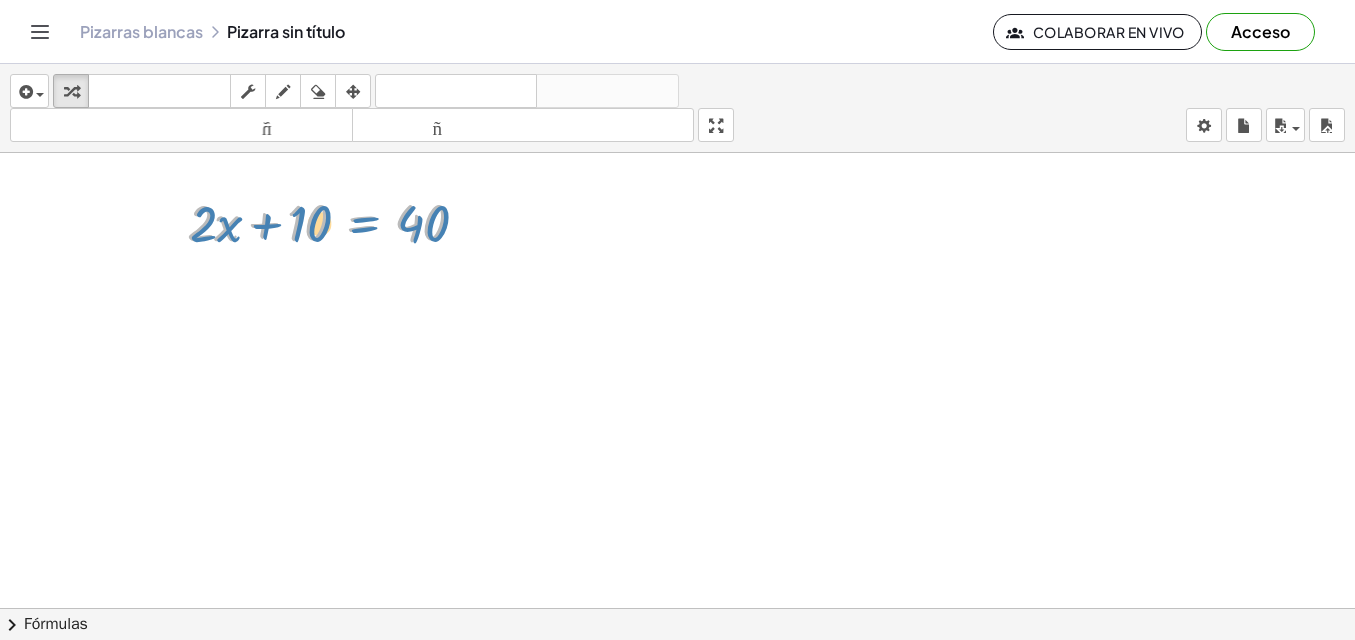 click at bounding box center (334, 221) 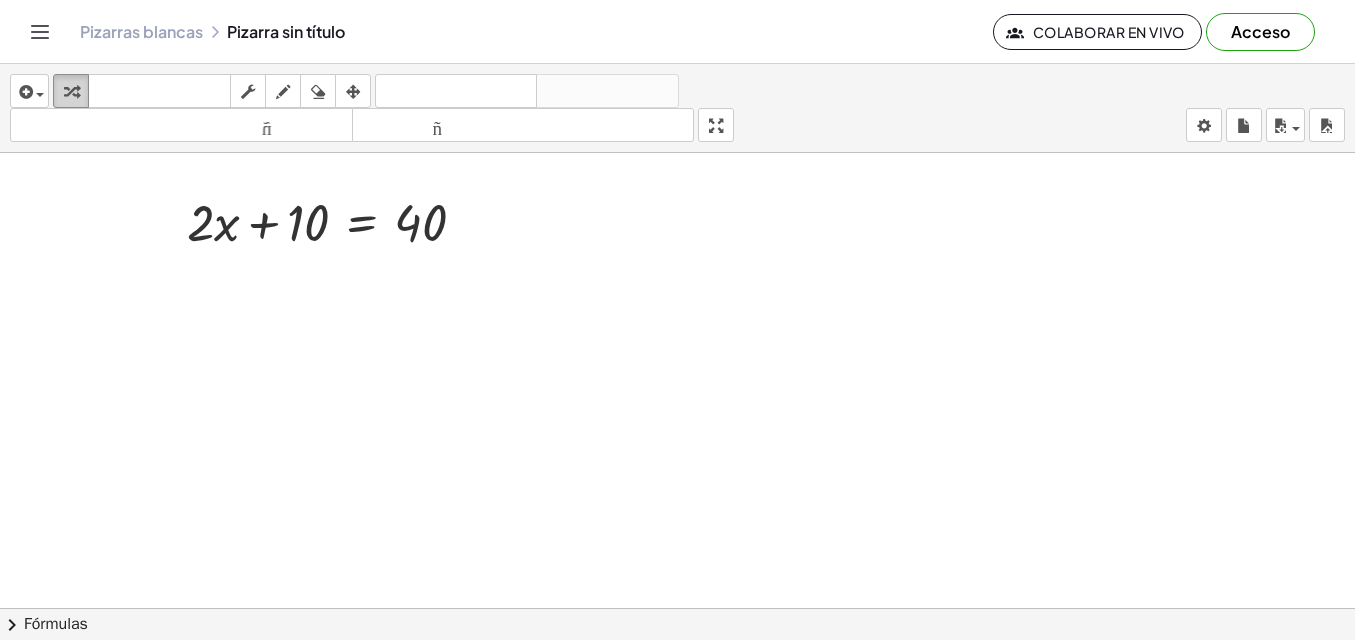 click at bounding box center [71, 92] 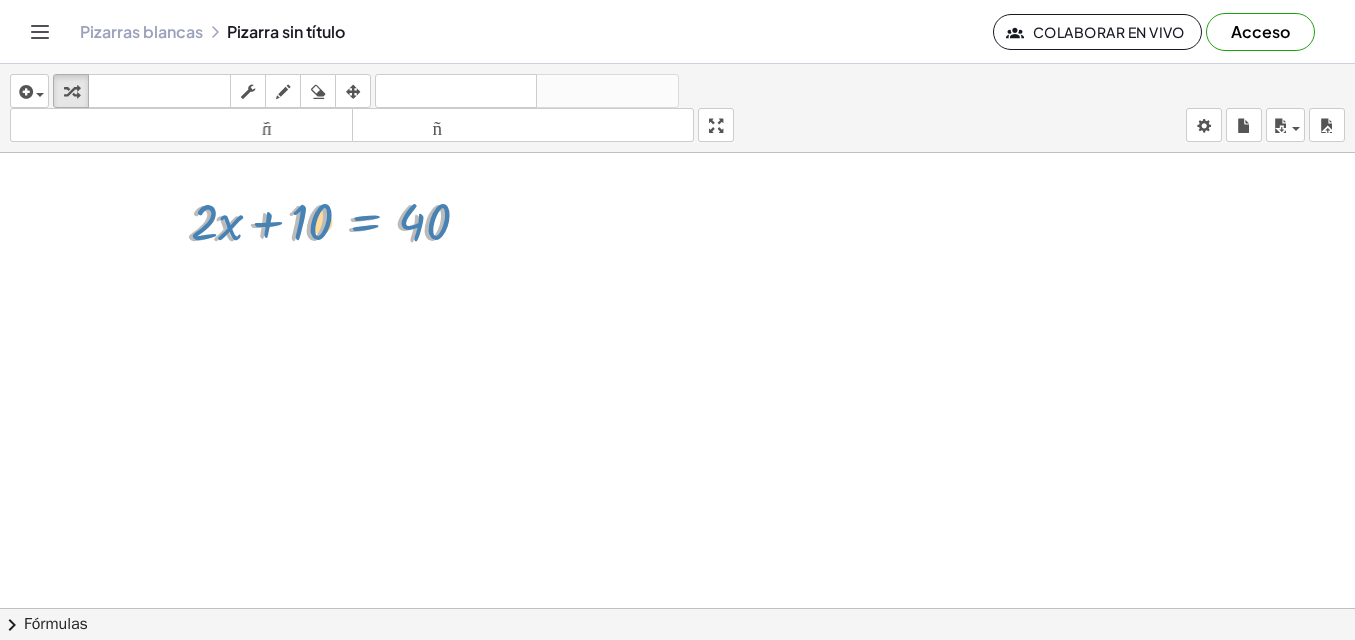 click at bounding box center (334, 221) 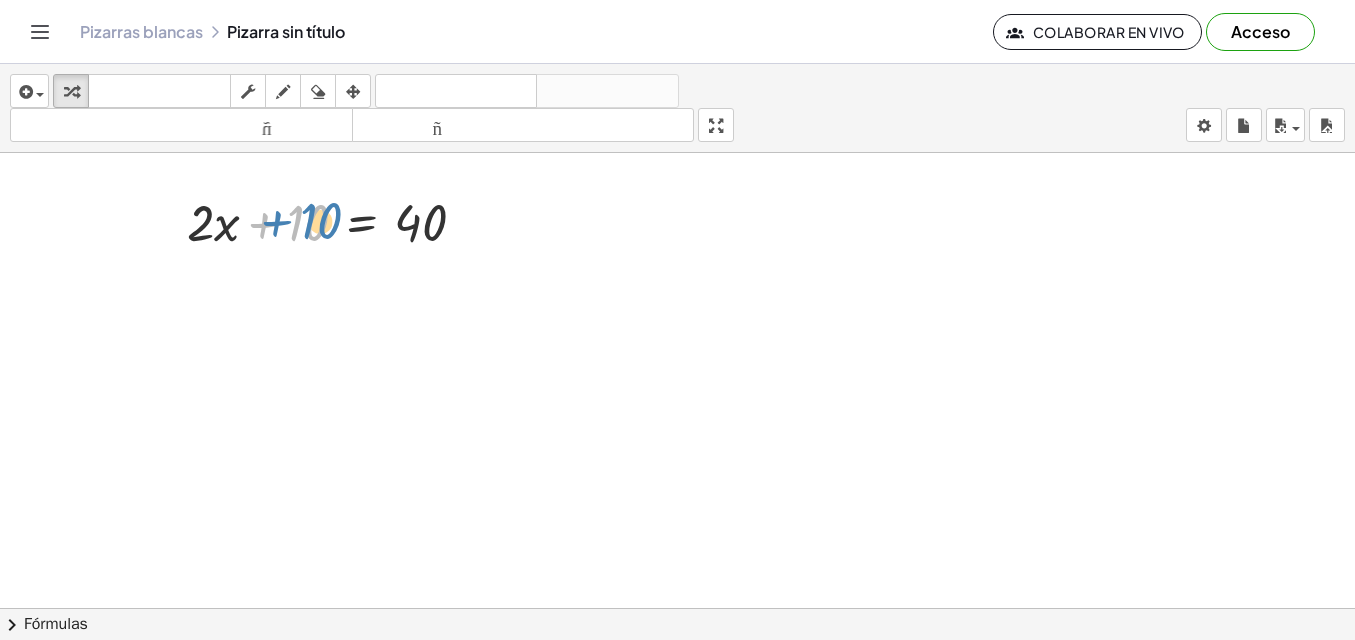 drag, startPoint x: 307, startPoint y: 216, endPoint x: 319, endPoint y: 213, distance: 12.369317 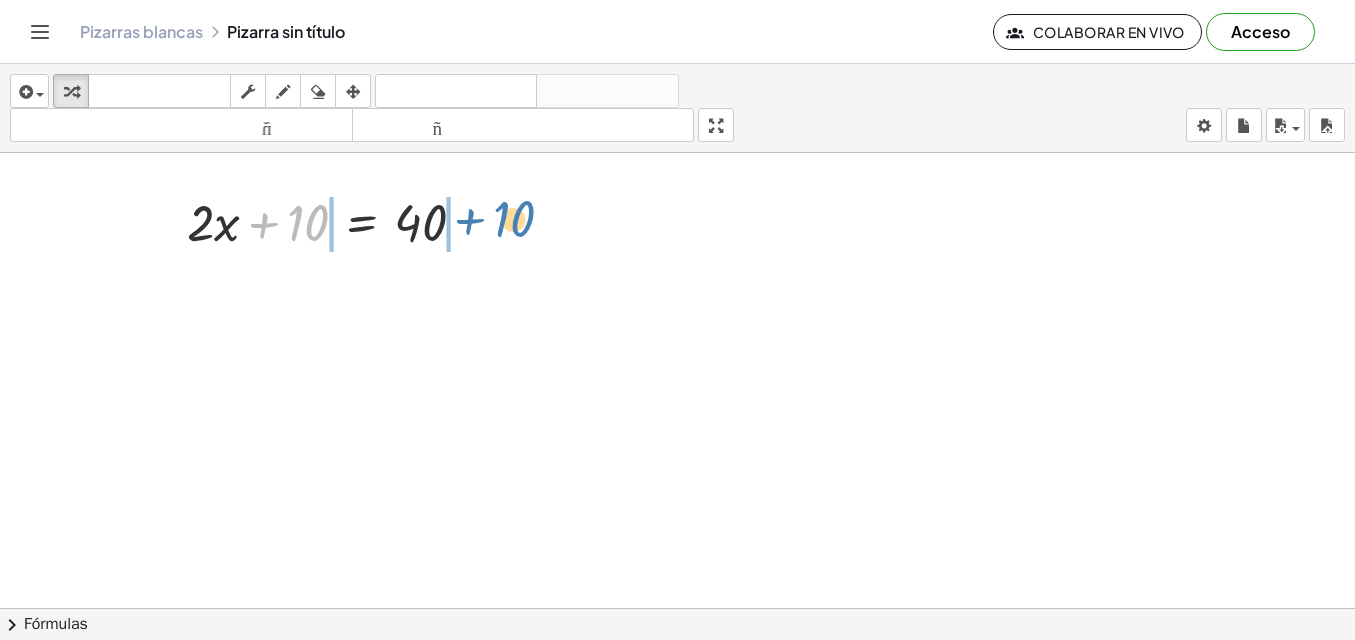 drag, startPoint x: 283, startPoint y: 223, endPoint x: 487, endPoint y: 218, distance: 204.06126 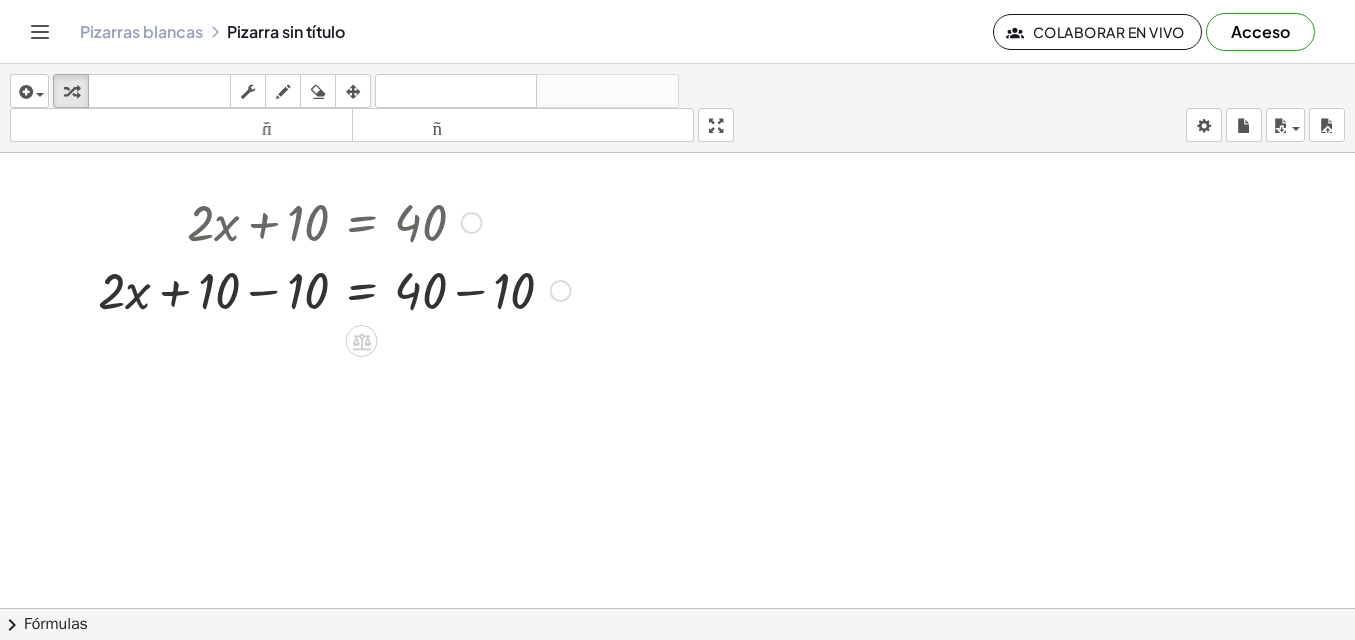 click at bounding box center (334, 289) 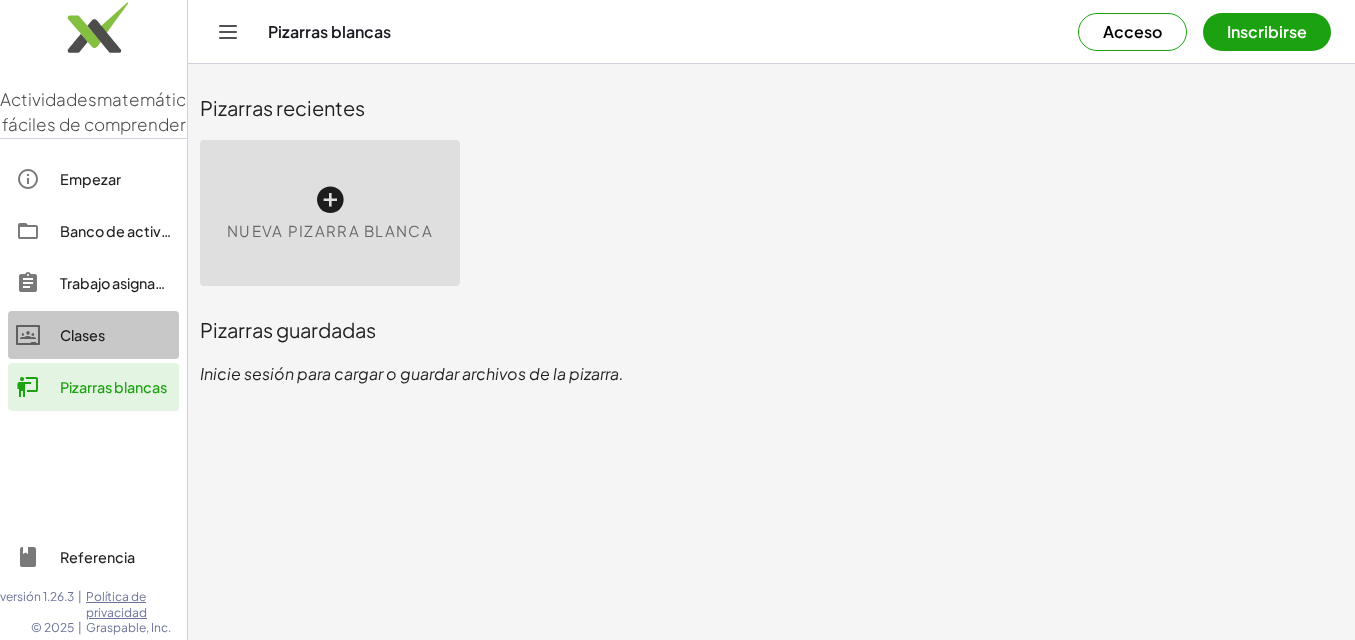 click on "Clases" 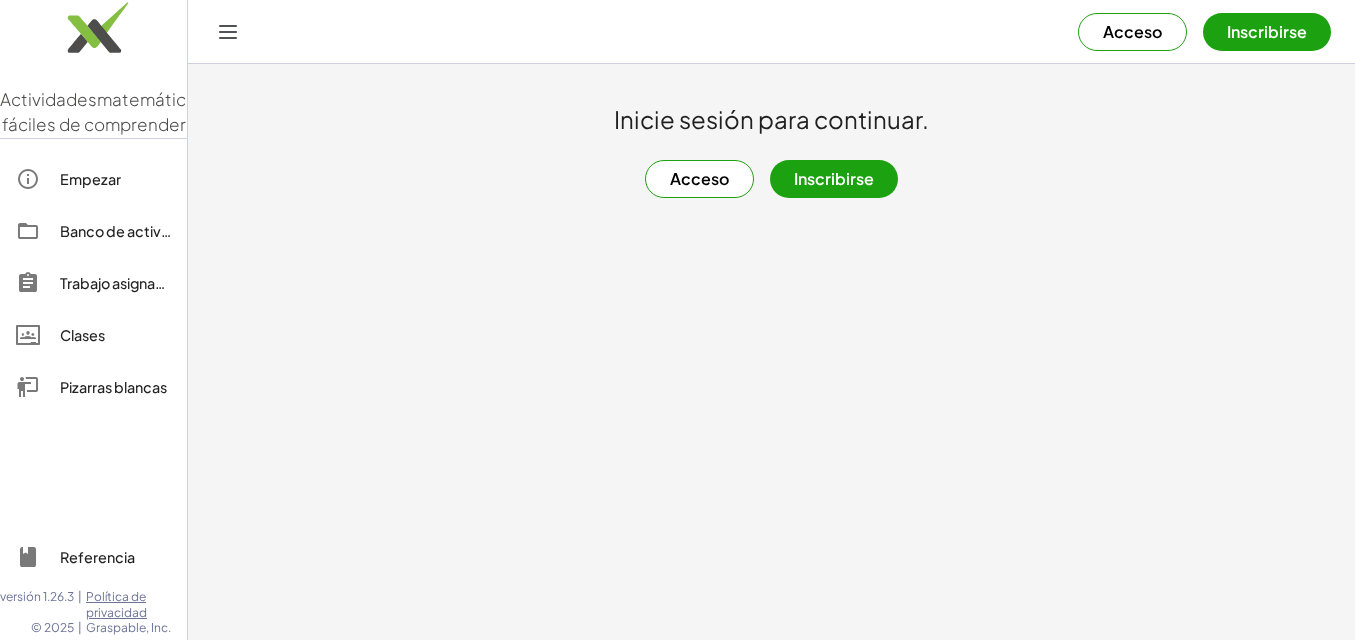 click on "Acceso" at bounding box center (699, 179) 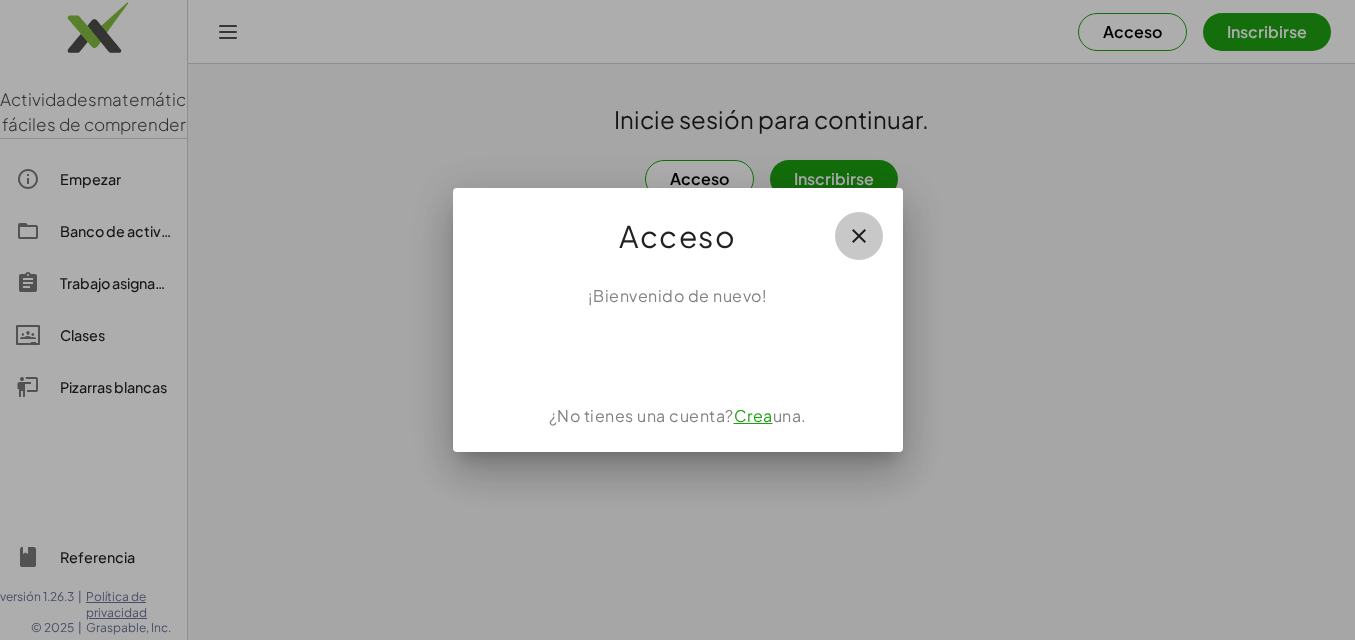 click at bounding box center (859, 236) 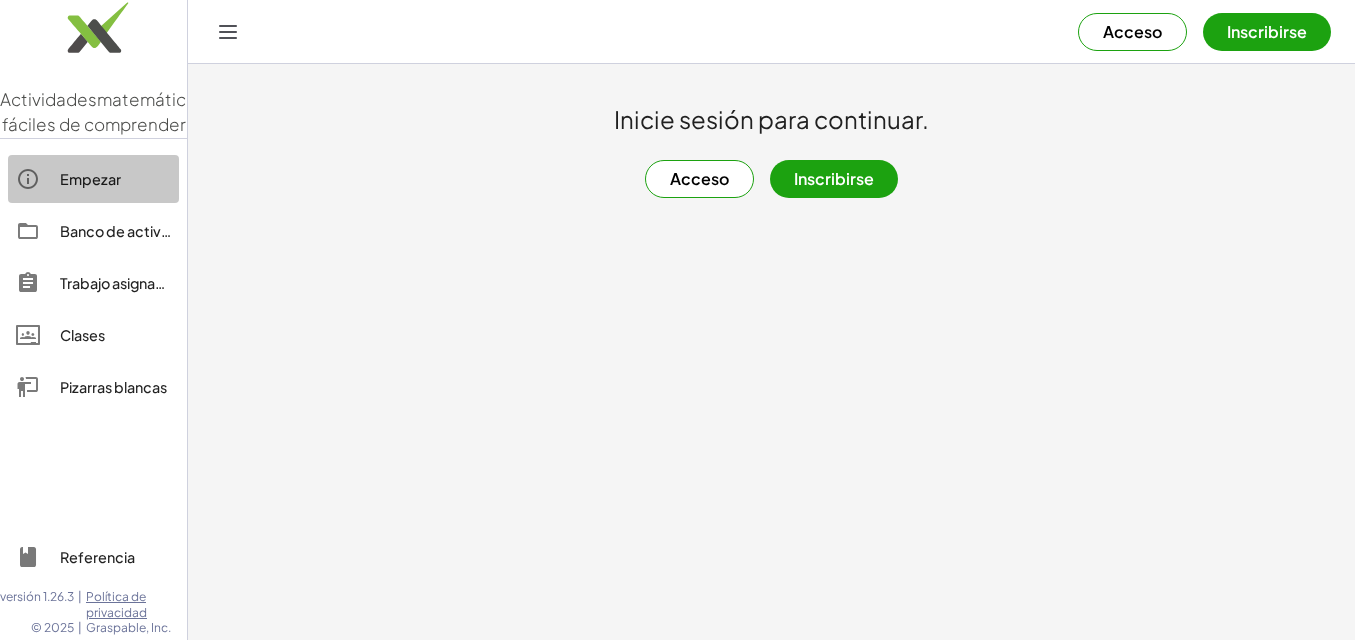 click on "Empezar" 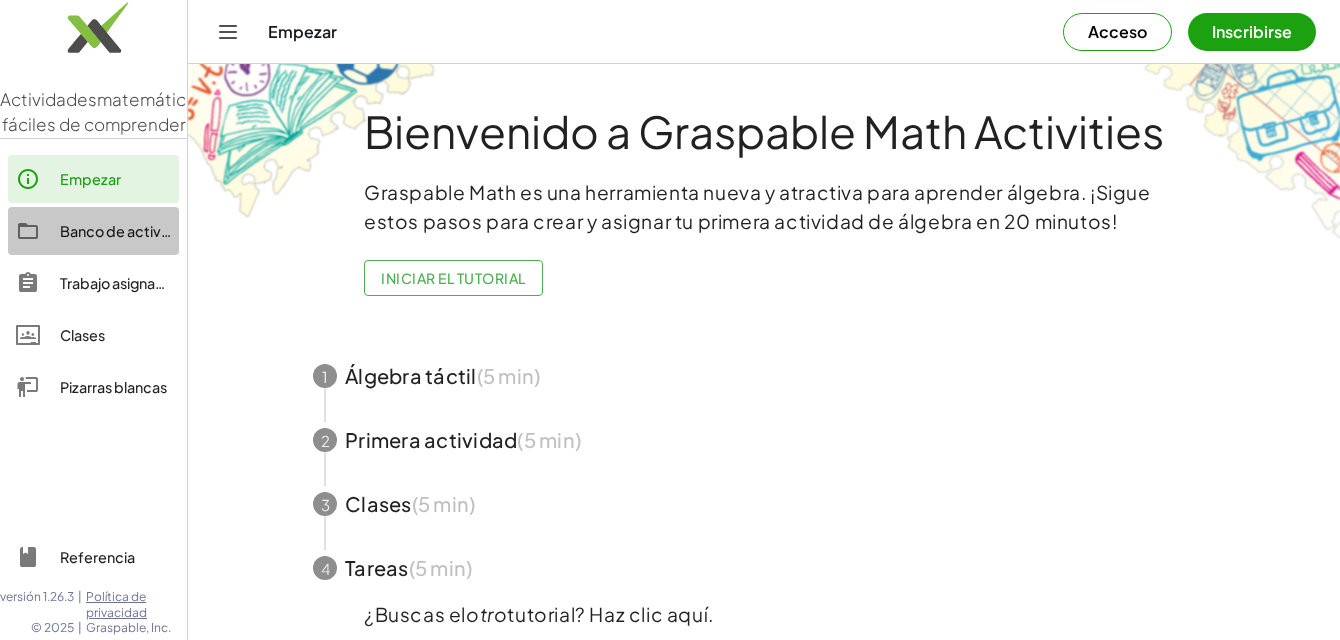 click on "Banco de actividades" at bounding box center (134, 231) 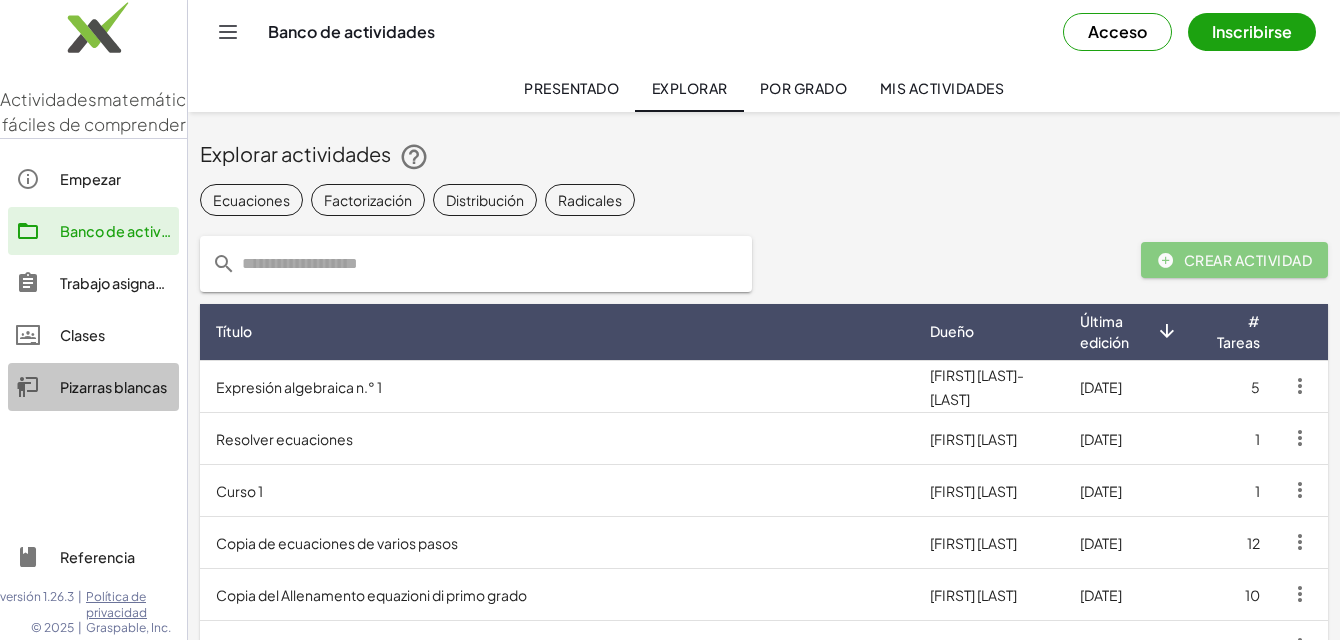 click on "Pizarras blancas" at bounding box center [113, 387] 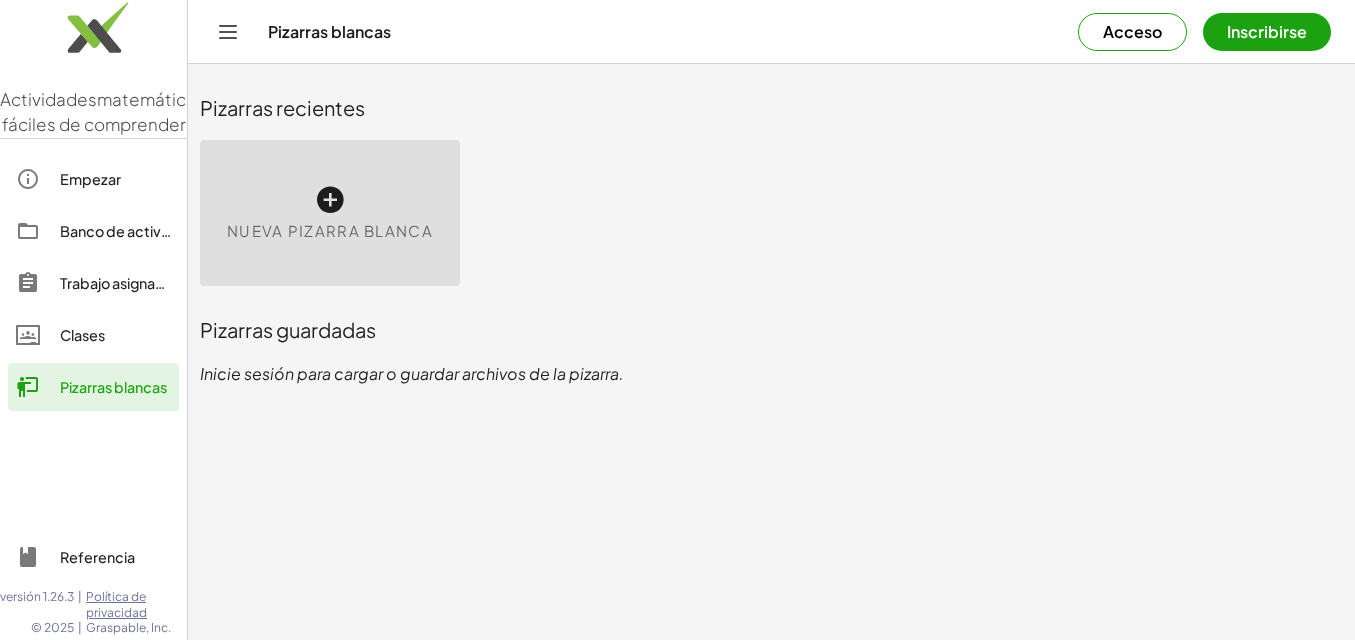 click at bounding box center (330, 200) 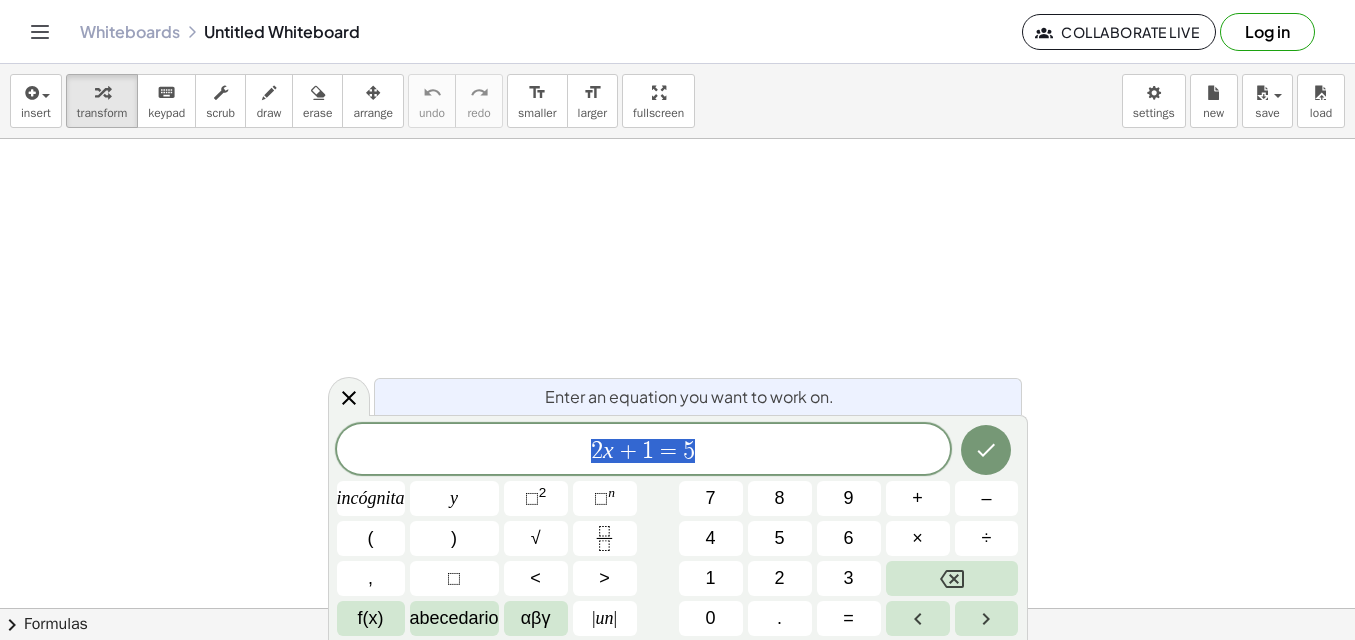 click at bounding box center [677, 608] 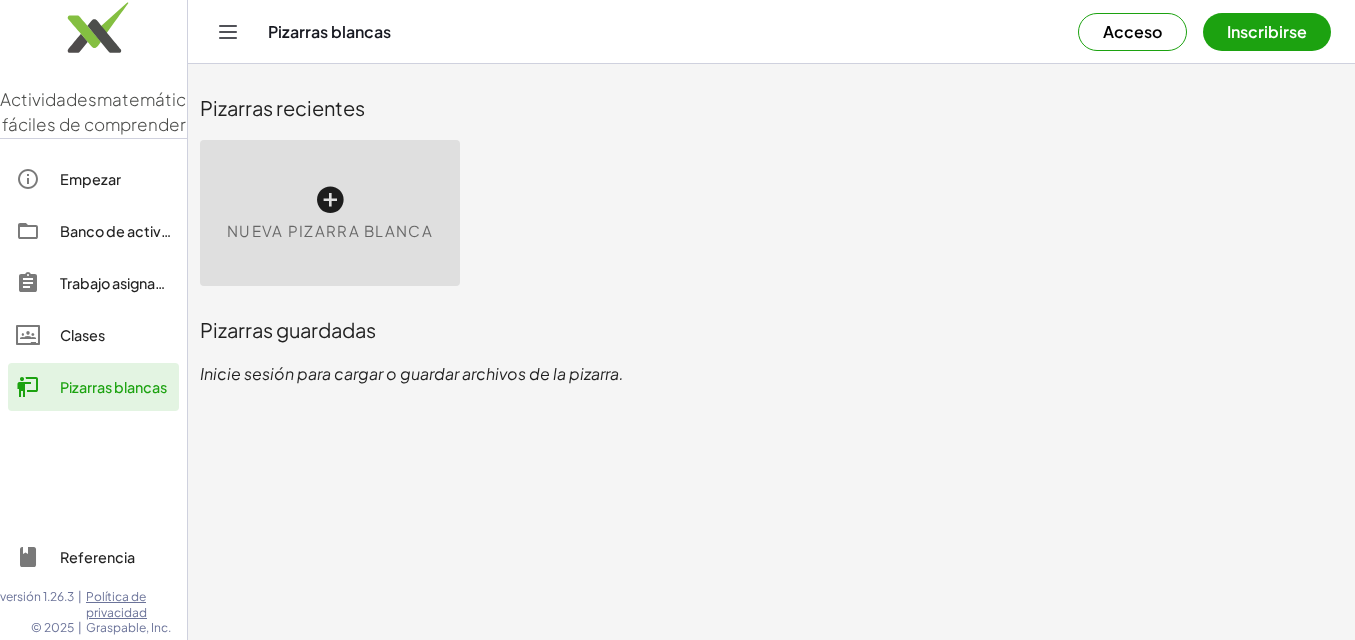 click on "Nueva pizarra blanca" at bounding box center (330, 213) 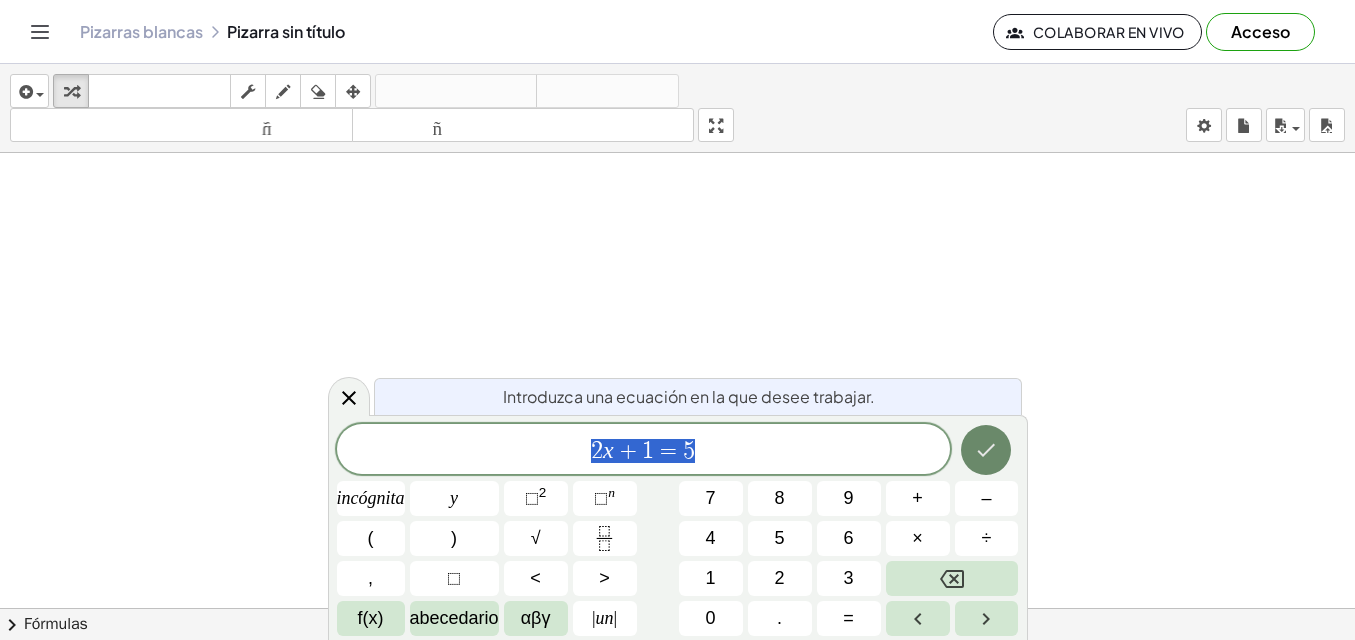 click at bounding box center [986, 450] 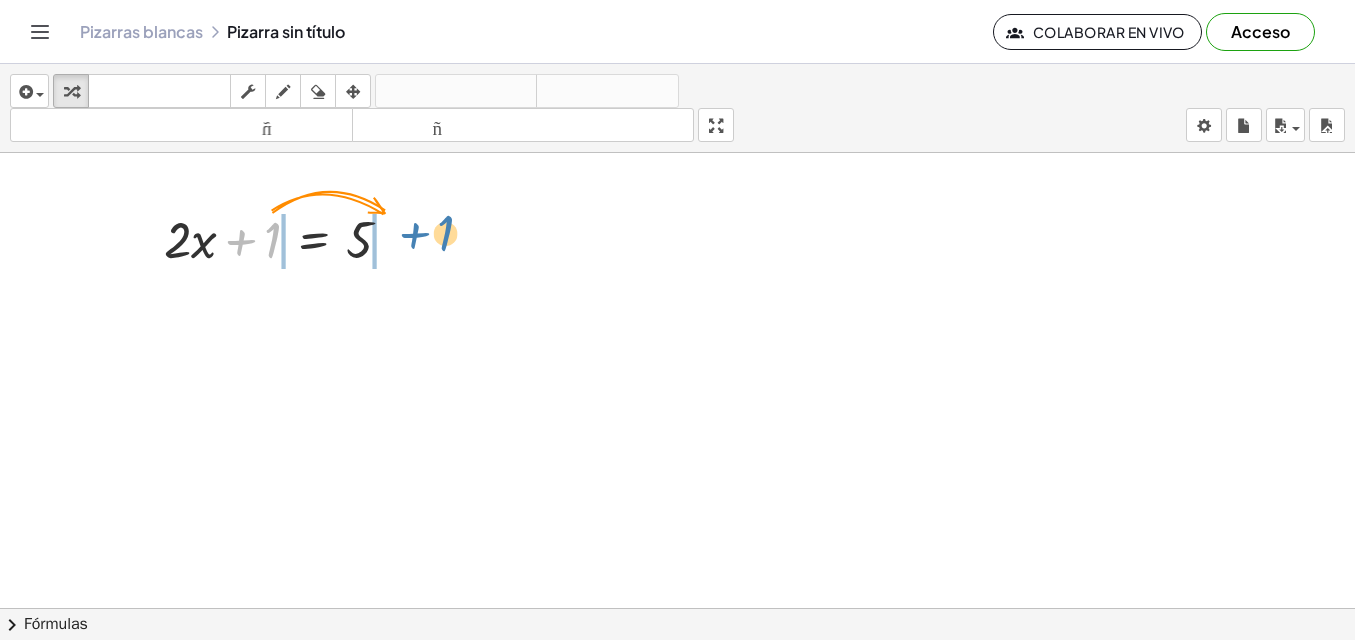 drag, startPoint x: 265, startPoint y: 236, endPoint x: 437, endPoint y: 227, distance: 172.2353 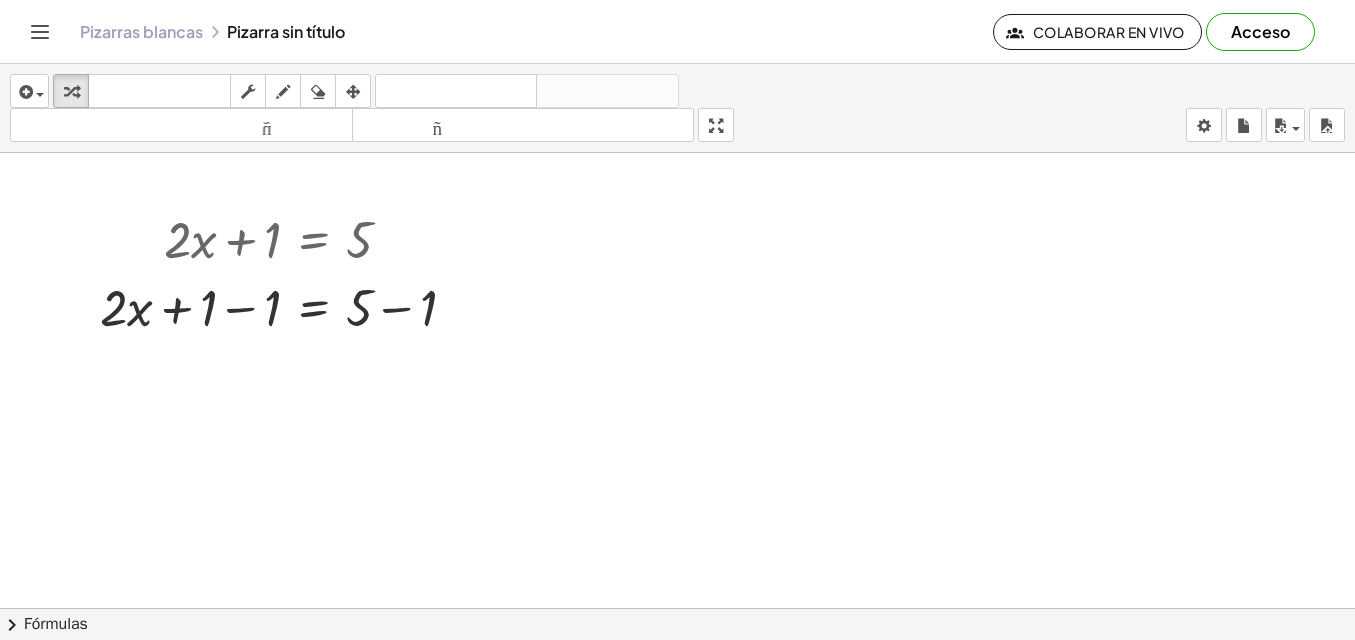 click at bounding box center [286, 306] 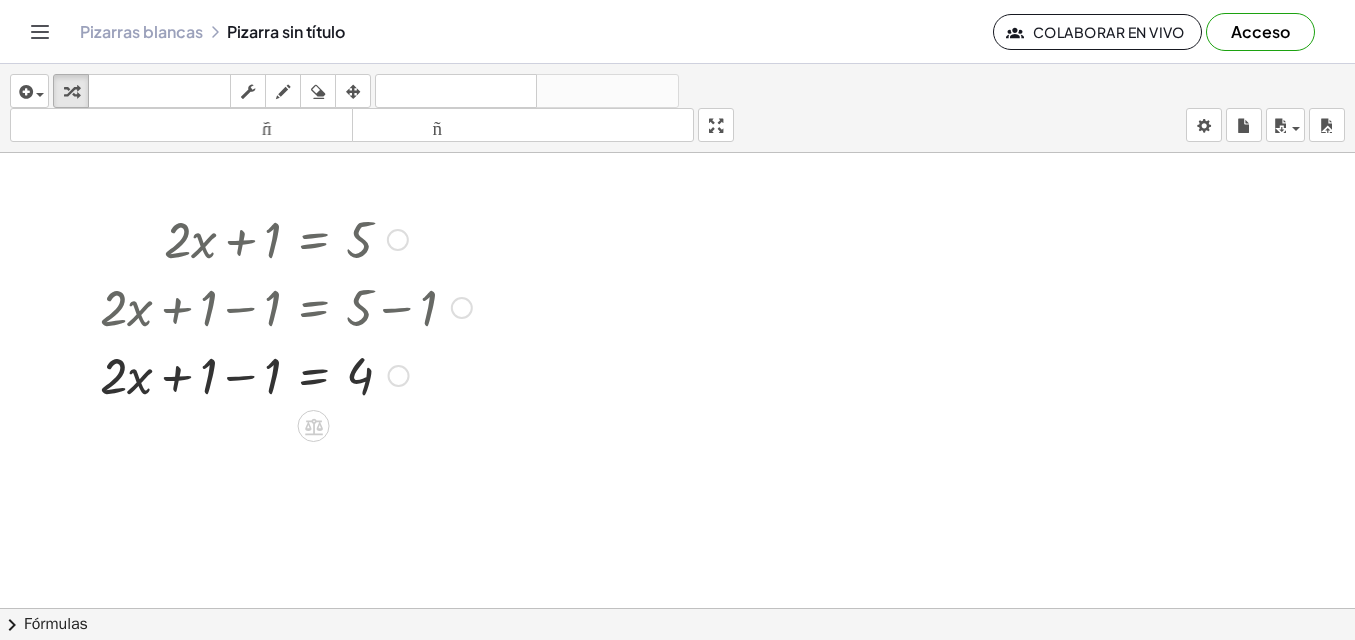 click at bounding box center (286, 374) 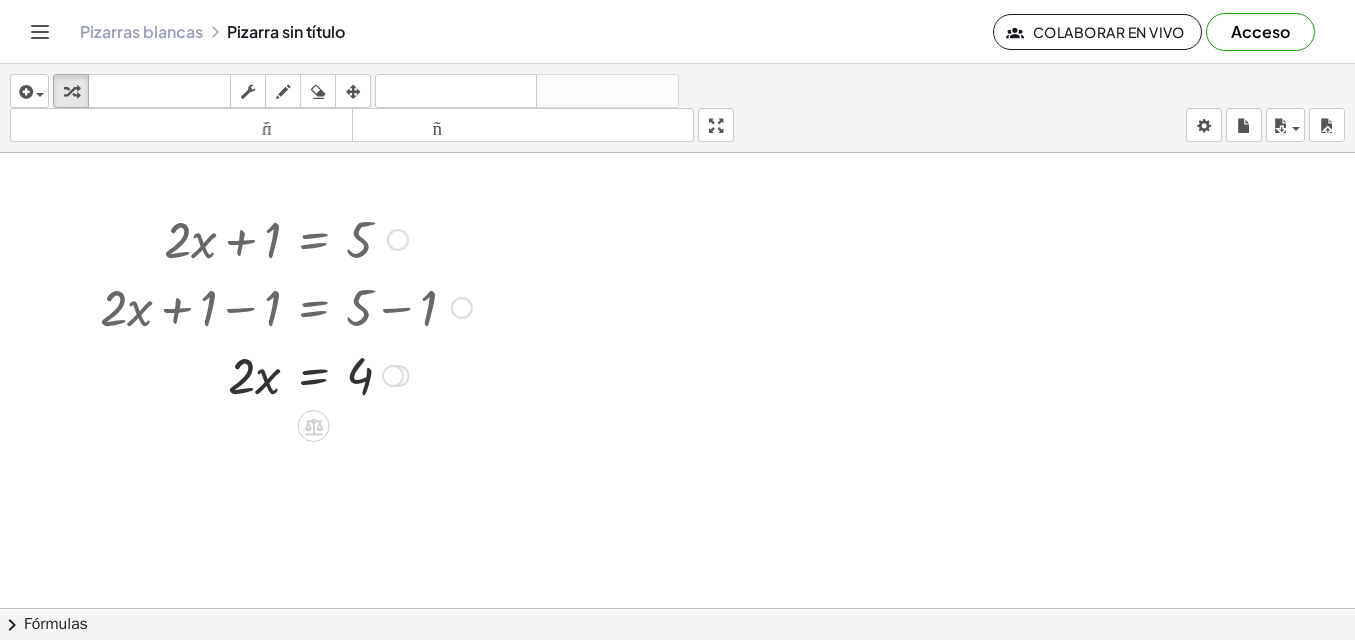click at bounding box center (286, 306) 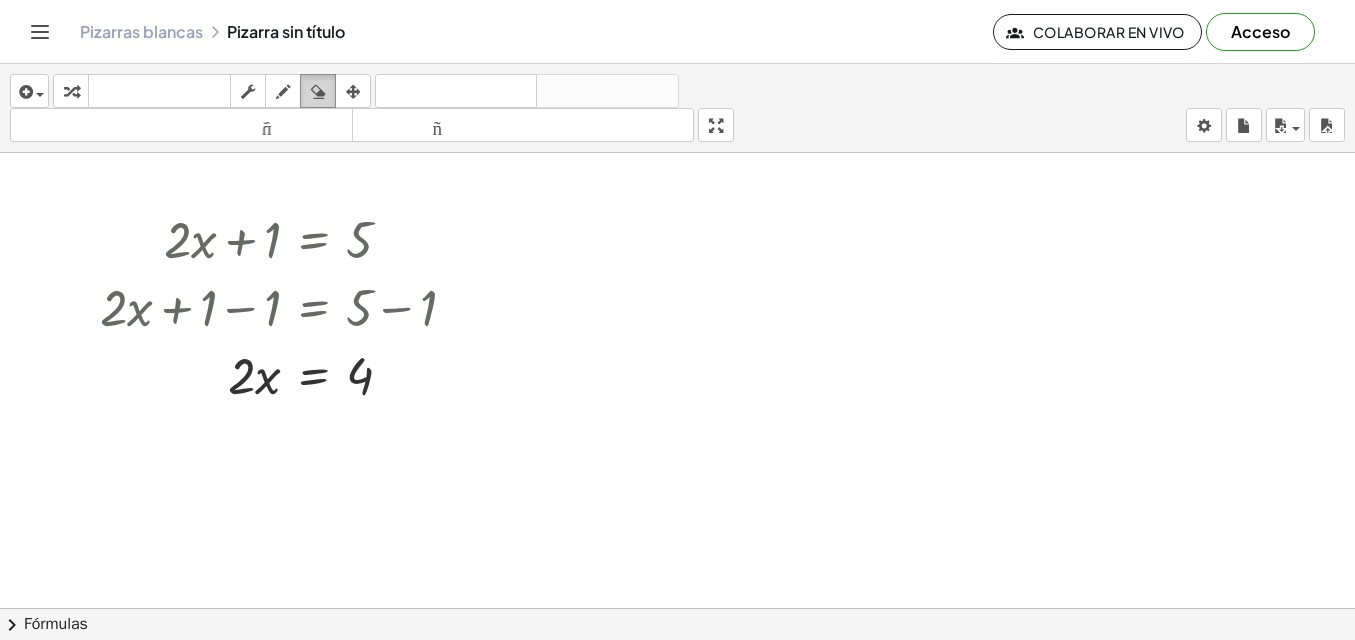 click at bounding box center [318, 92] 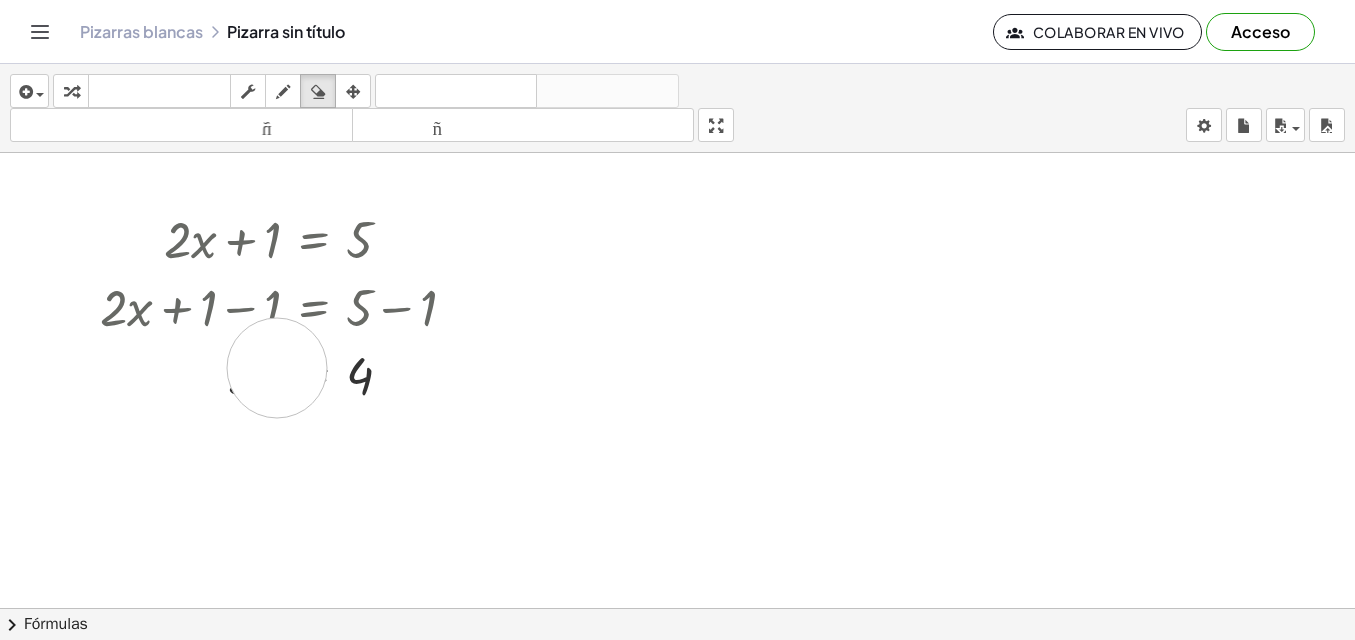 click at bounding box center [677, 622] 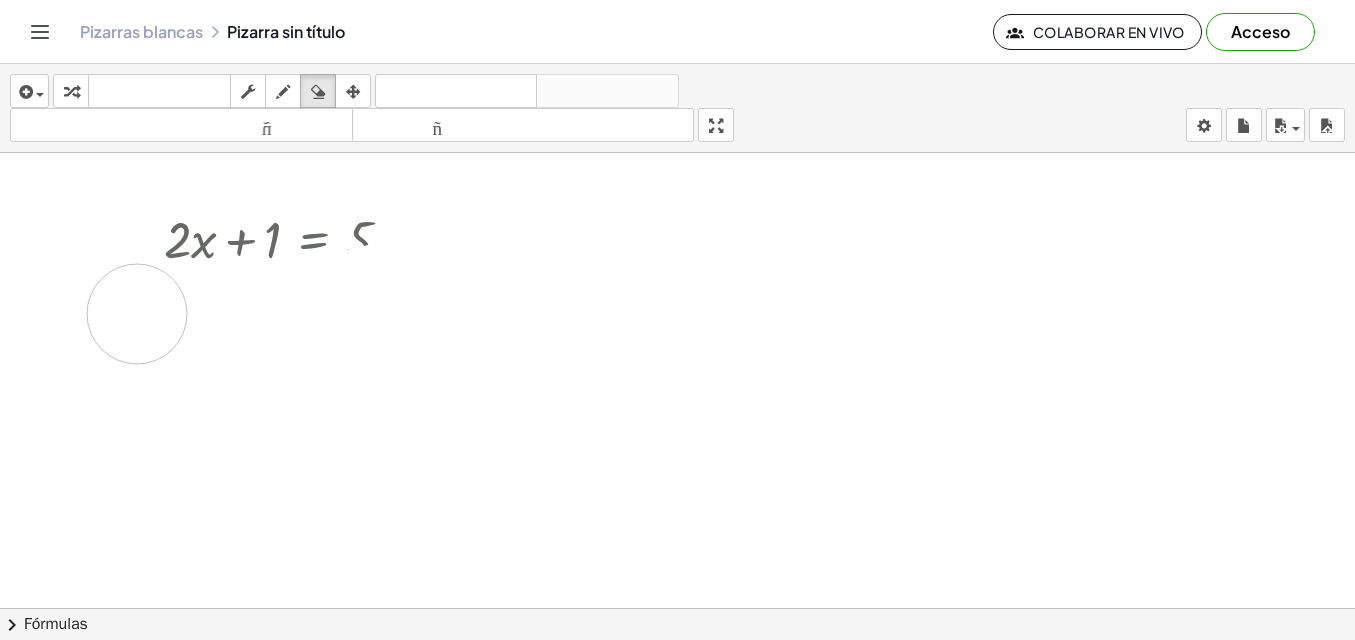 drag, startPoint x: 240, startPoint y: 375, endPoint x: 134, endPoint y: 314, distance: 122.29881 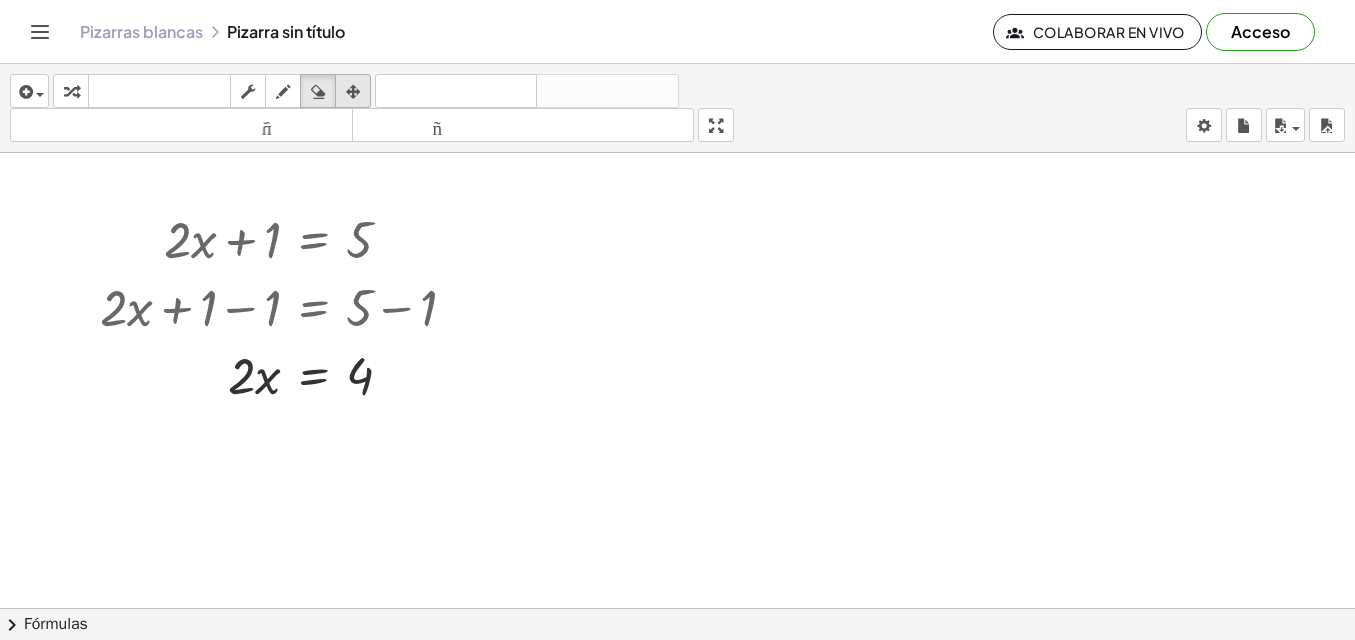 click at bounding box center [353, 92] 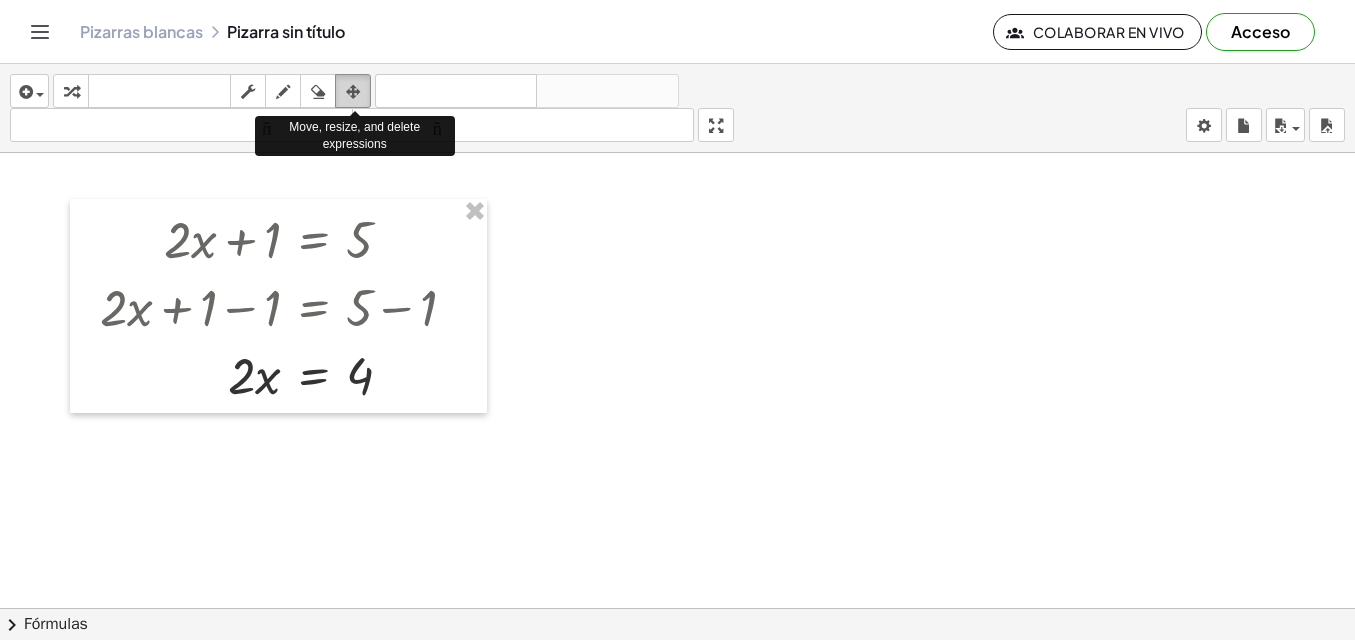 click at bounding box center [353, 92] 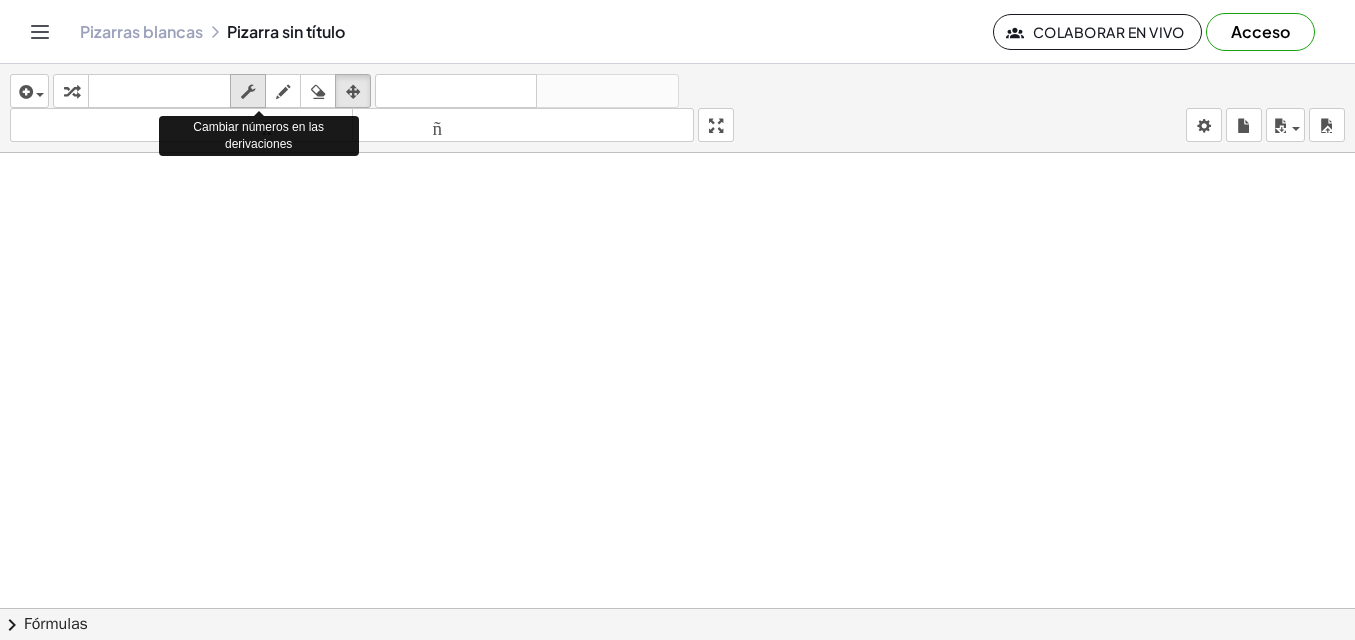 click at bounding box center [248, 91] 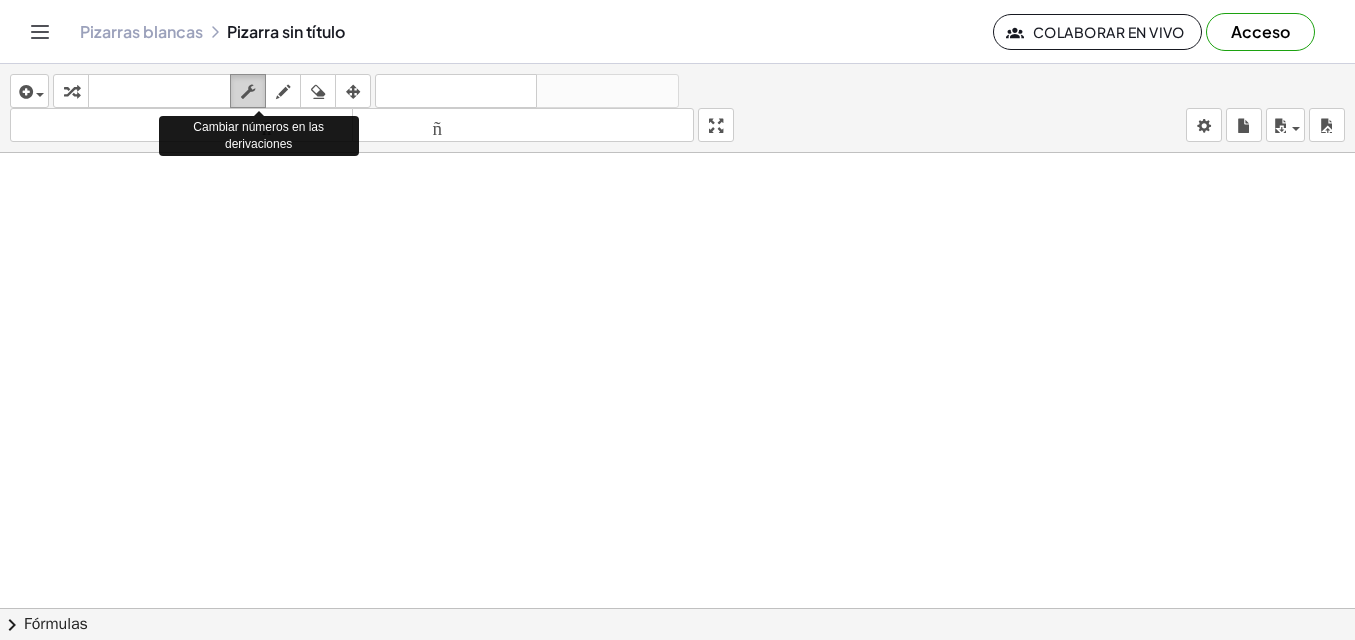 click at bounding box center (248, 91) 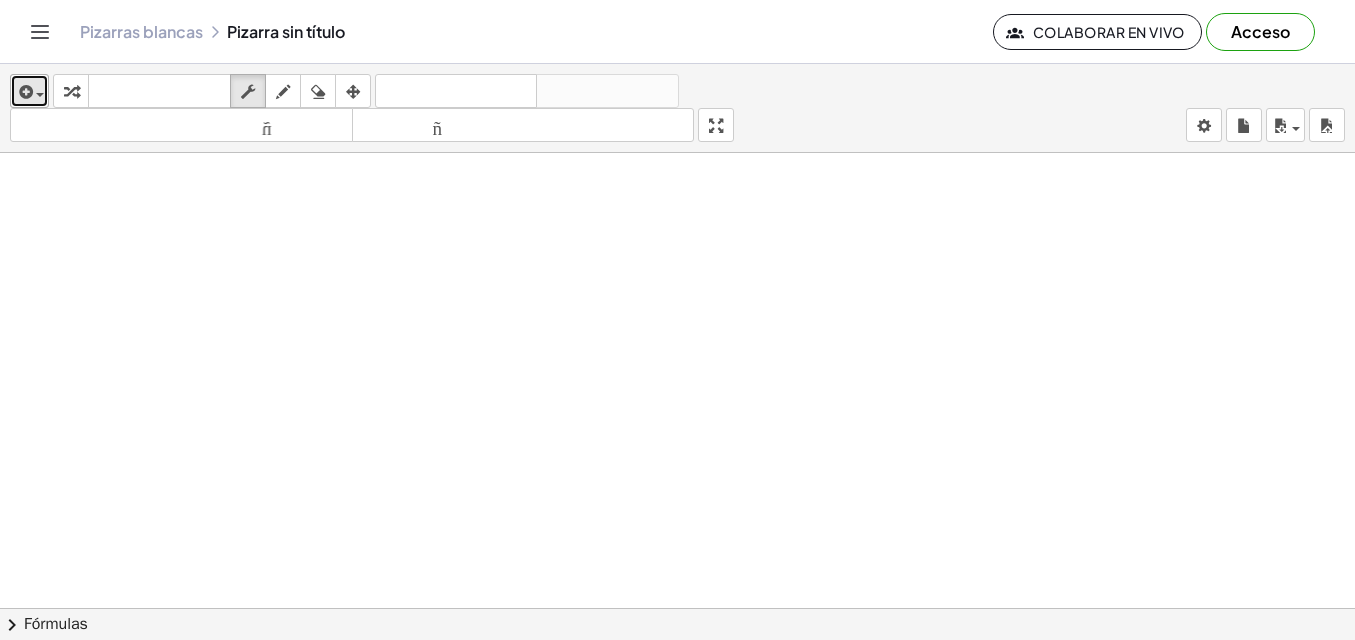 click at bounding box center [24, 92] 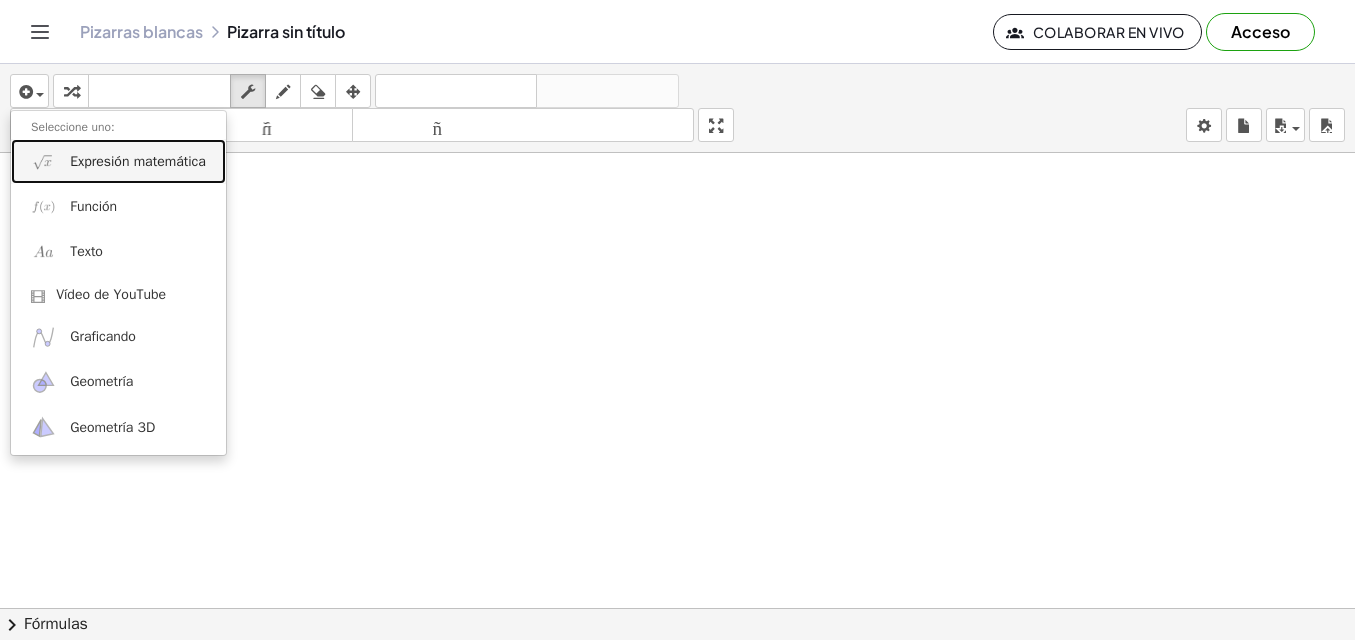 click on "Expresión matemática" at bounding box center (138, 161) 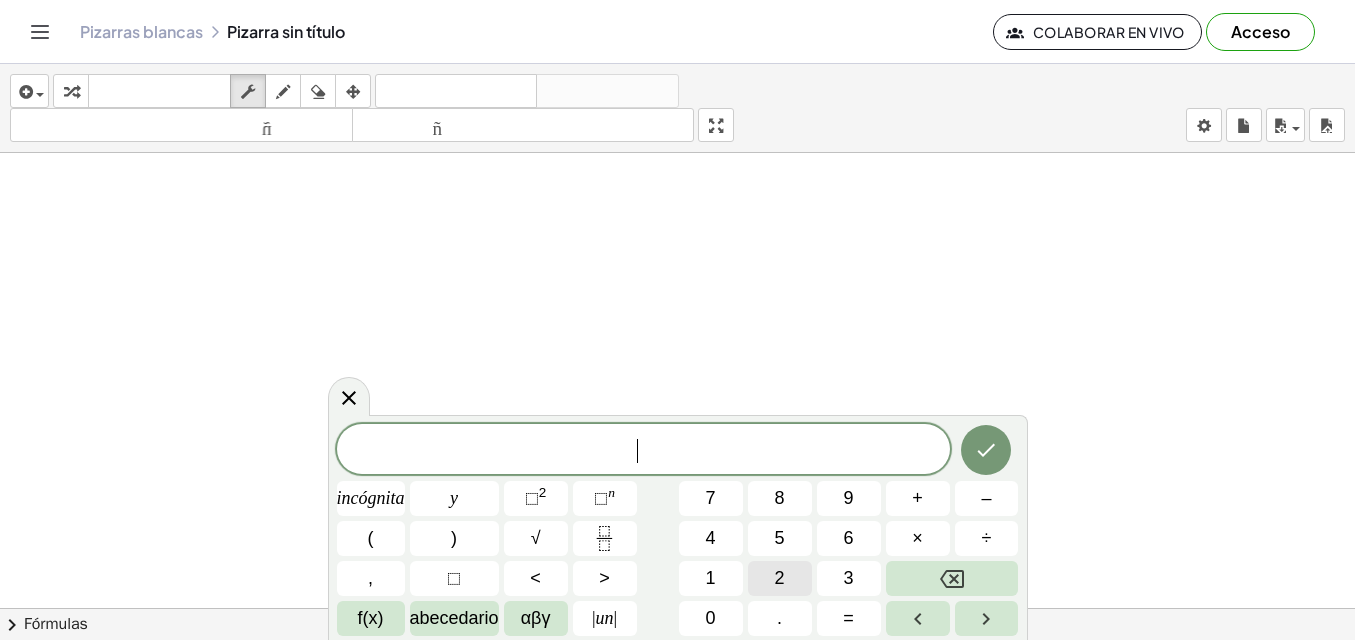 click on "2" at bounding box center [780, 578] 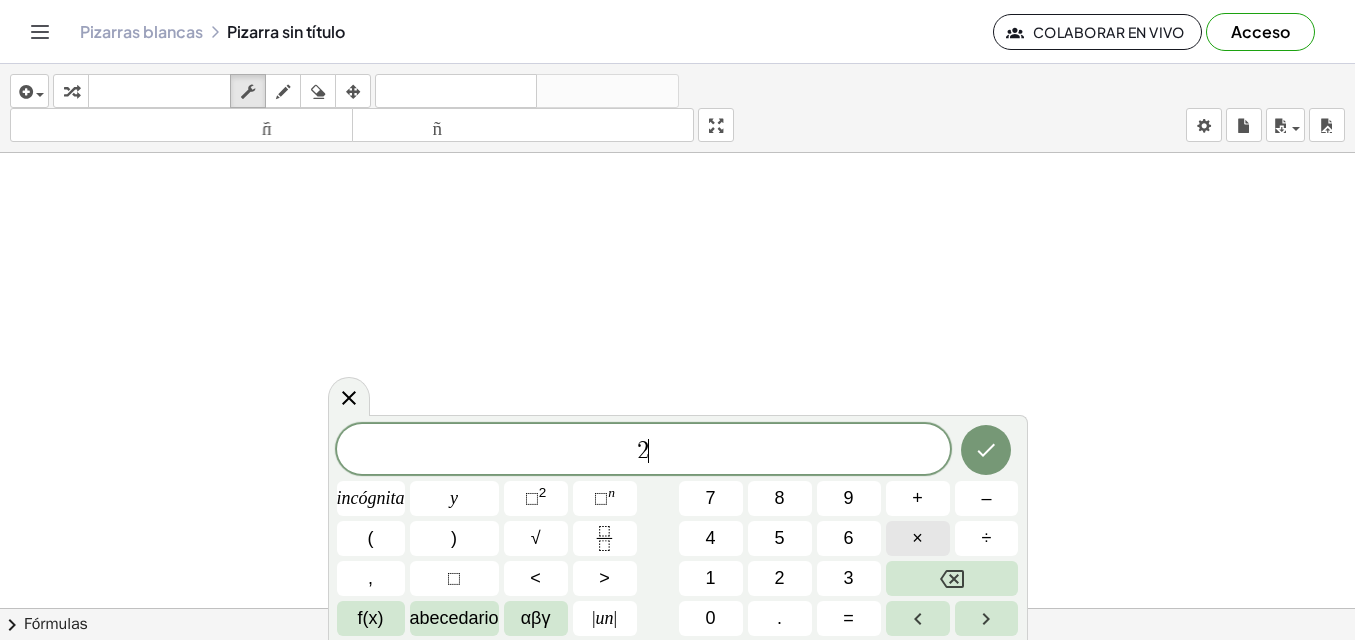 click on "×" at bounding box center (917, 538) 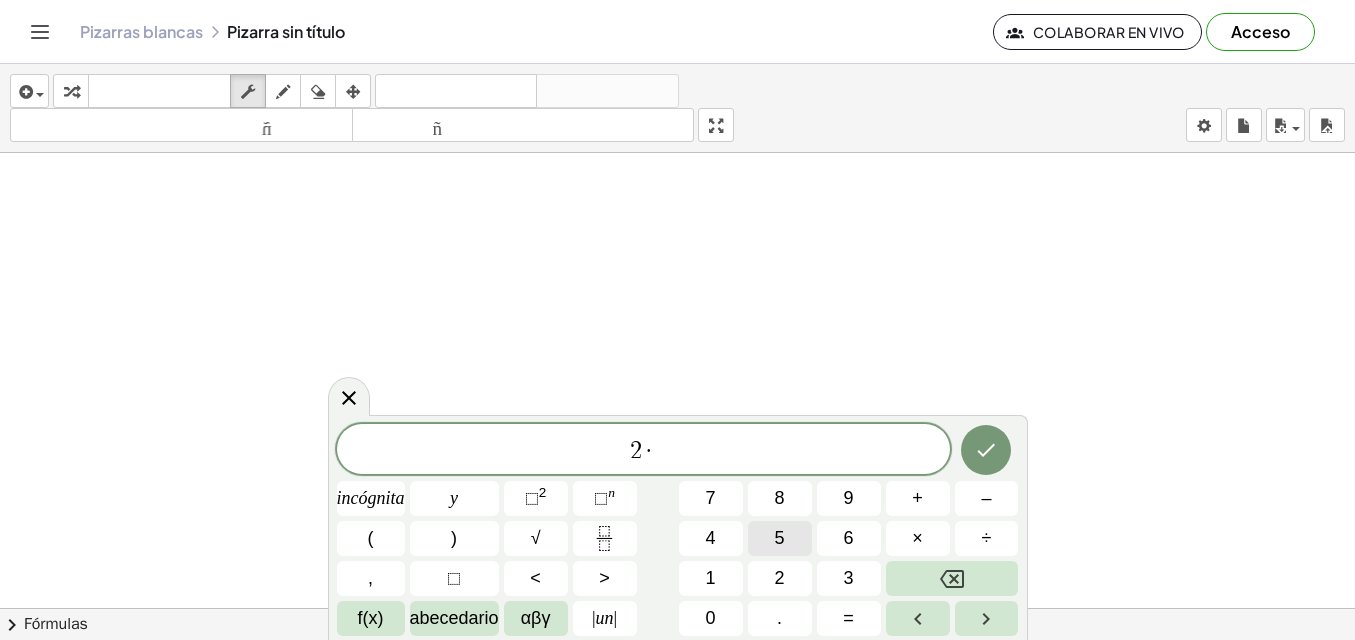 click on "5" at bounding box center [780, 538] 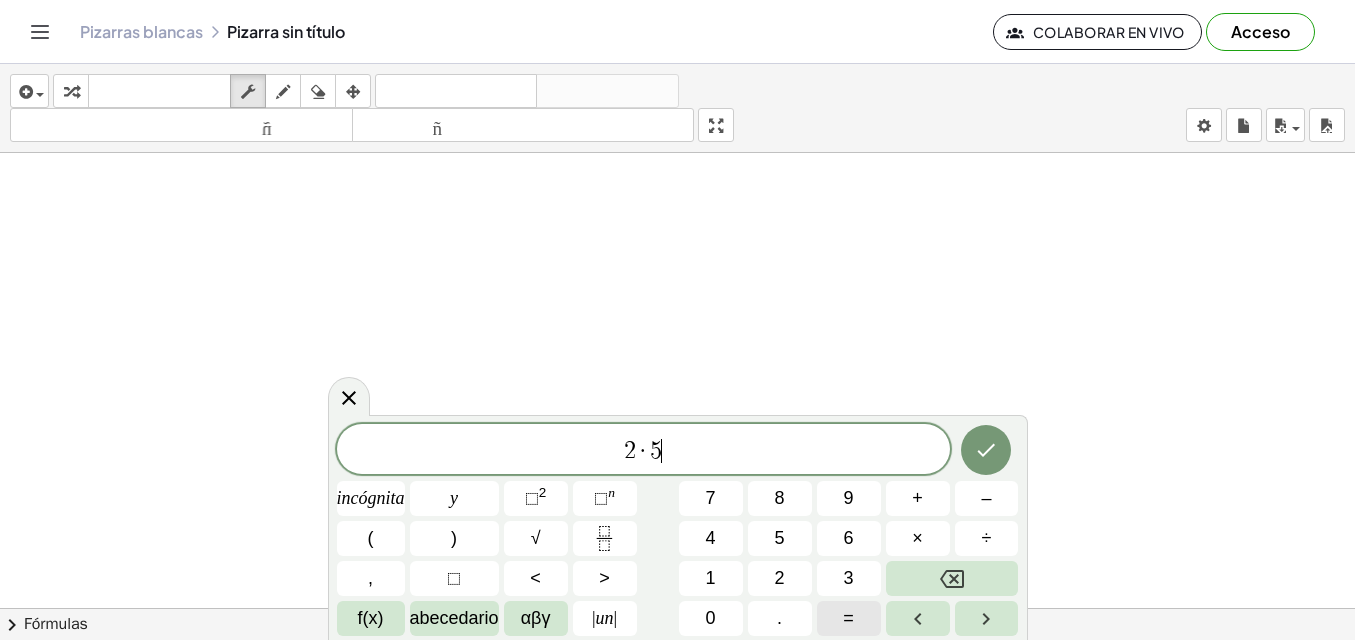 click on "=" at bounding box center (848, 618) 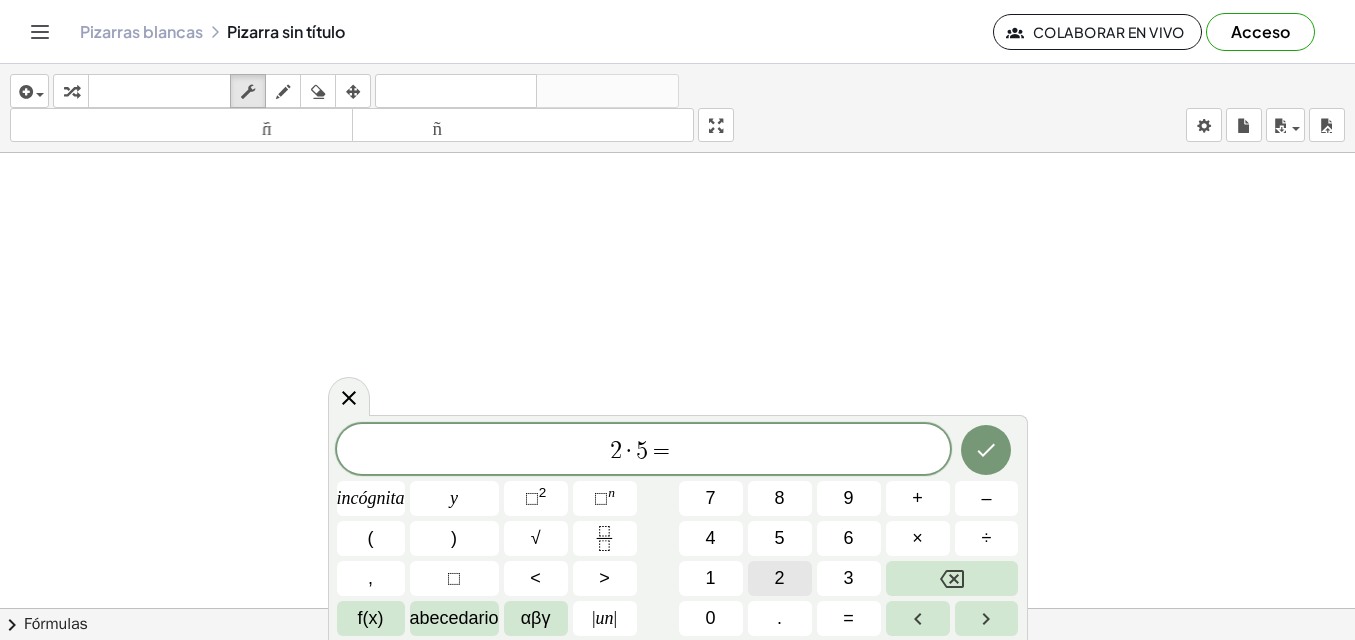 click on "2" at bounding box center (780, 578) 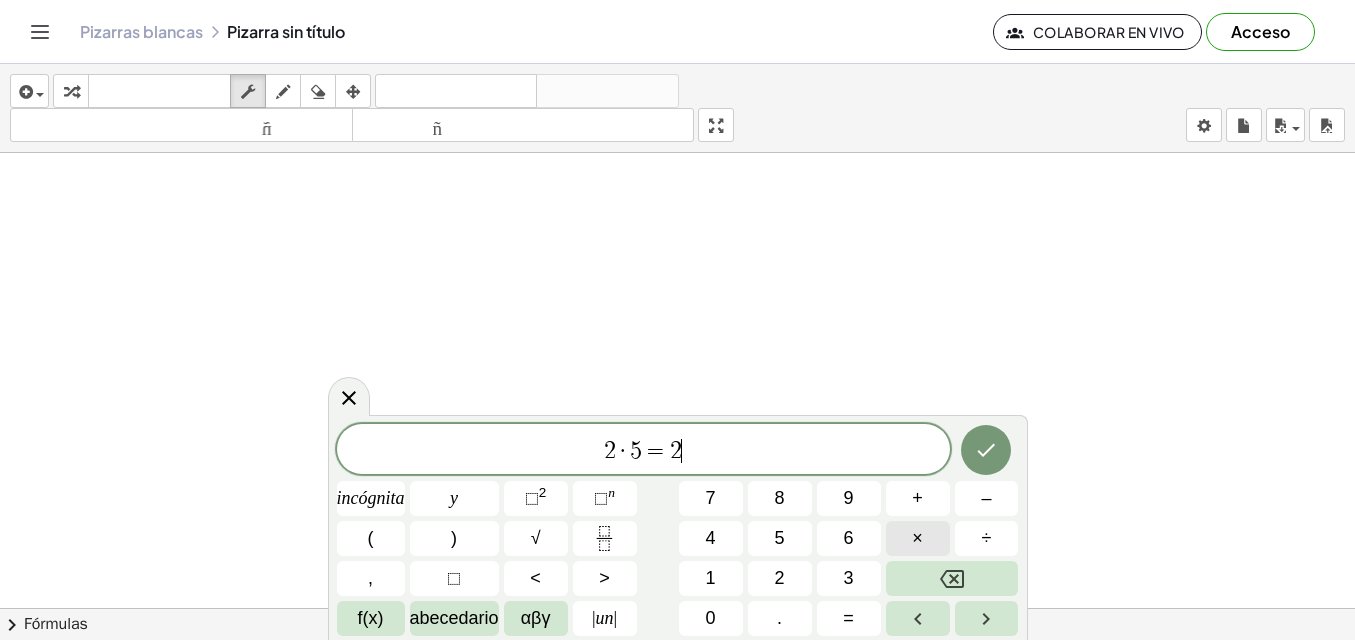 click on "×" at bounding box center (918, 538) 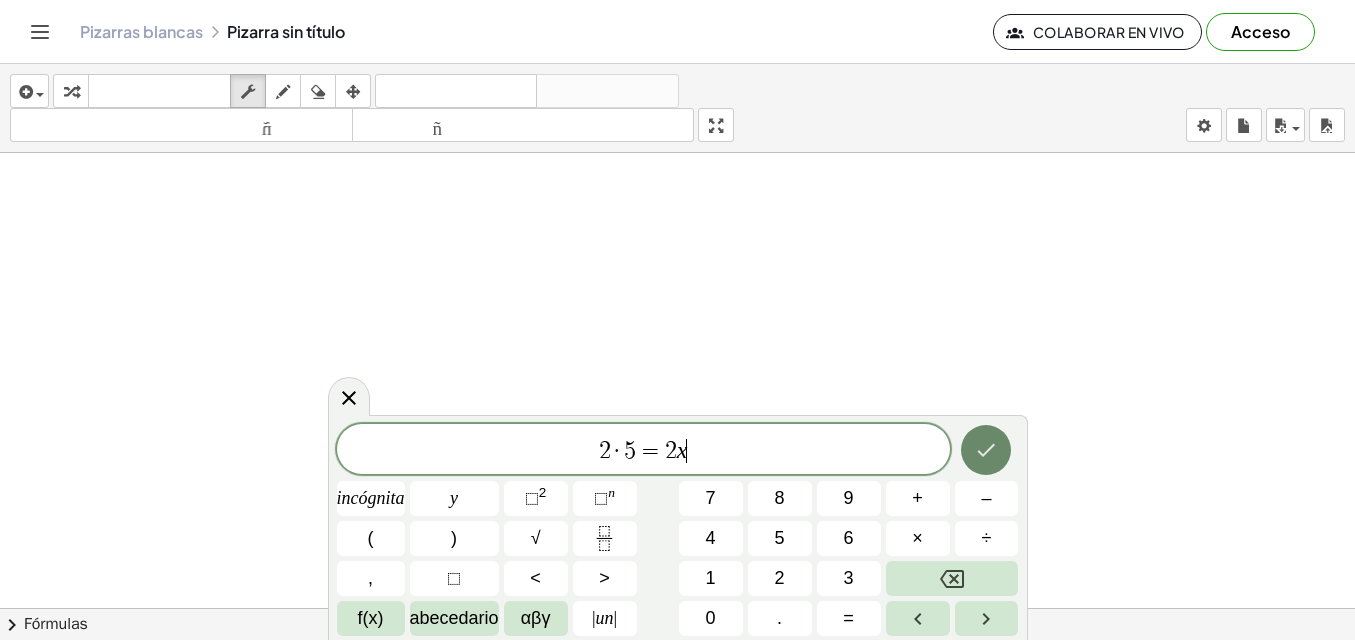 click 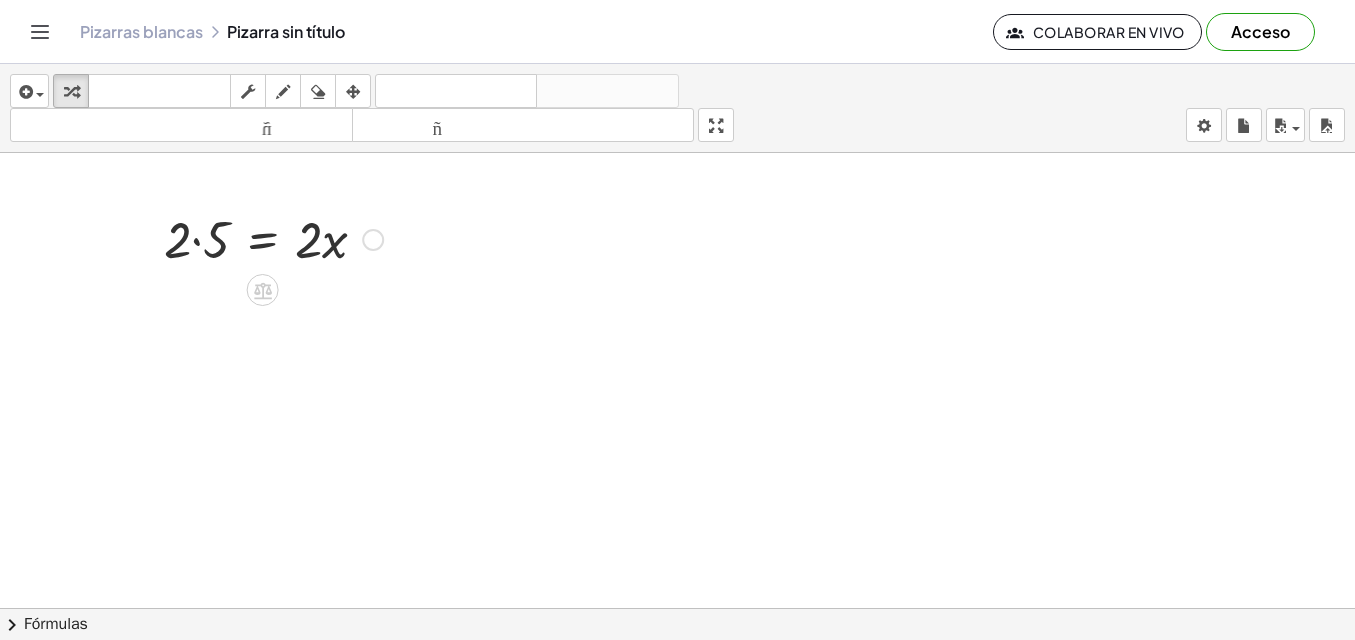 click at bounding box center (273, 238) 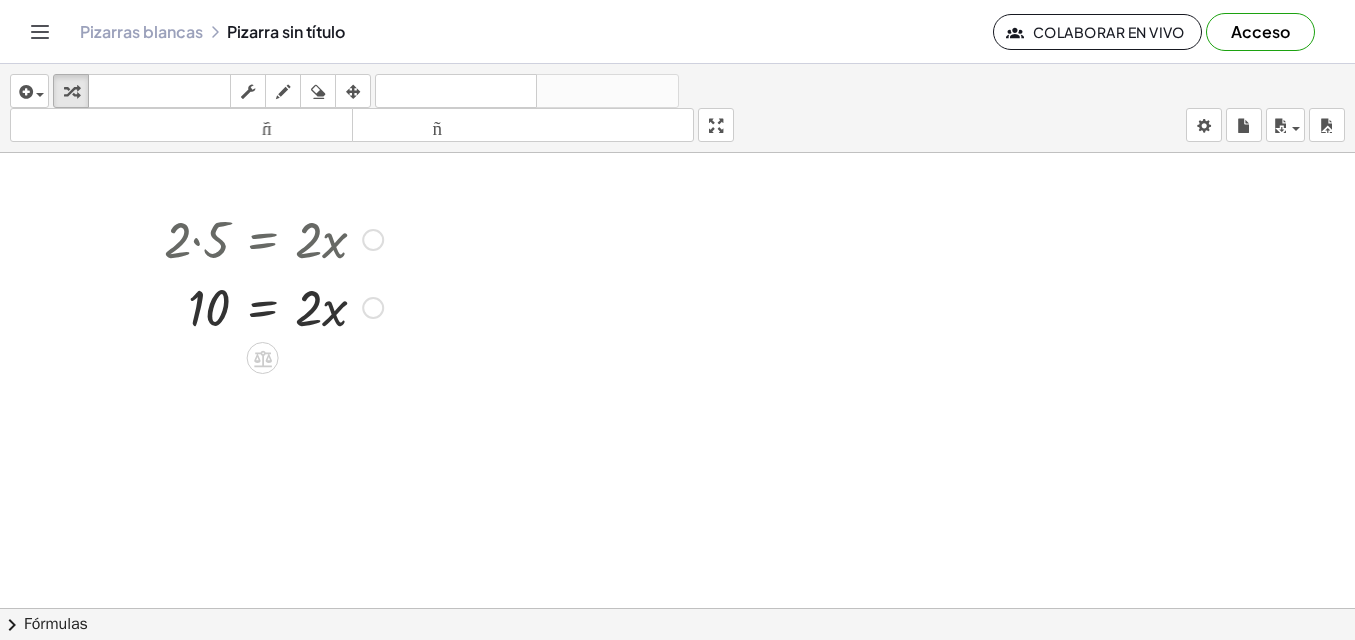 click at bounding box center (273, 306) 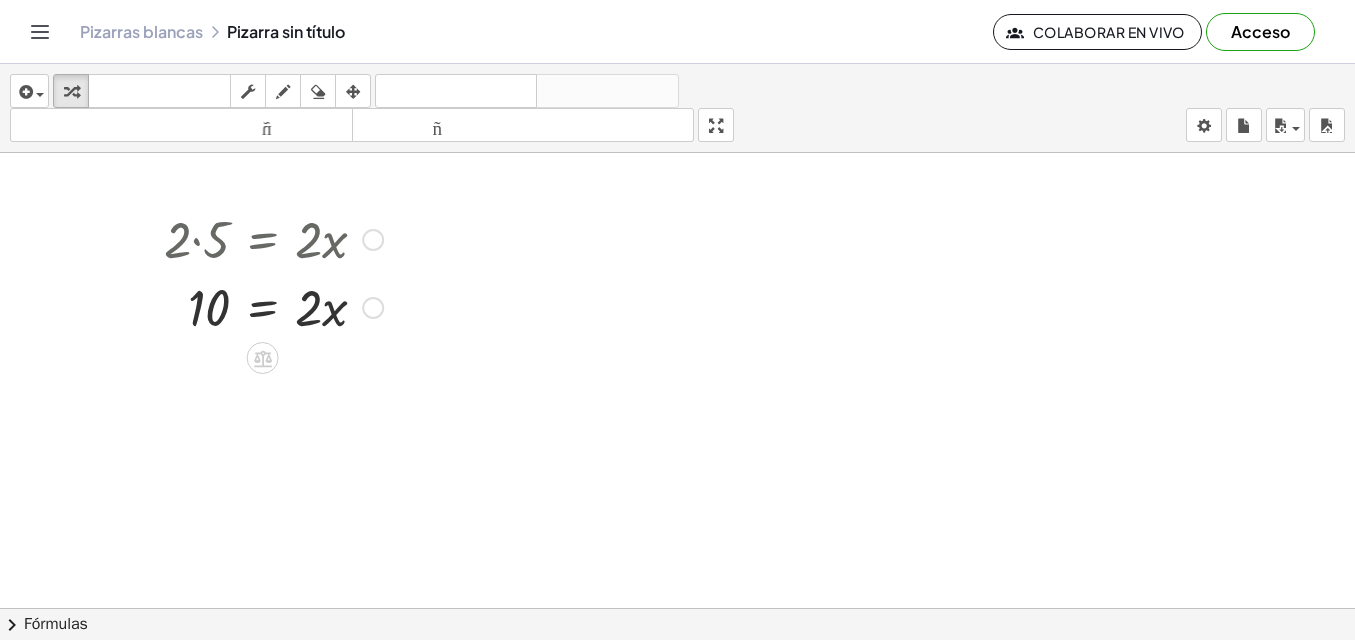click at bounding box center [273, 306] 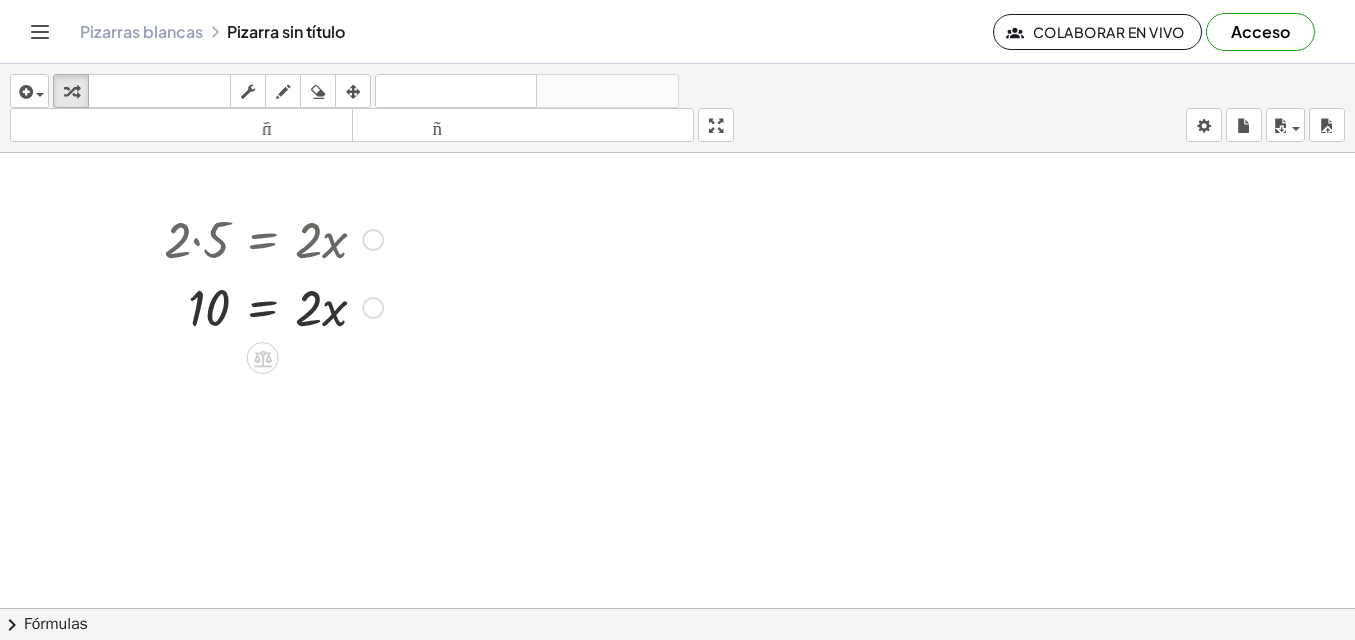click at bounding box center [273, 306] 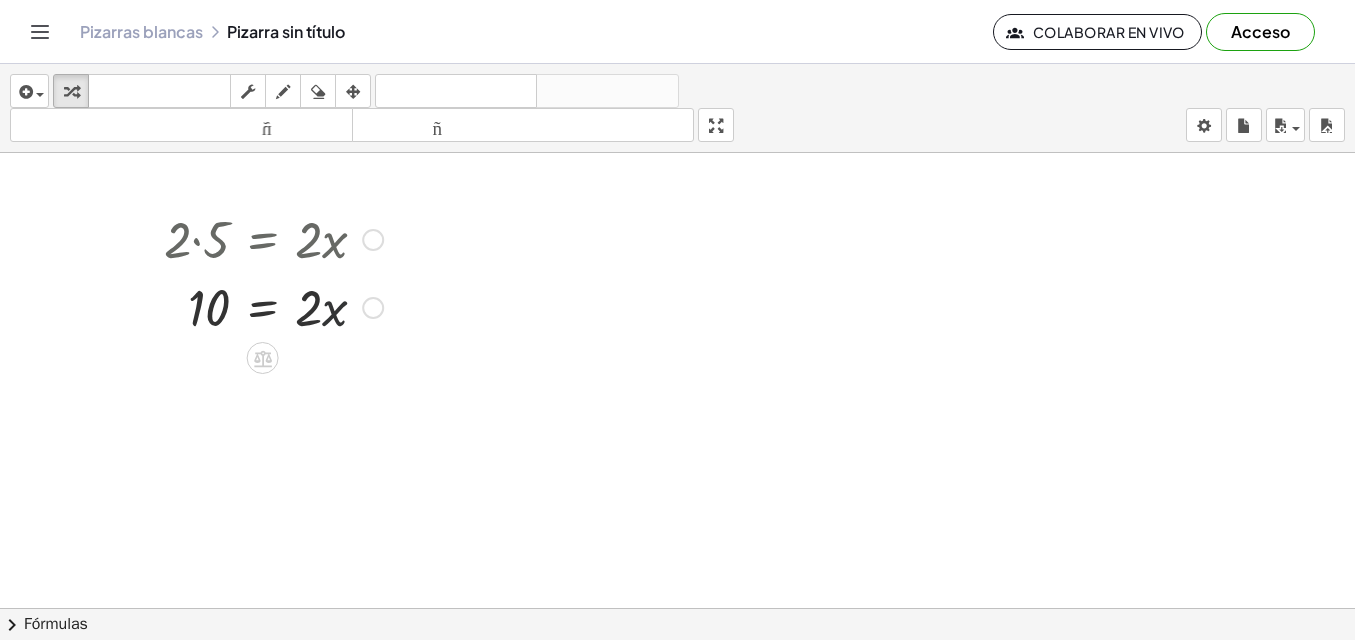click at bounding box center (273, 306) 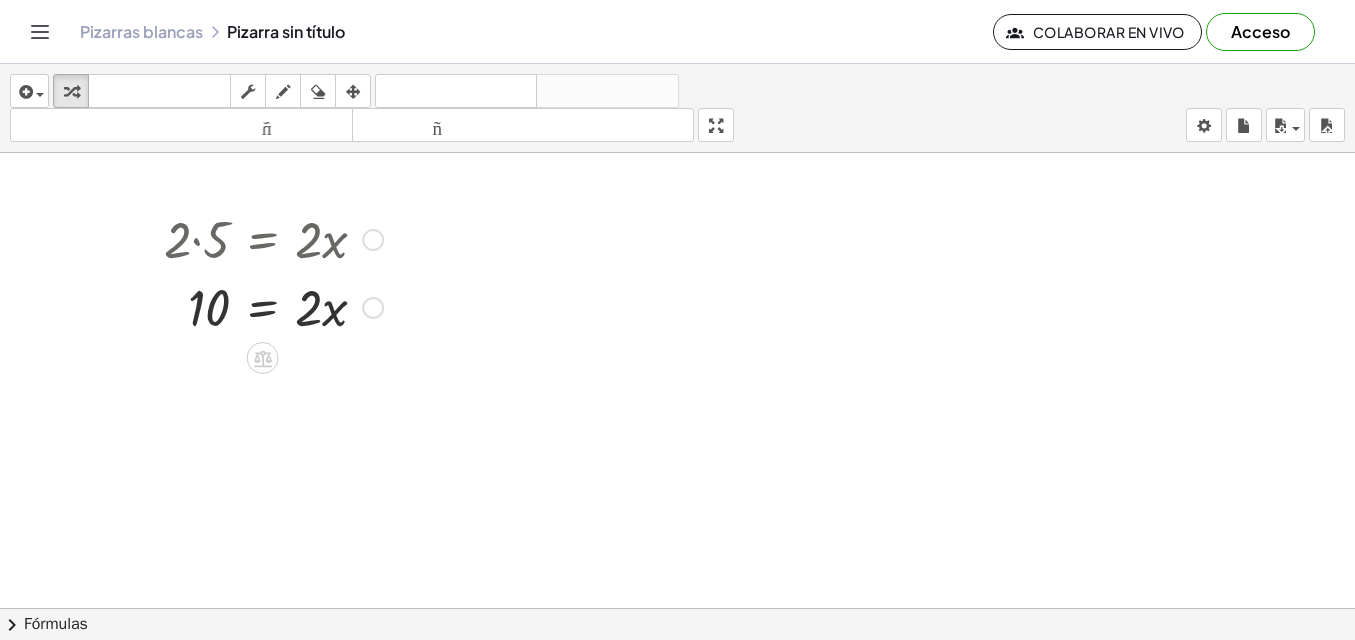 click at bounding box center [373, 308] 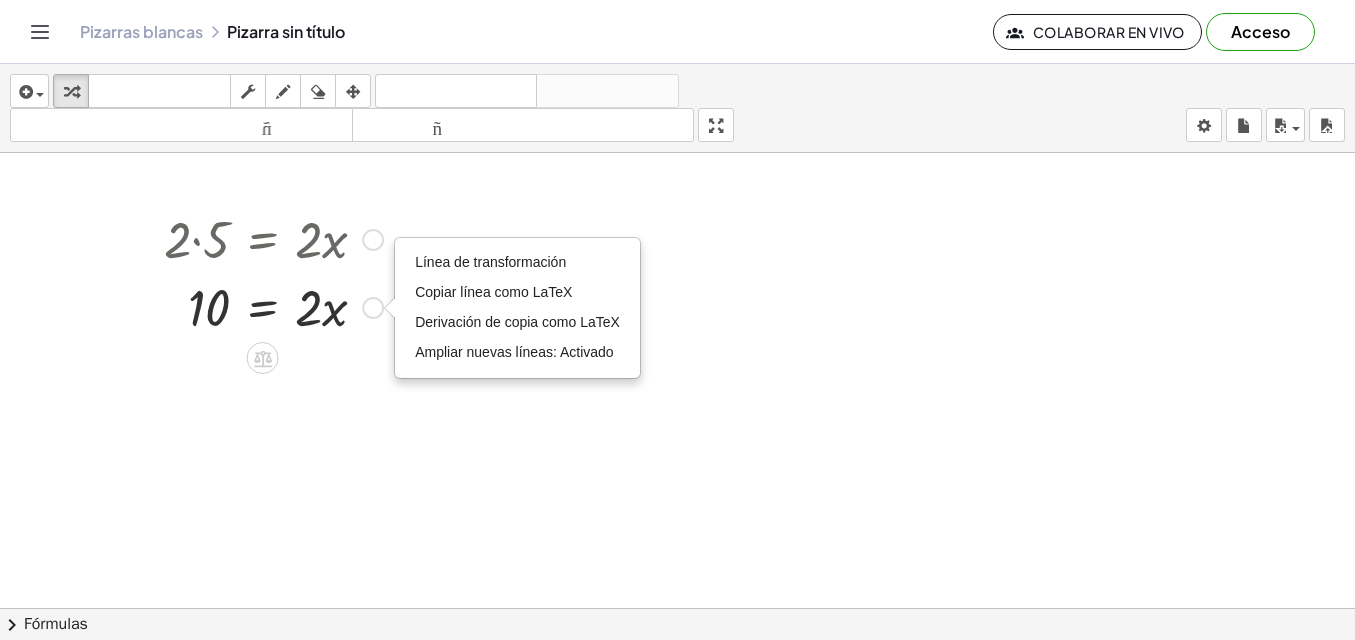click at bounding box center (677, 622) 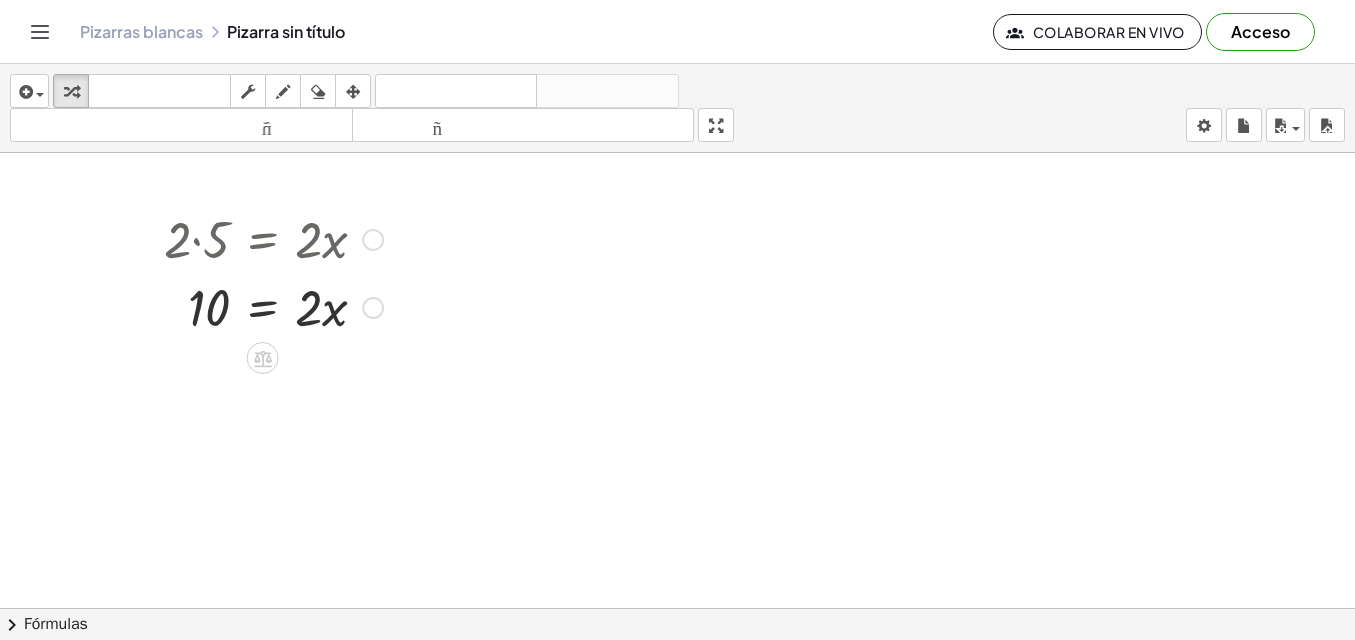 click at bounding box center (273, 306) 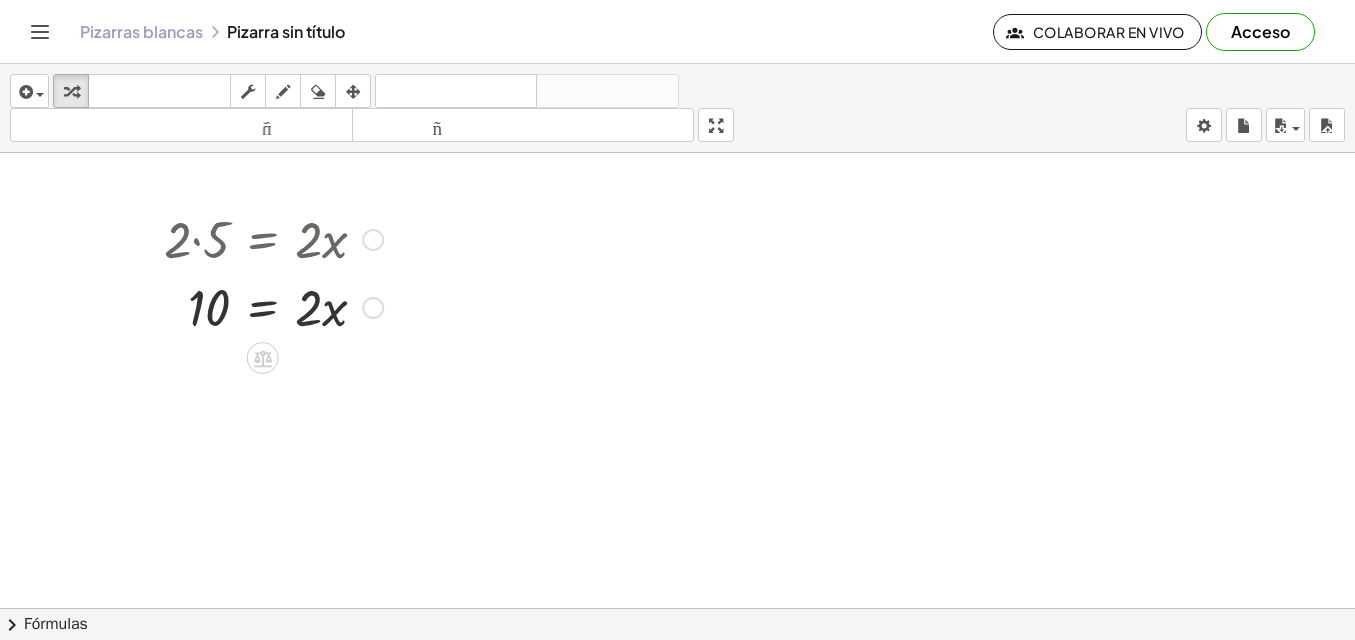 click at bounding box center (273, 306) 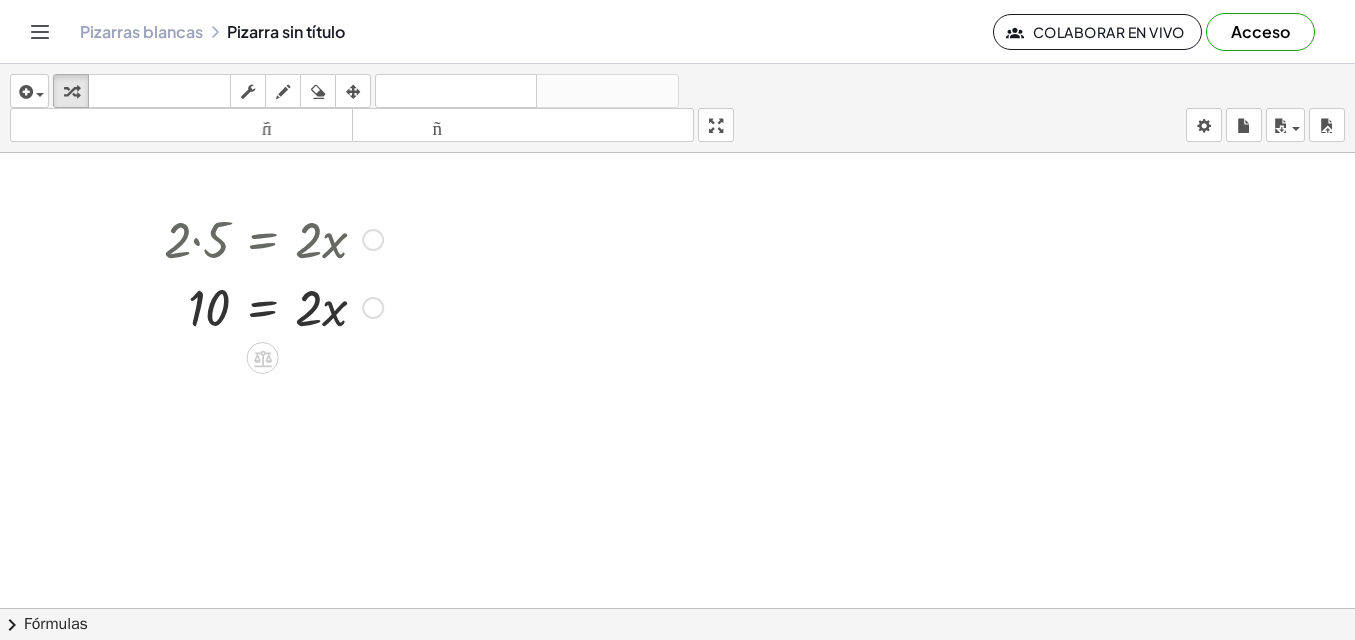 click at bounding box center [273, 306] 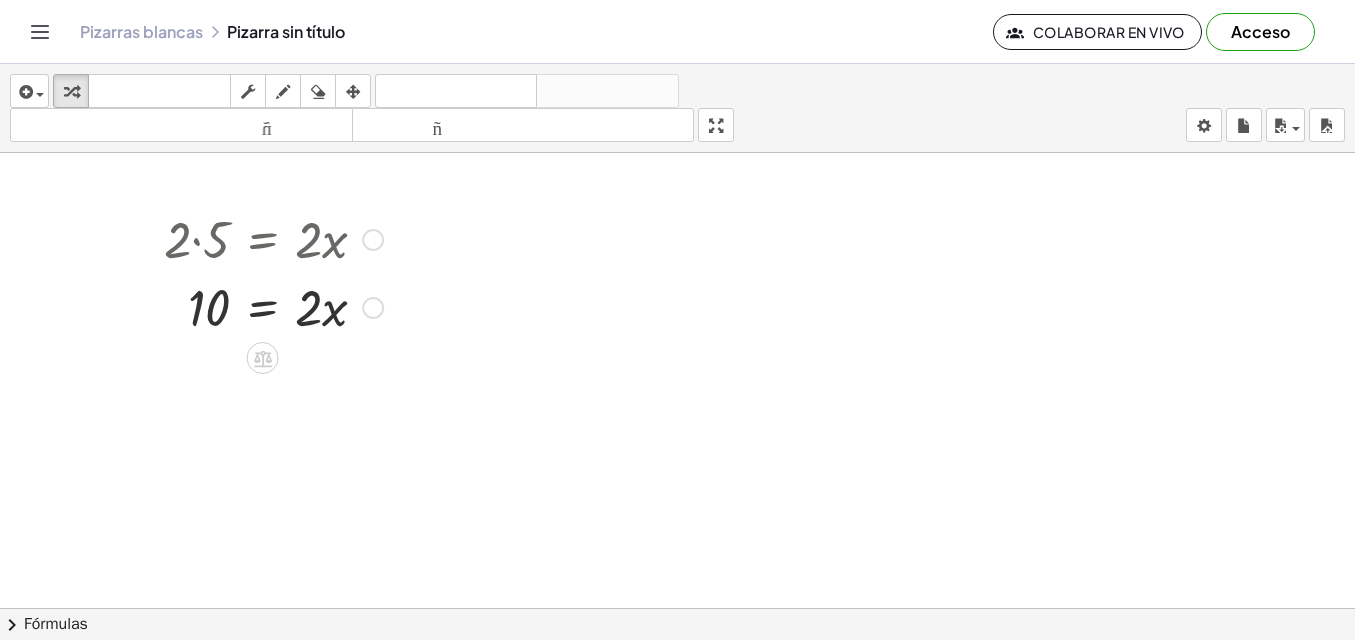 click at bounding box center [273, 306] 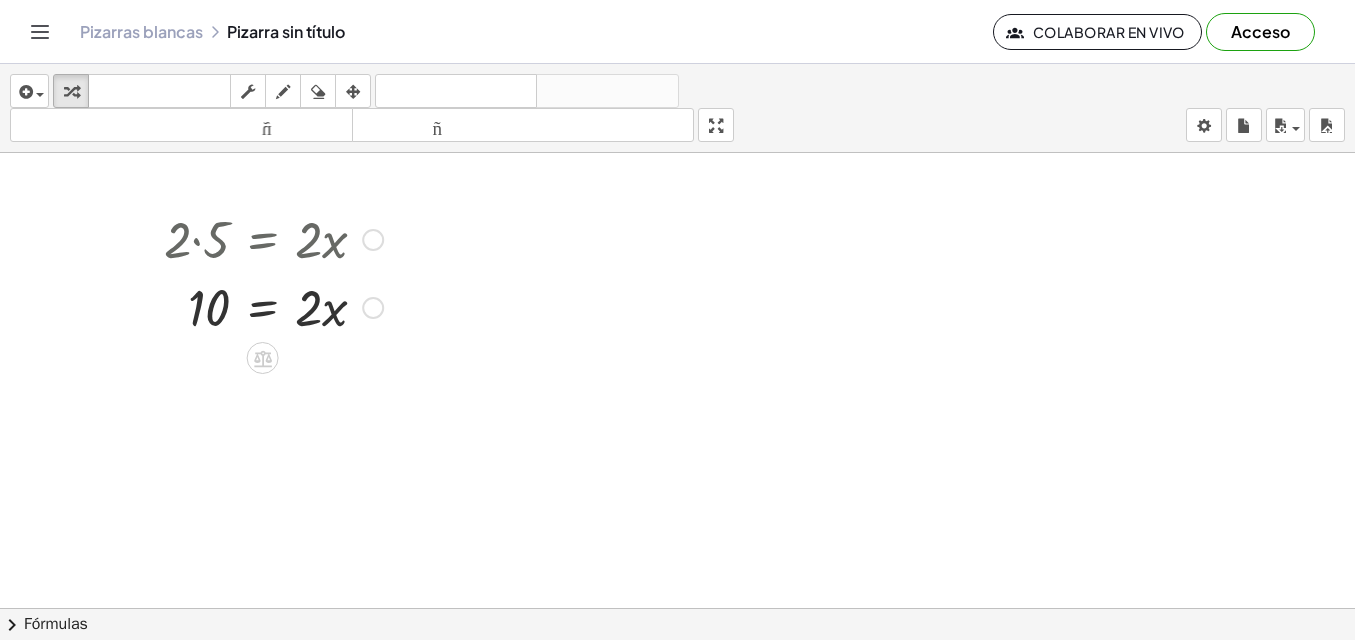 click at bounding box center (273, 306) 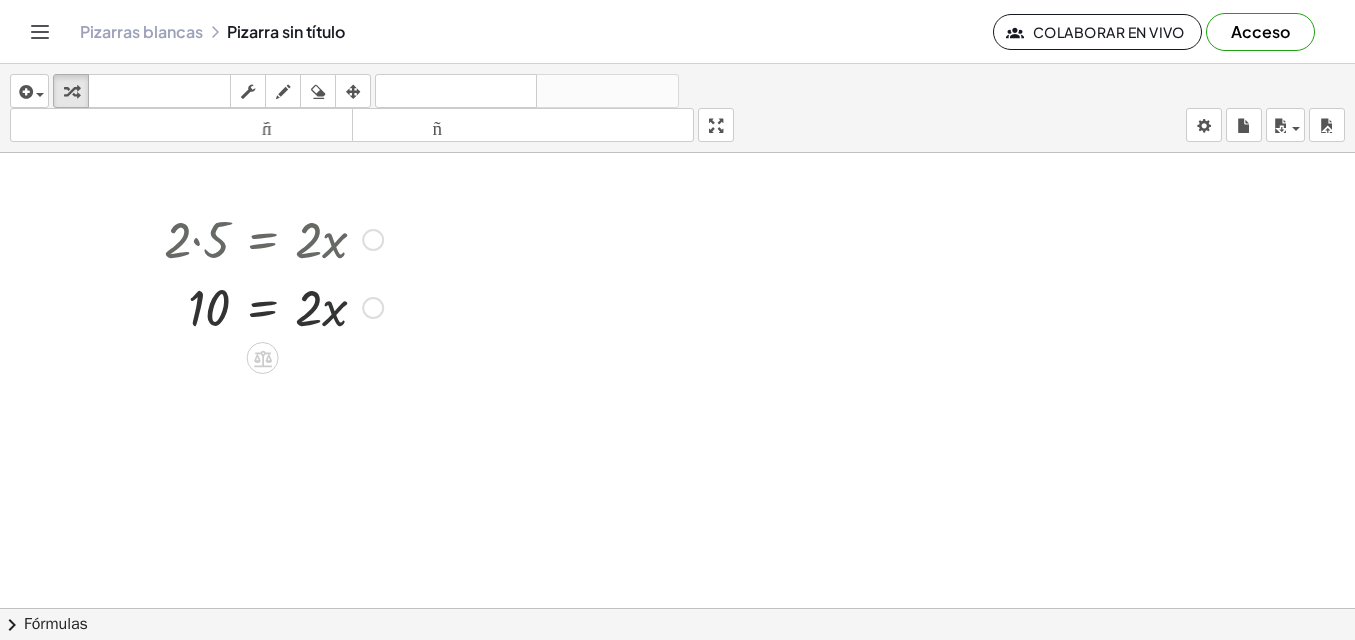 click at bounding box center [273, 306] 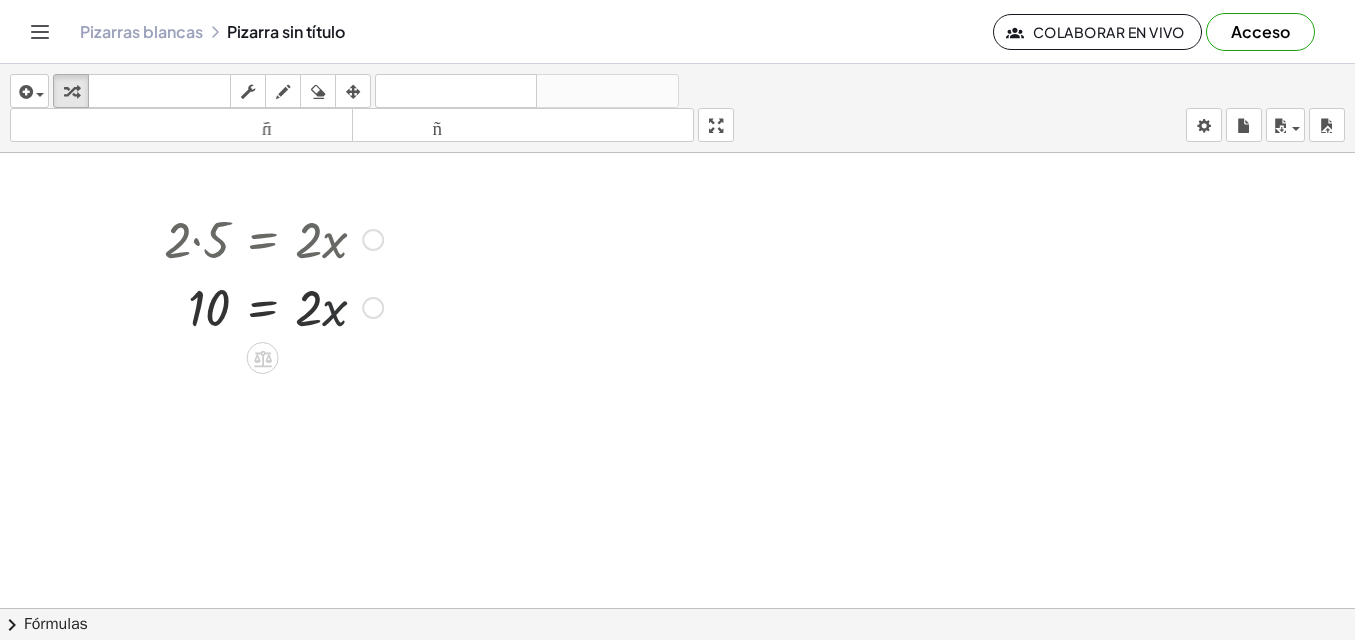 click at bounding box center [273, 306] 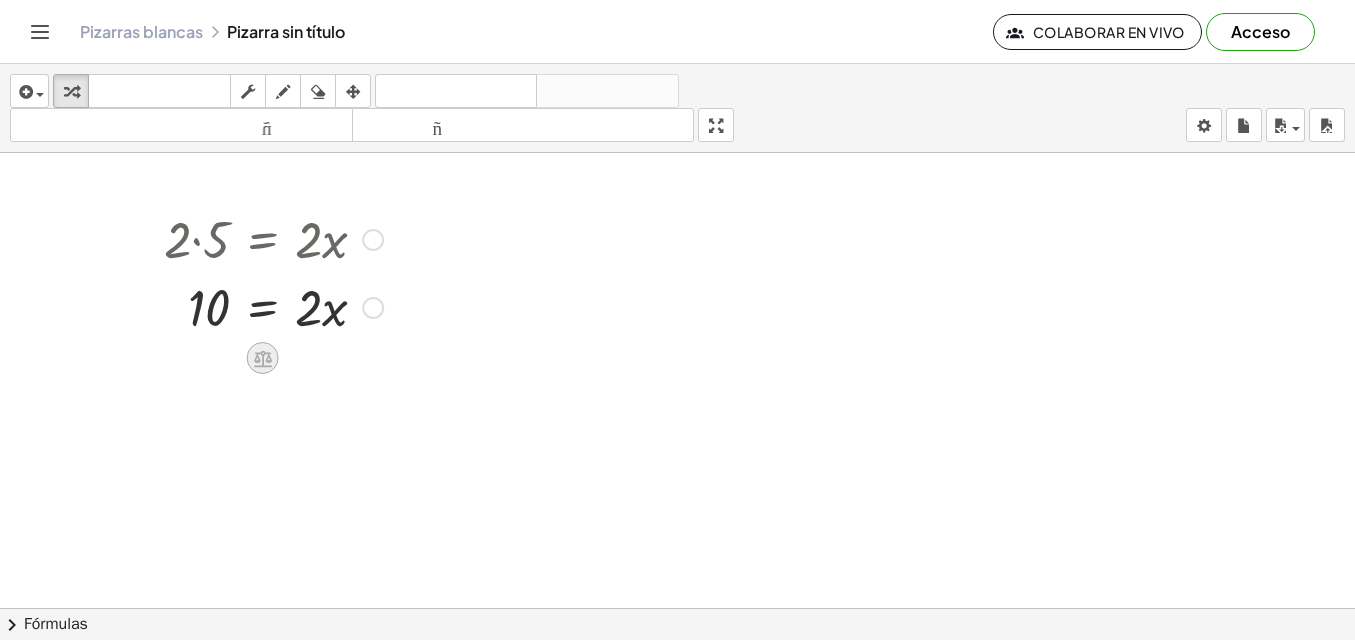 click 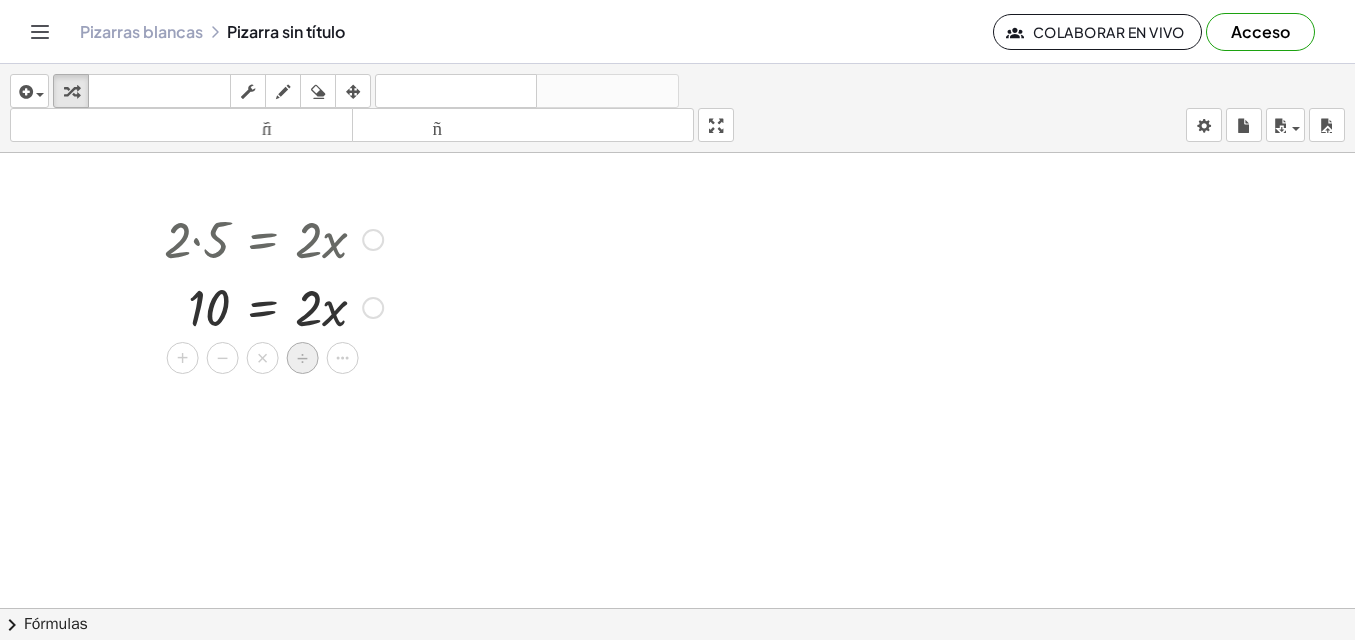 click on "÷" at bounding box center [302, 358] 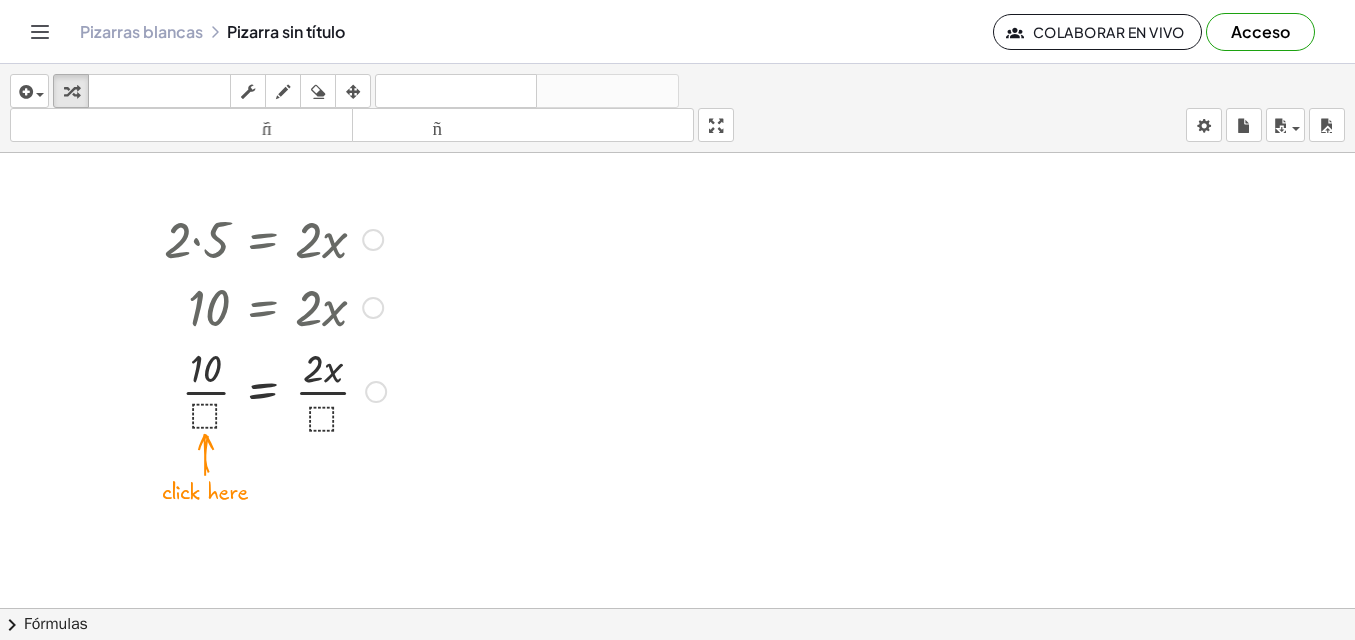 click at bounding box center (275, 390) 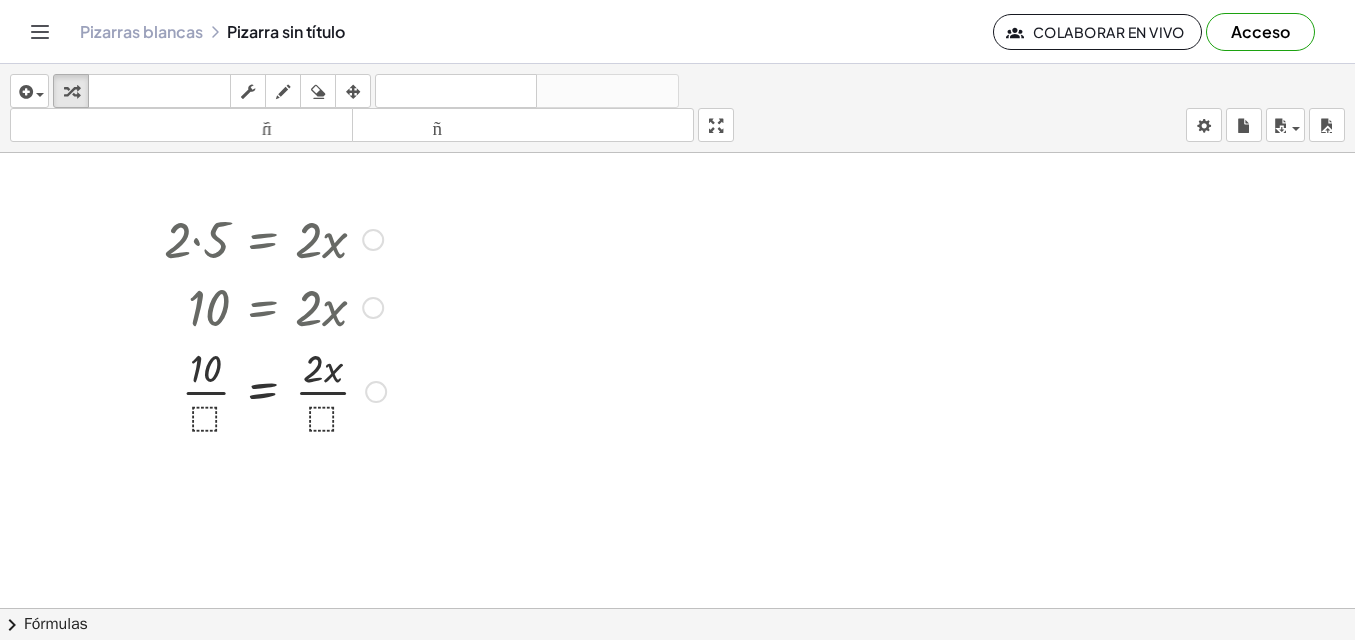 click at bounding box center (275, 390) 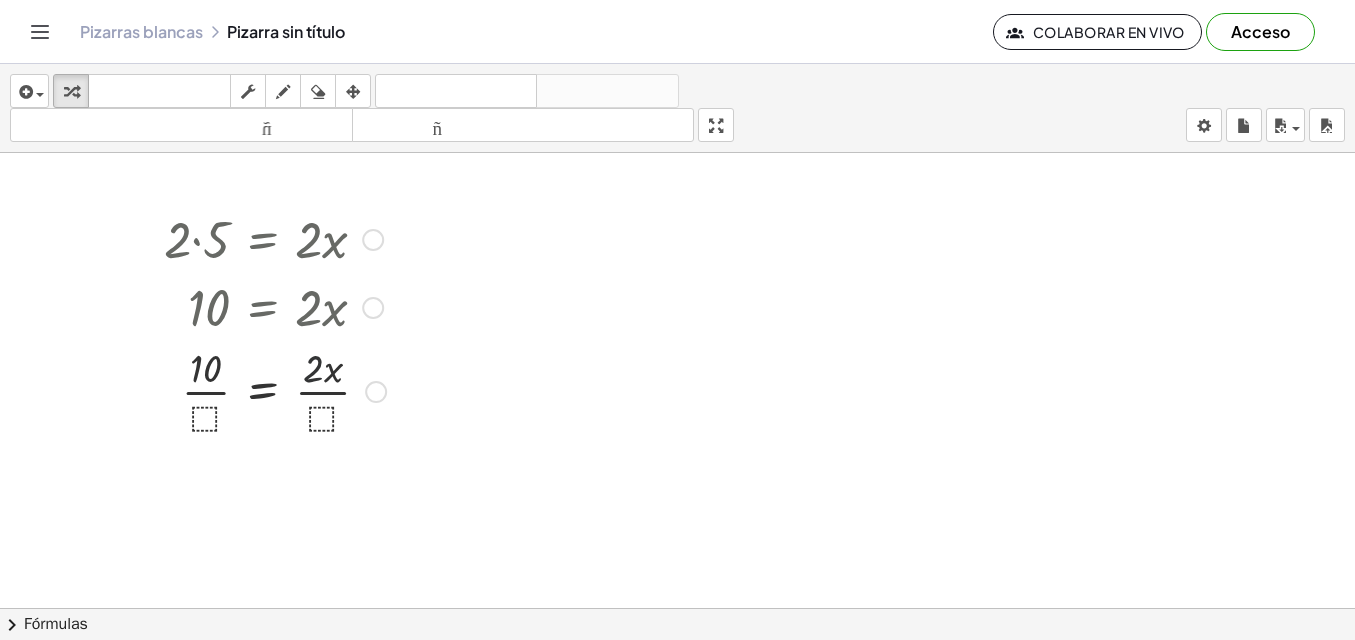 click at bounding box center (275, 390) 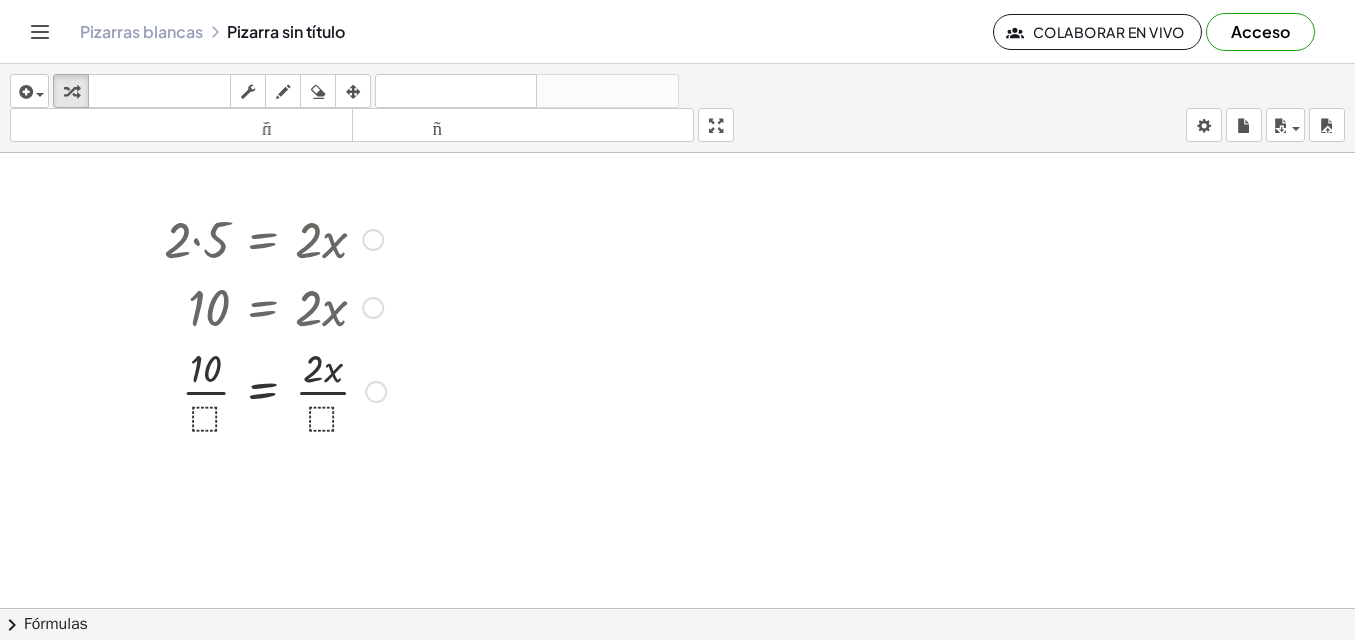 click at bounding box center [275, 390] 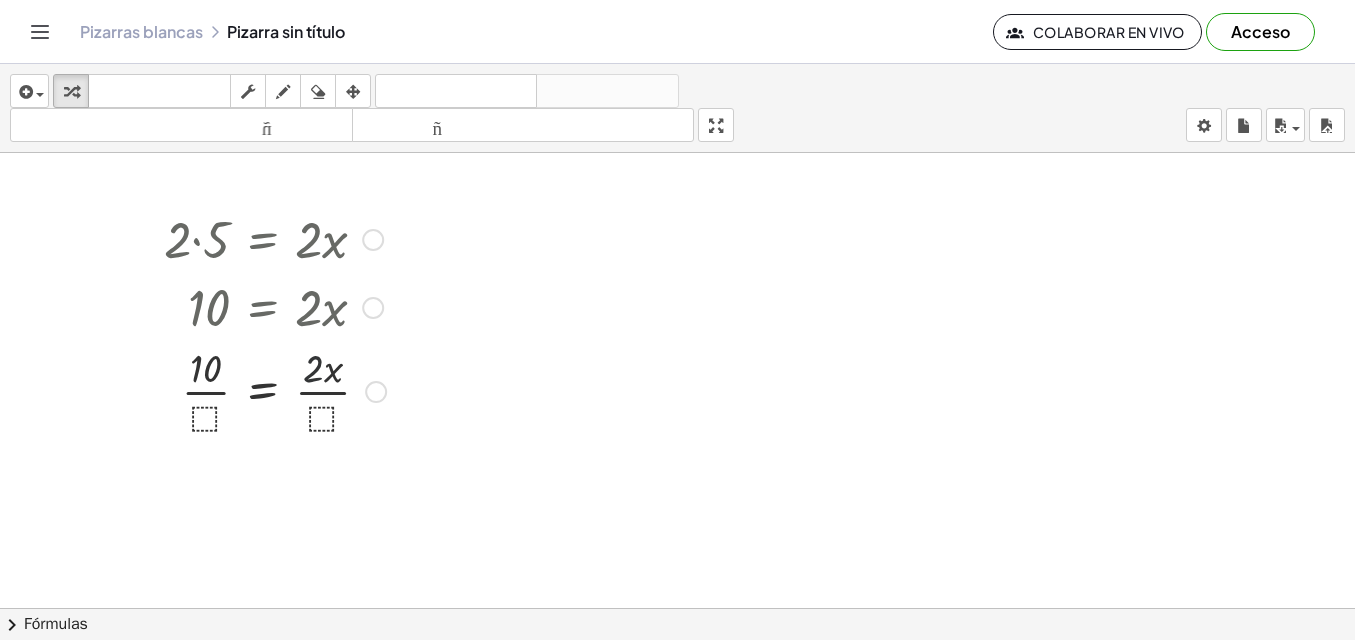 click at bounding box center [275, 390] 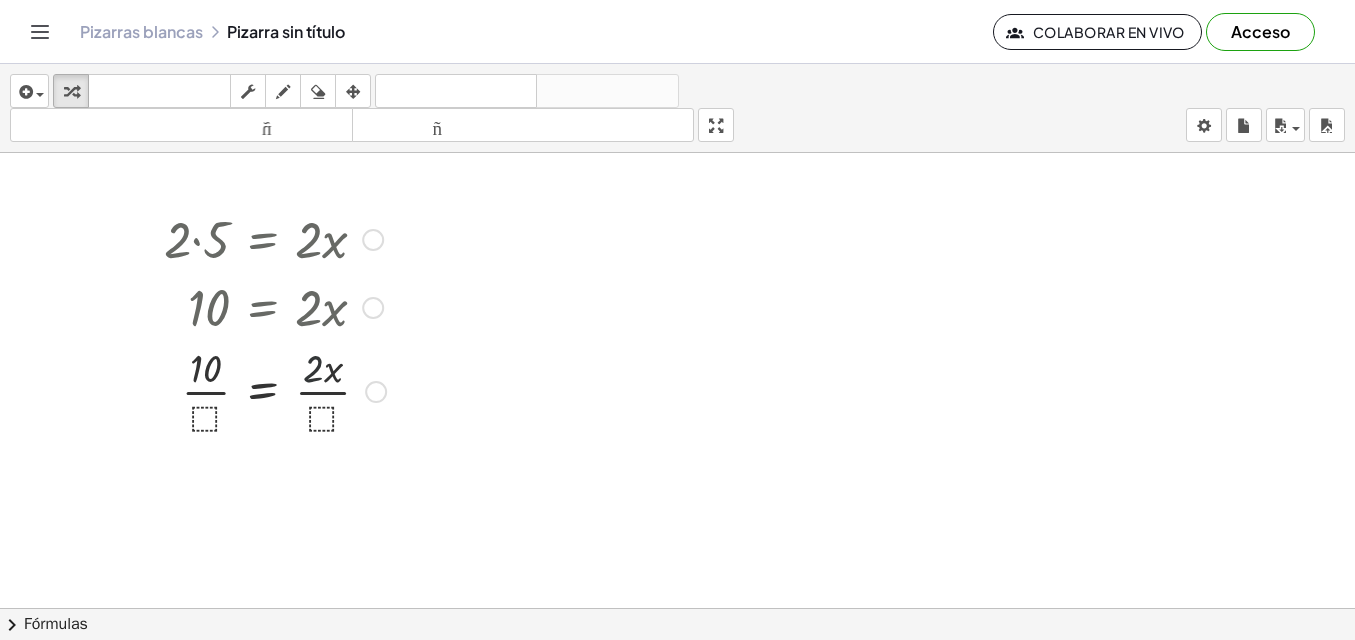 click at bounding box center [275, 390] 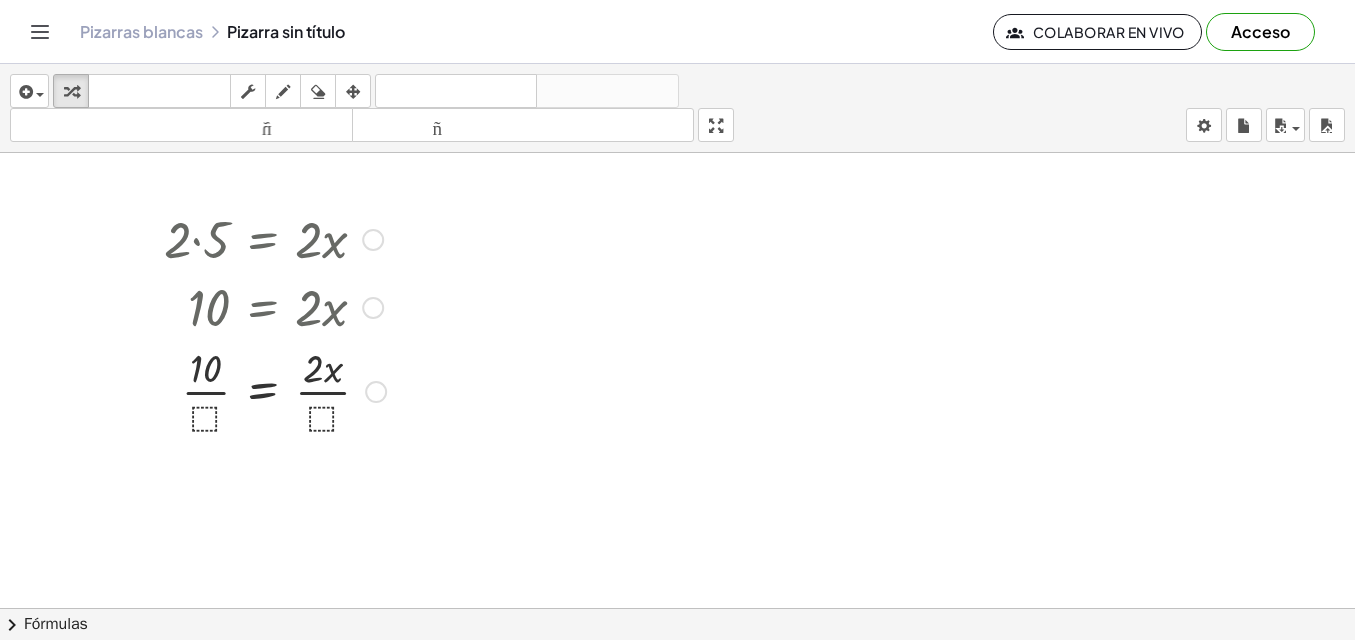 click on "Línea de transformación Copiar línea como LaTeX Derivación de copia como LaTeX Ampliar nuevas líneas: Activado" at bounding box center (376, 392) 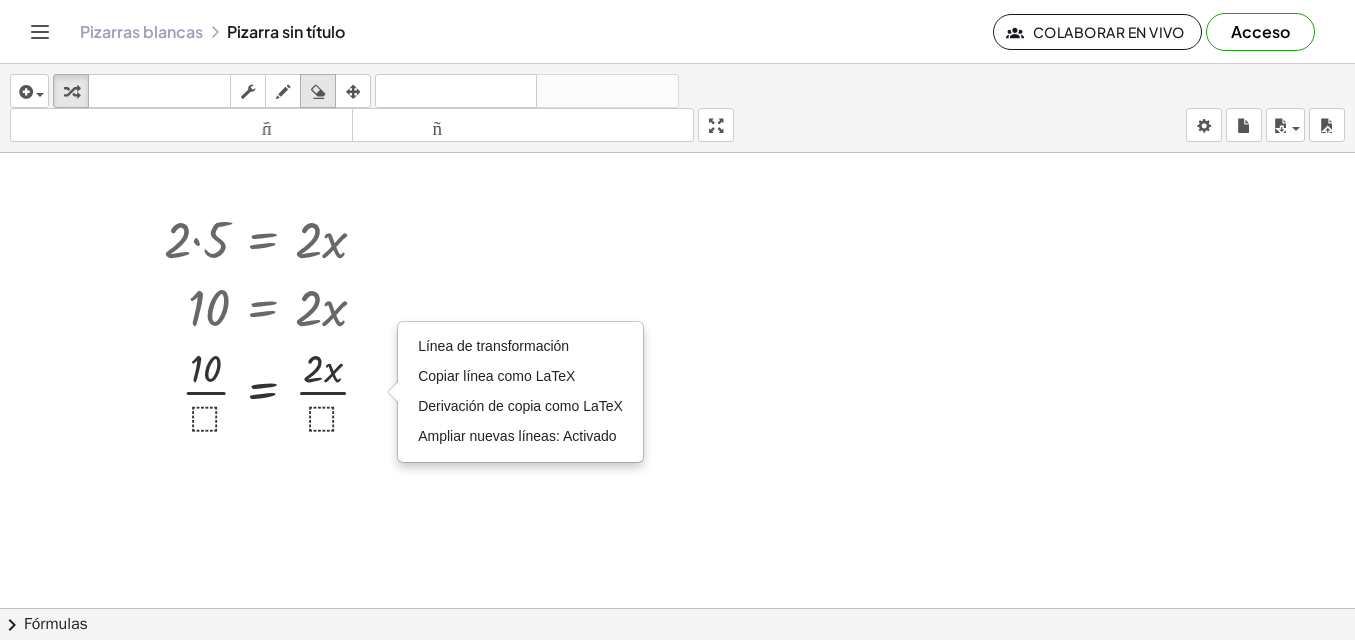 click at bounding box center [318, 91] 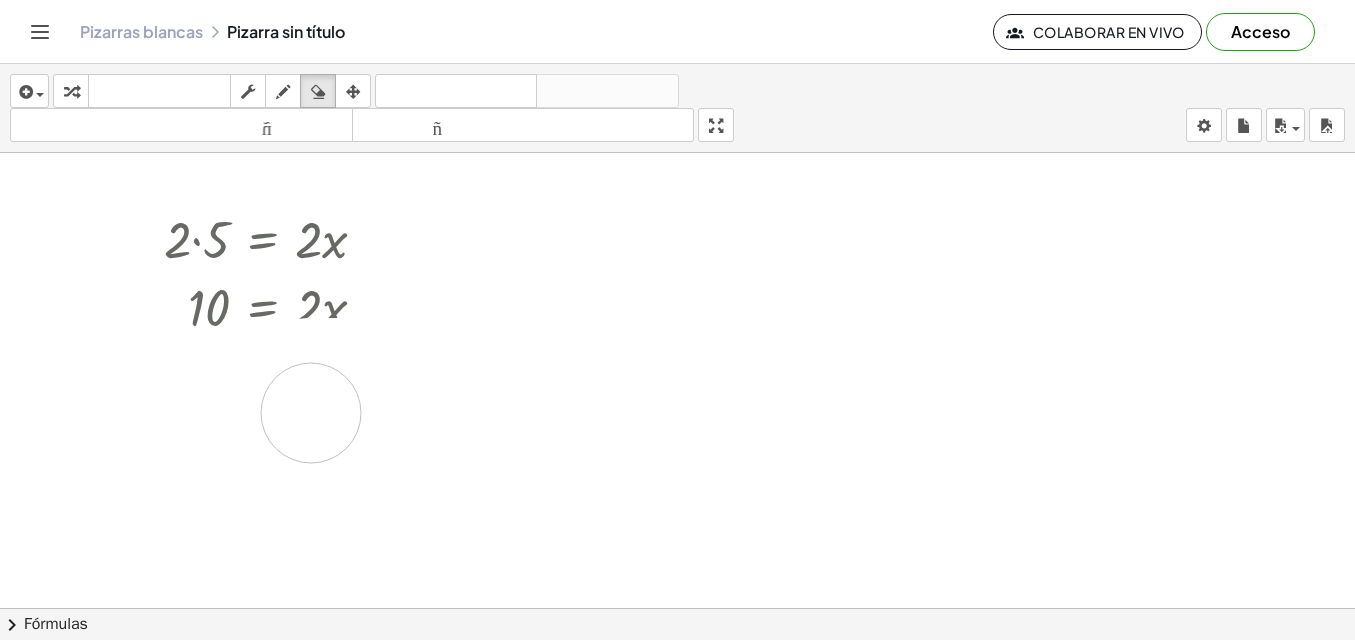 drag, startPoint x: 365, startPoint y: 368, endPoint x: 313, endPoint y: 412, distance: 68.117546 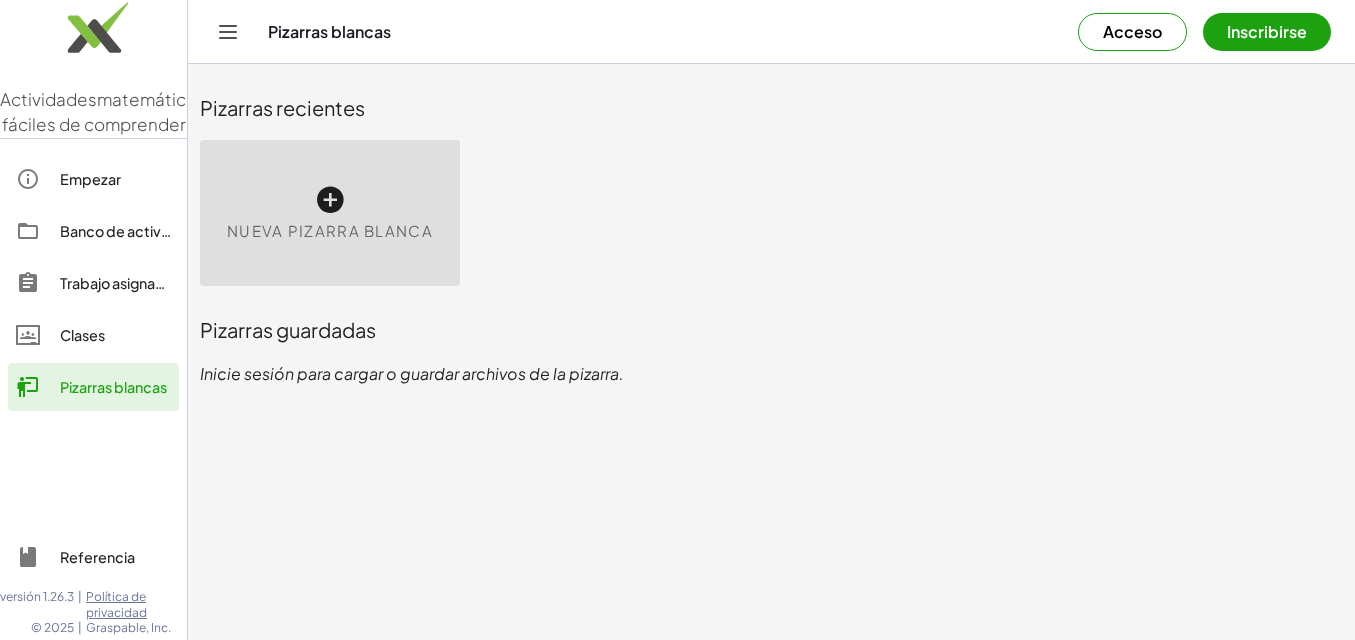 click on "Nueva pizarra blanca" at bounding box center [330, 213] 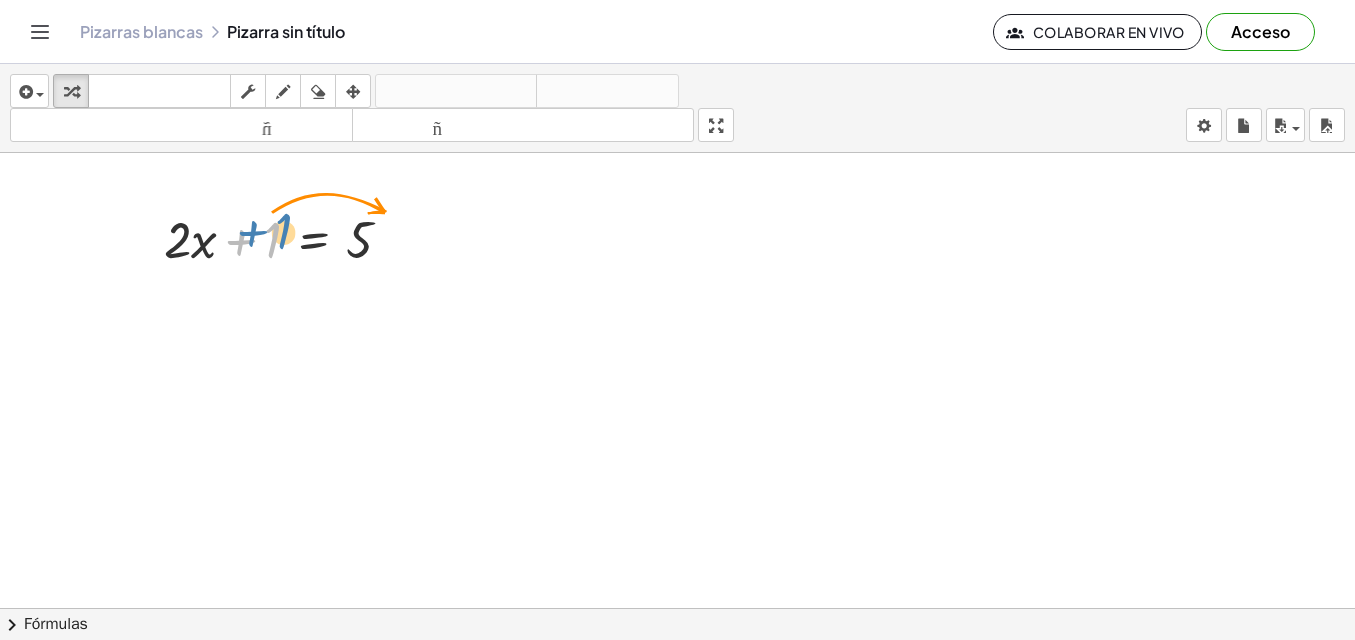 click at bounding box center (286, 238) 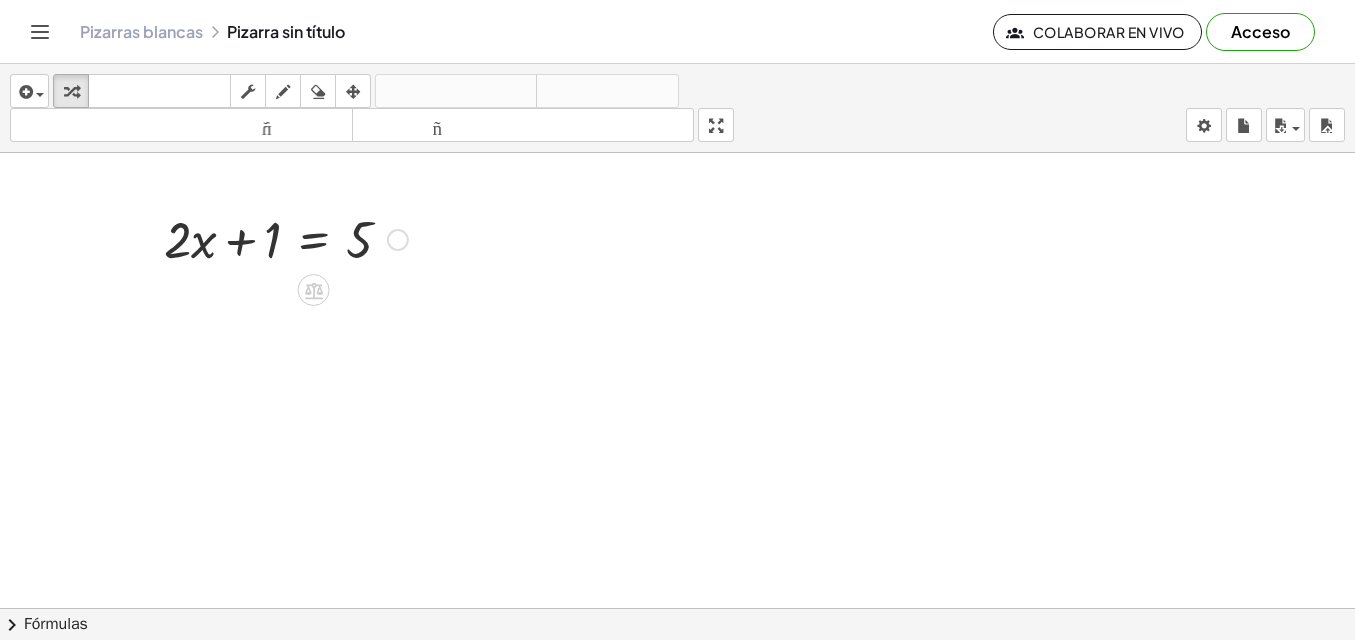 click at bounding box center [286, 238] 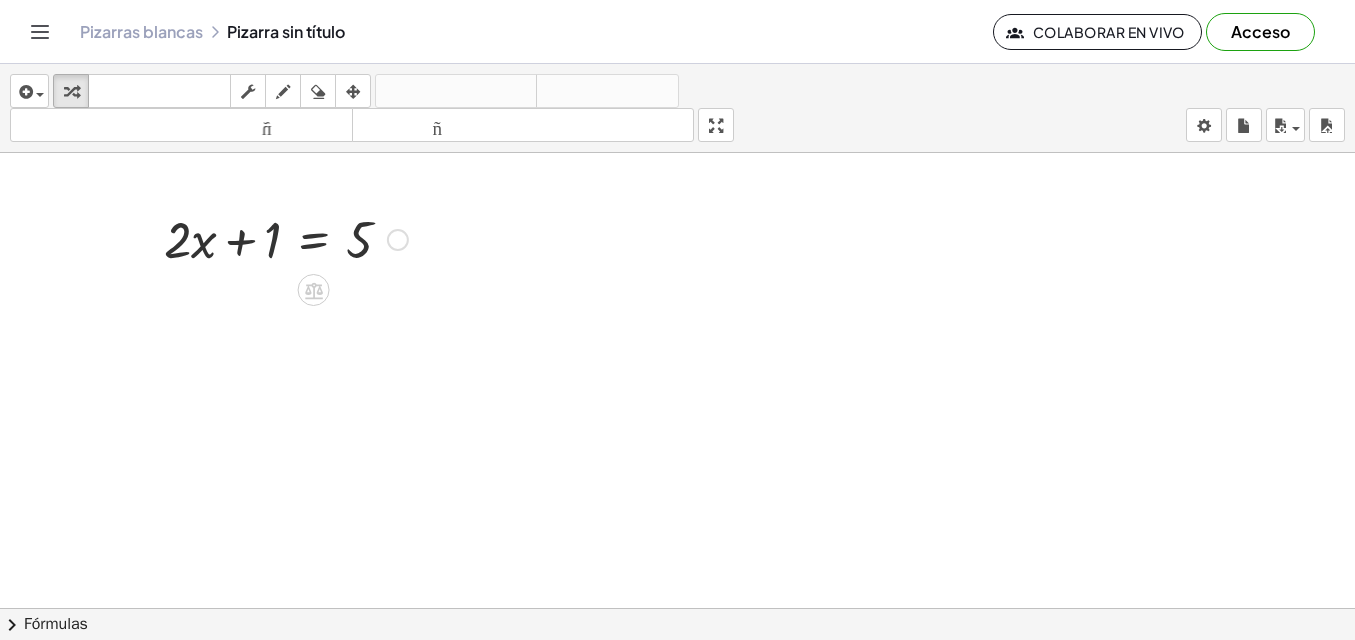 click at bounding box center [286, 238] 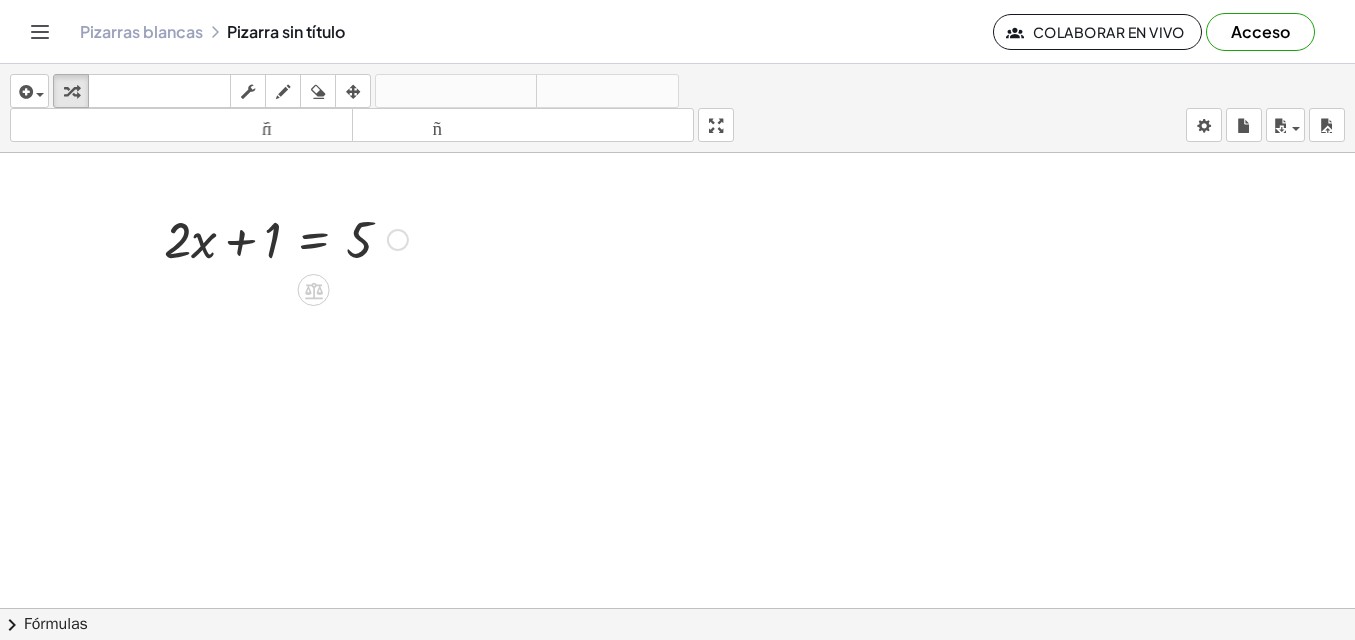 click at bounding box center [286, 238] 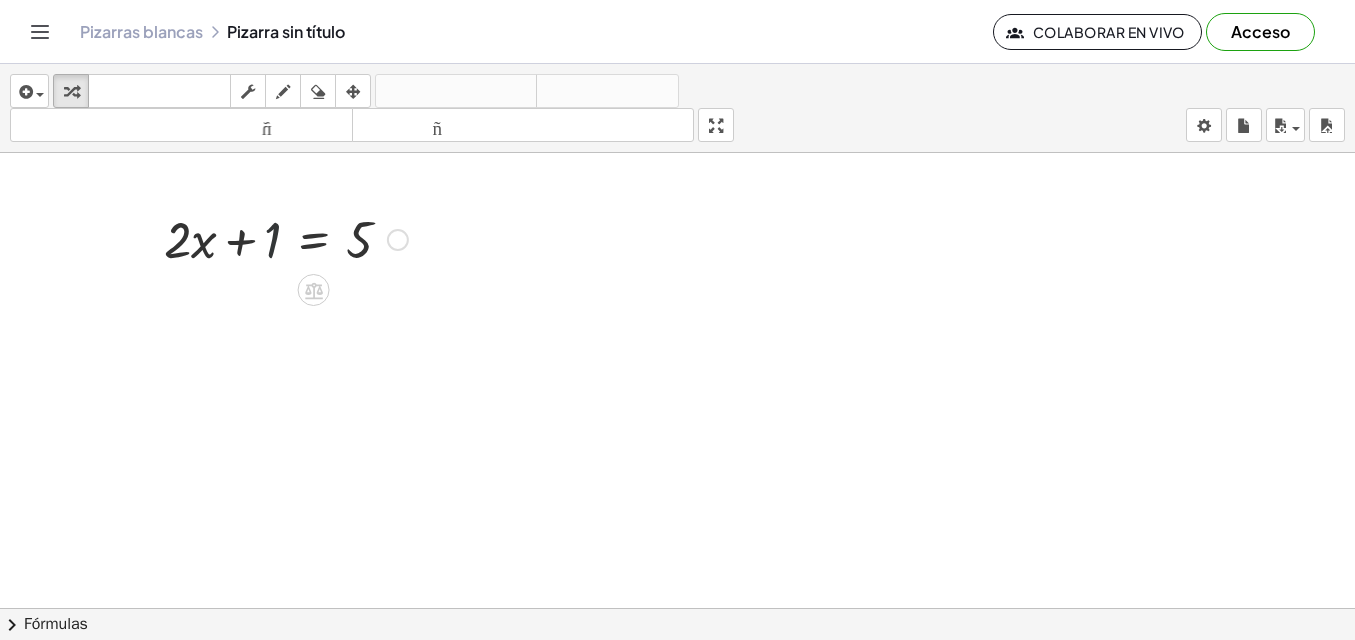 click at bounding box center (286, 238) 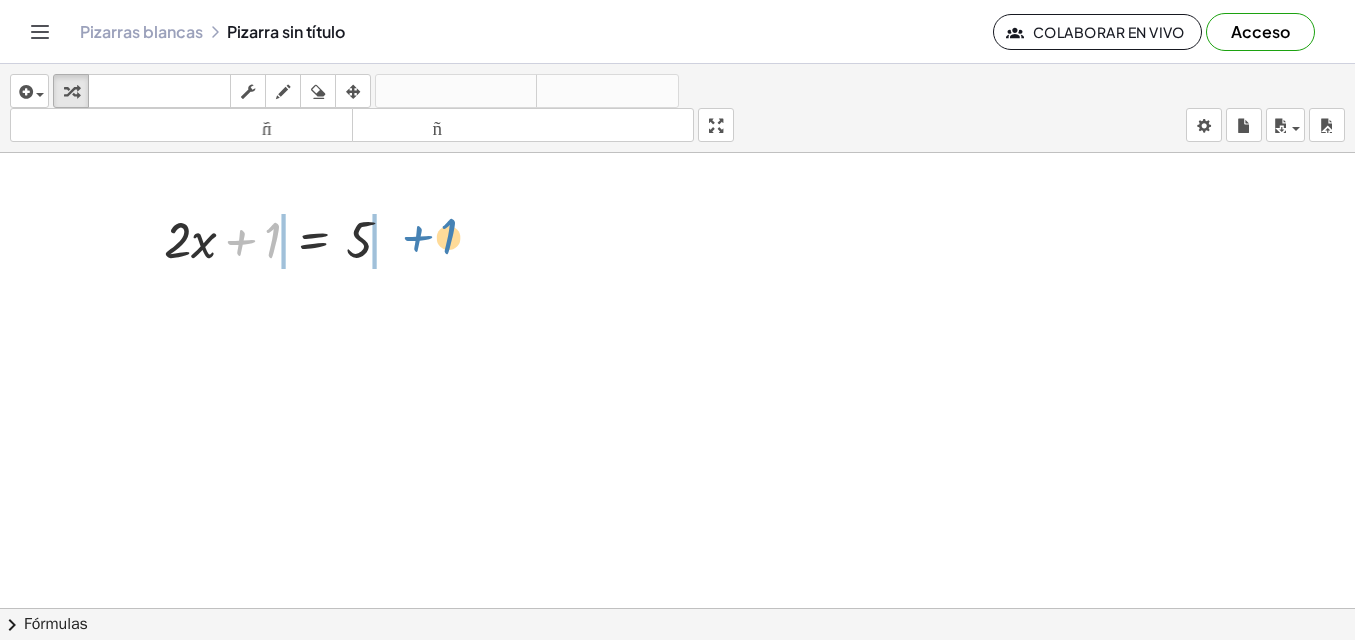 drag, startPoint x: 268, startPoint y: 236, endPoint x: 444, endPoint y: 237, distance: 176.00284 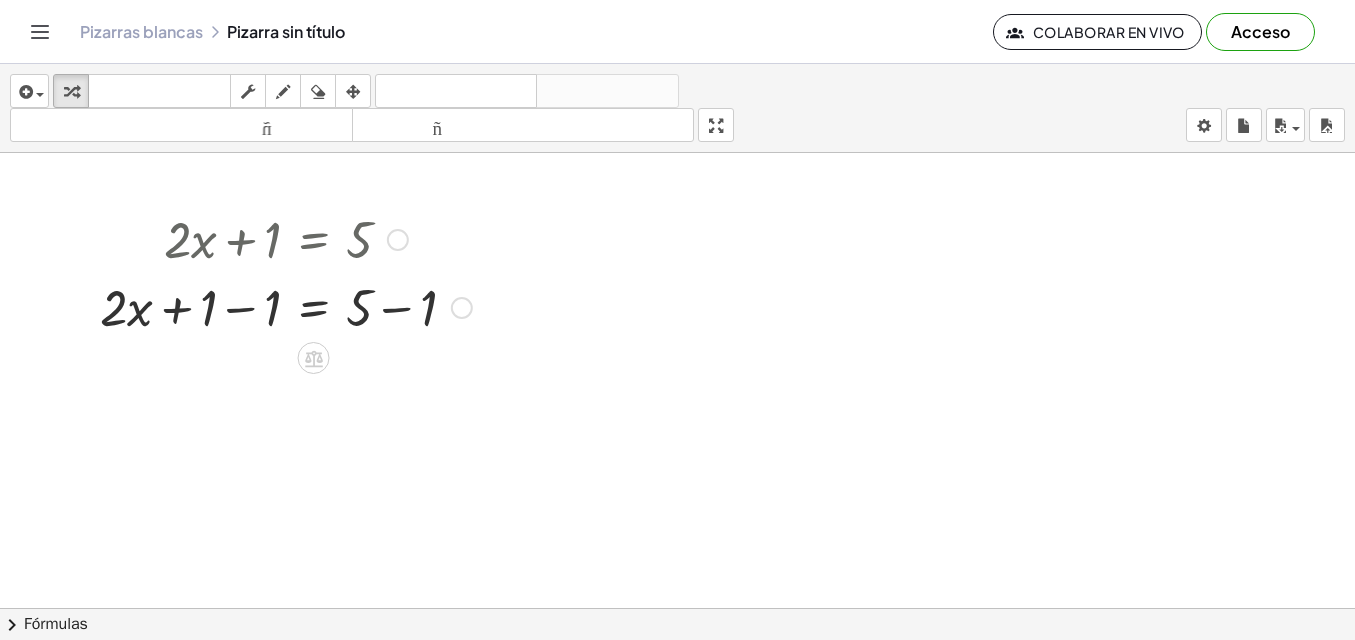 click at bounding box center (286, 306) 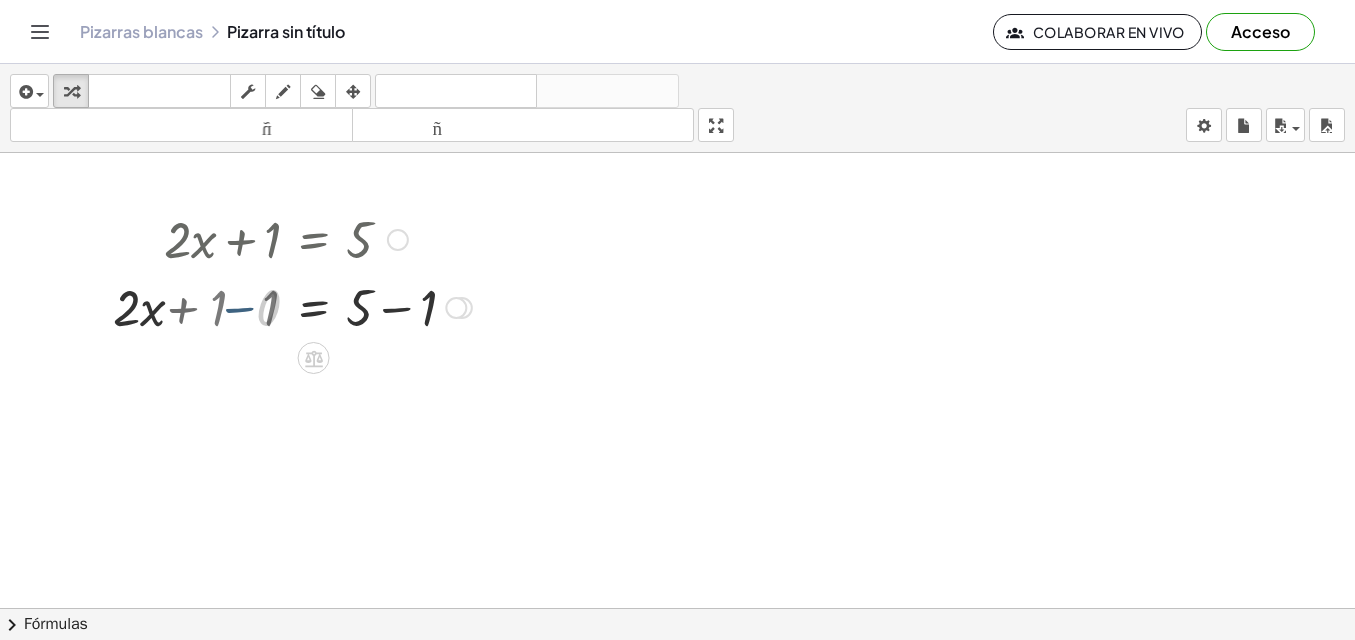 click at bounding box center [318, 306] 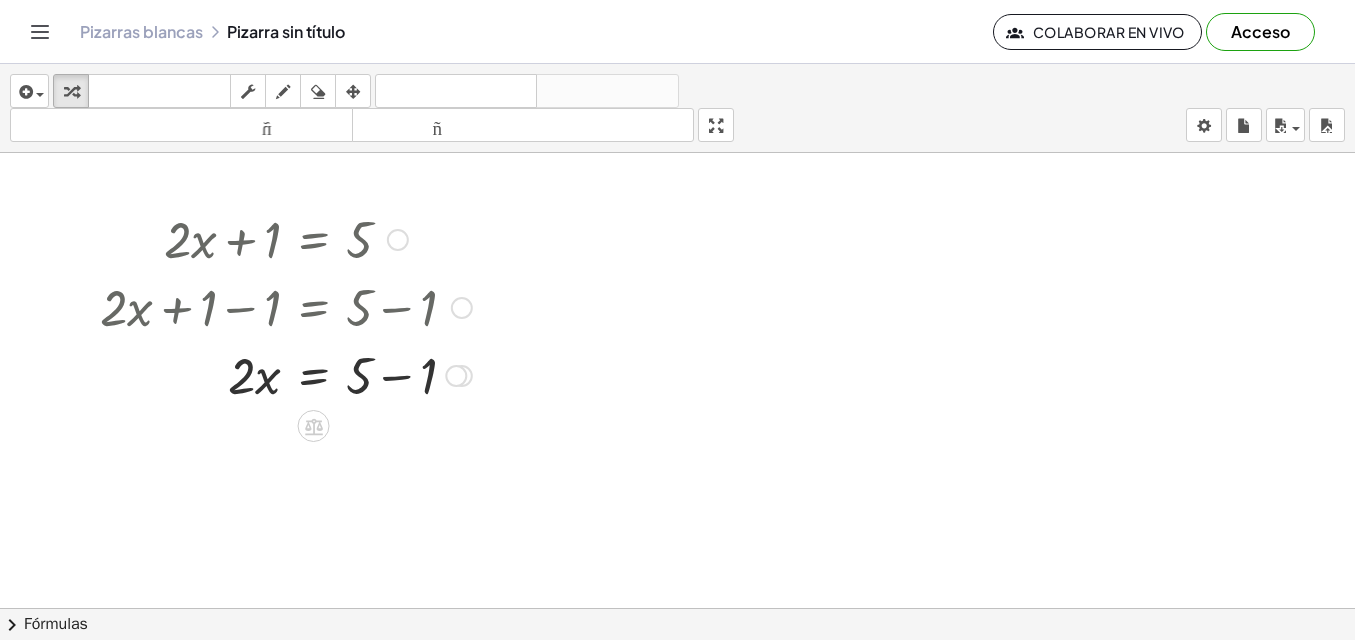 click at bounding box center [286, 374] 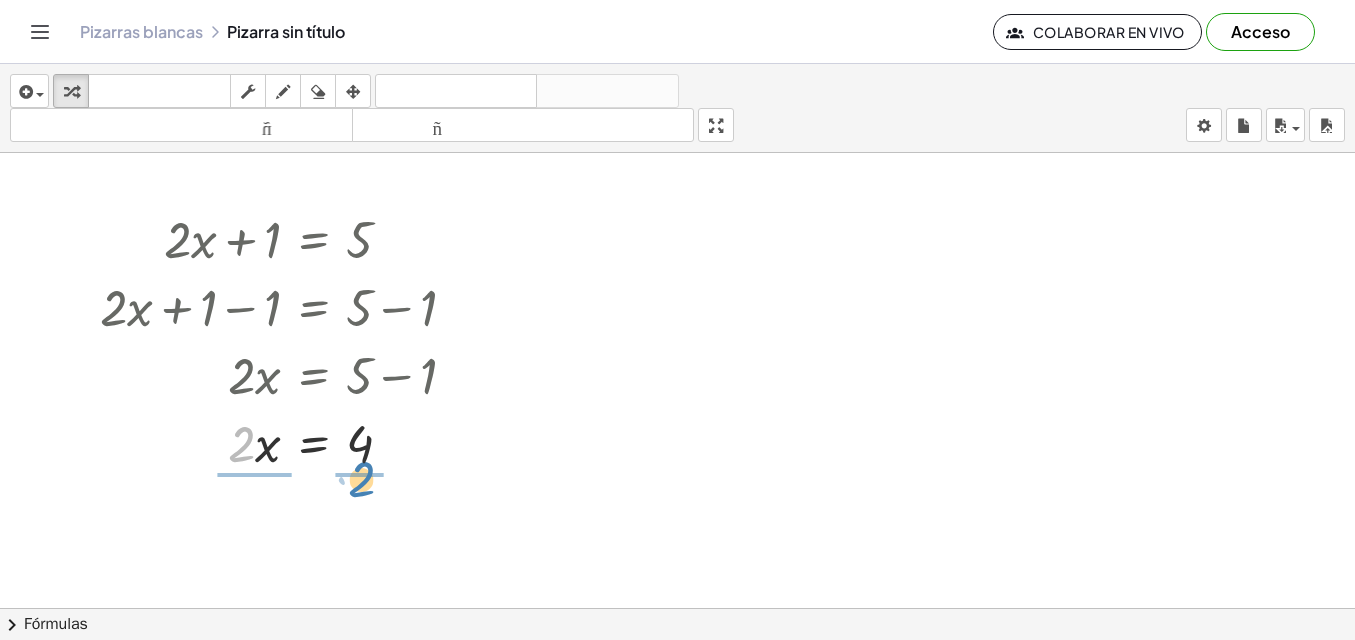 drag, startPoint x: 233, startPoint y: 454, endPoint x: 355, endPoint y: 489, distance: 126.921234 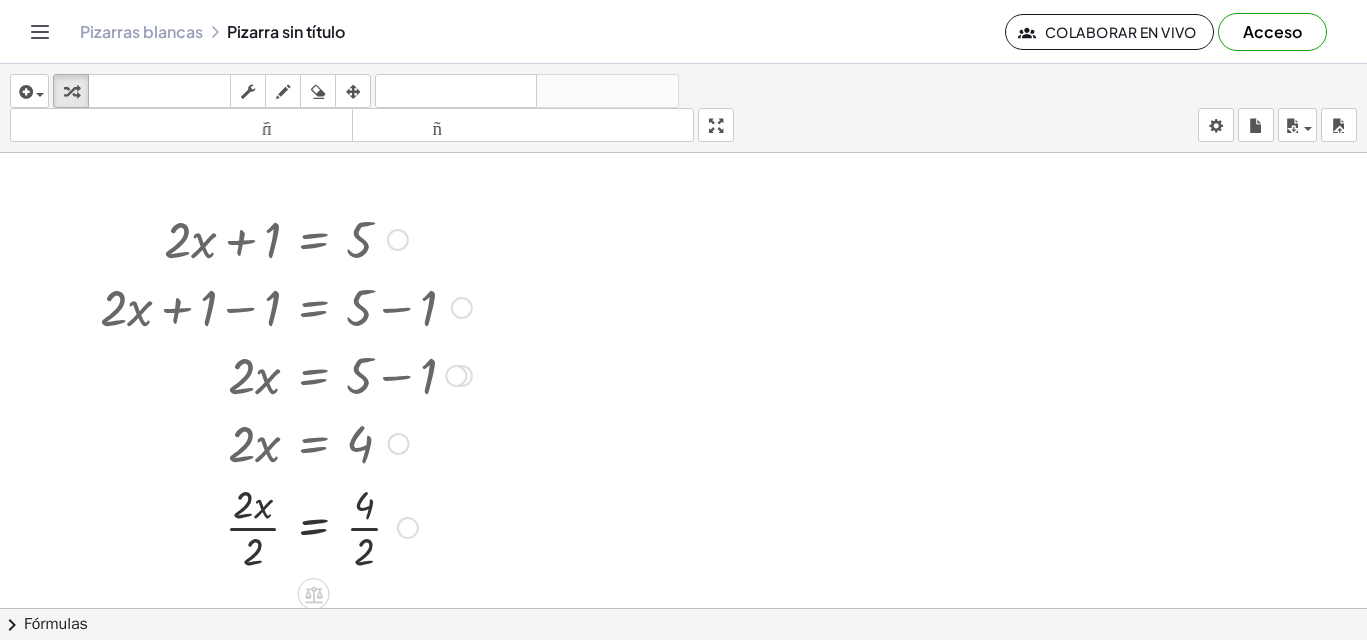 click at bounding box center [286, 526] 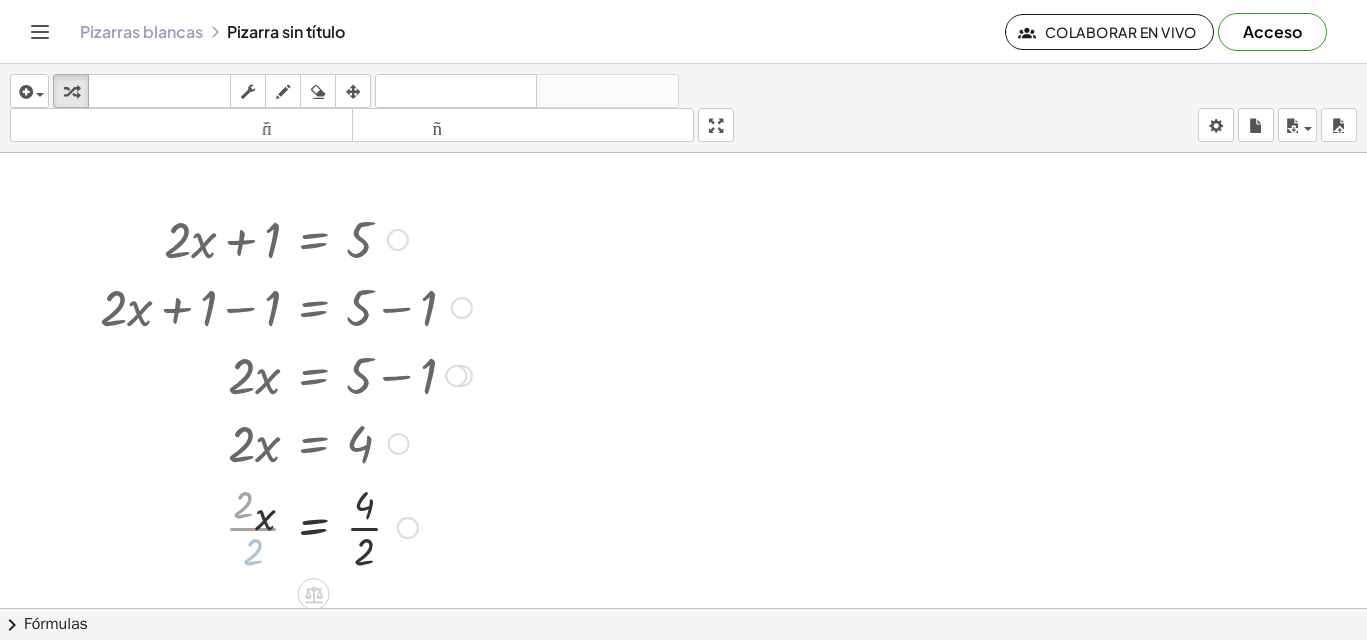 click at bounding box center (286, 526) 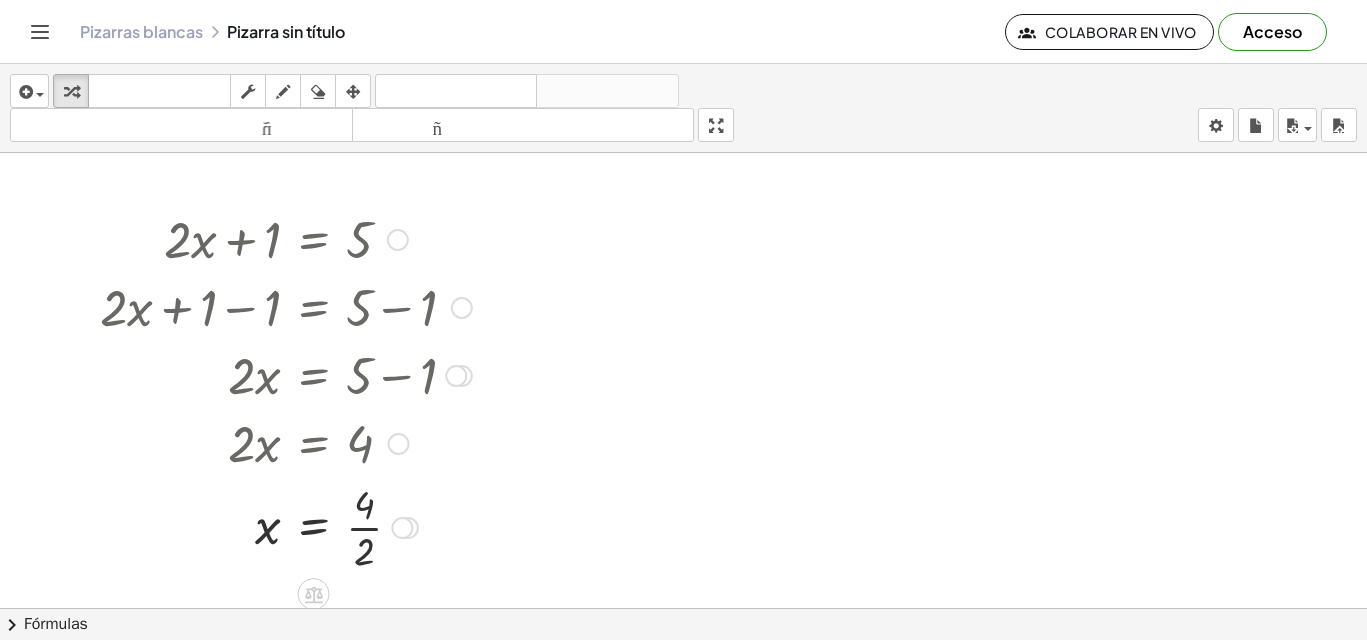 click at bounding box center [282, 442] 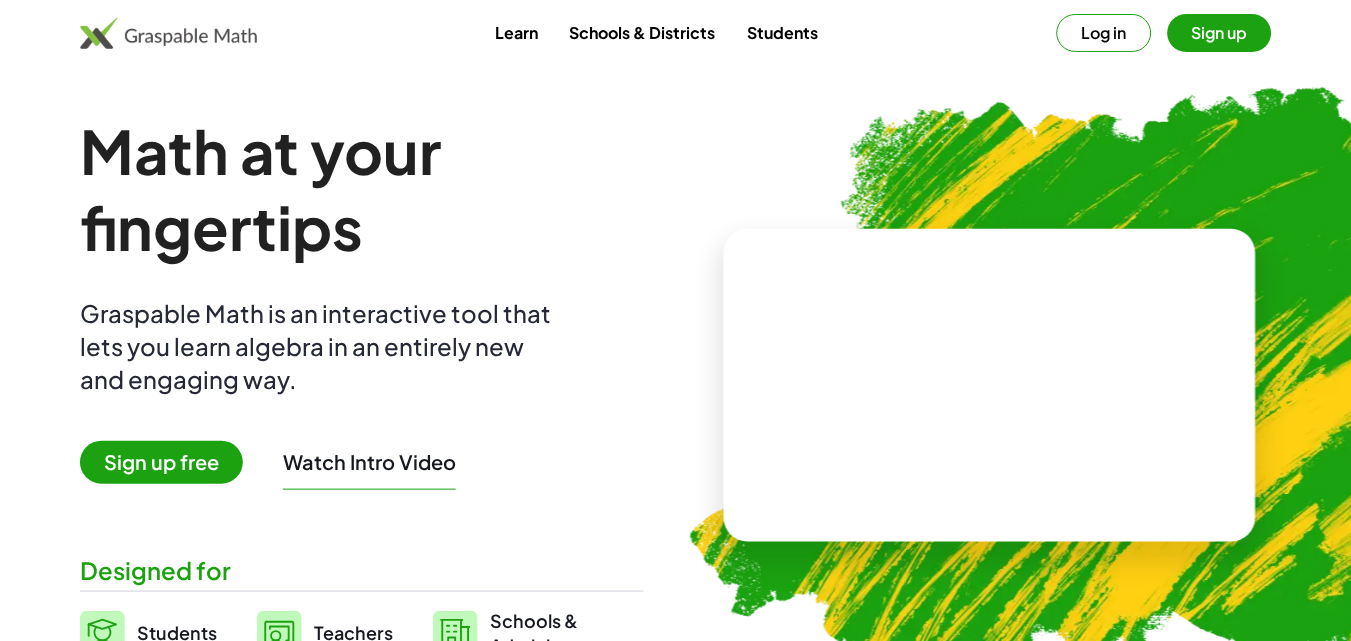 scroll, scrollTop: 0, scrollLeft: 0, axis: both 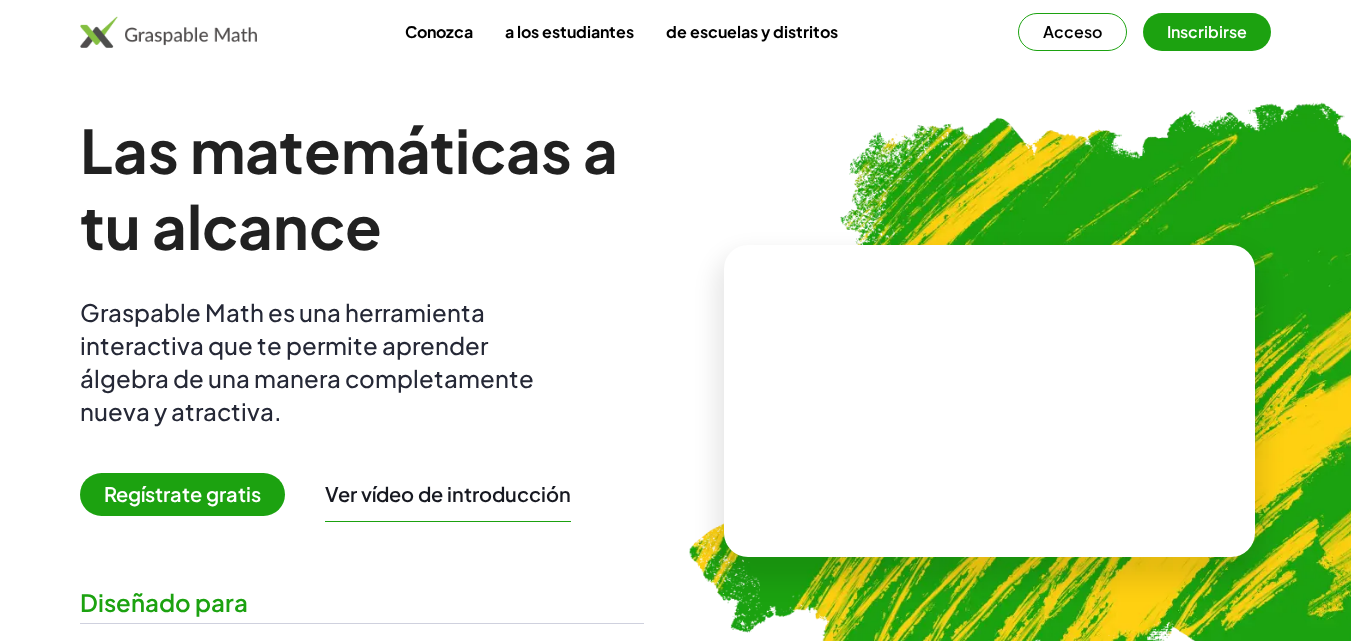 click on "Acceso" at bounding box center [1072, 31] 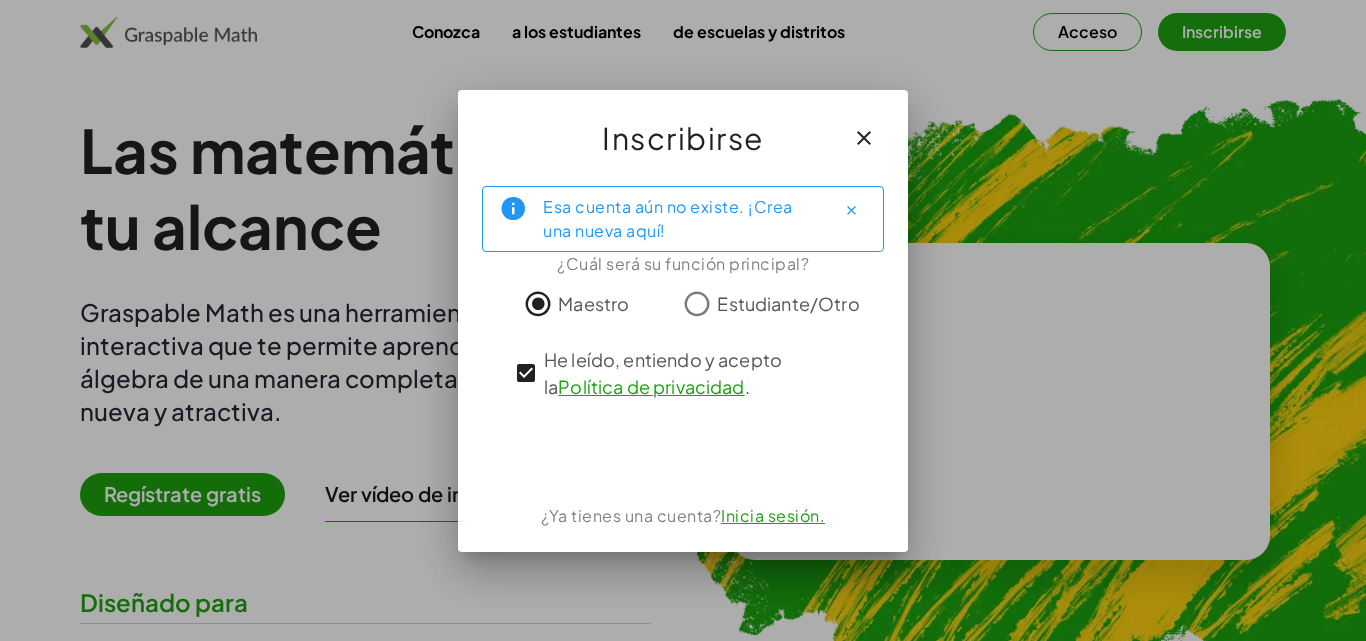 click 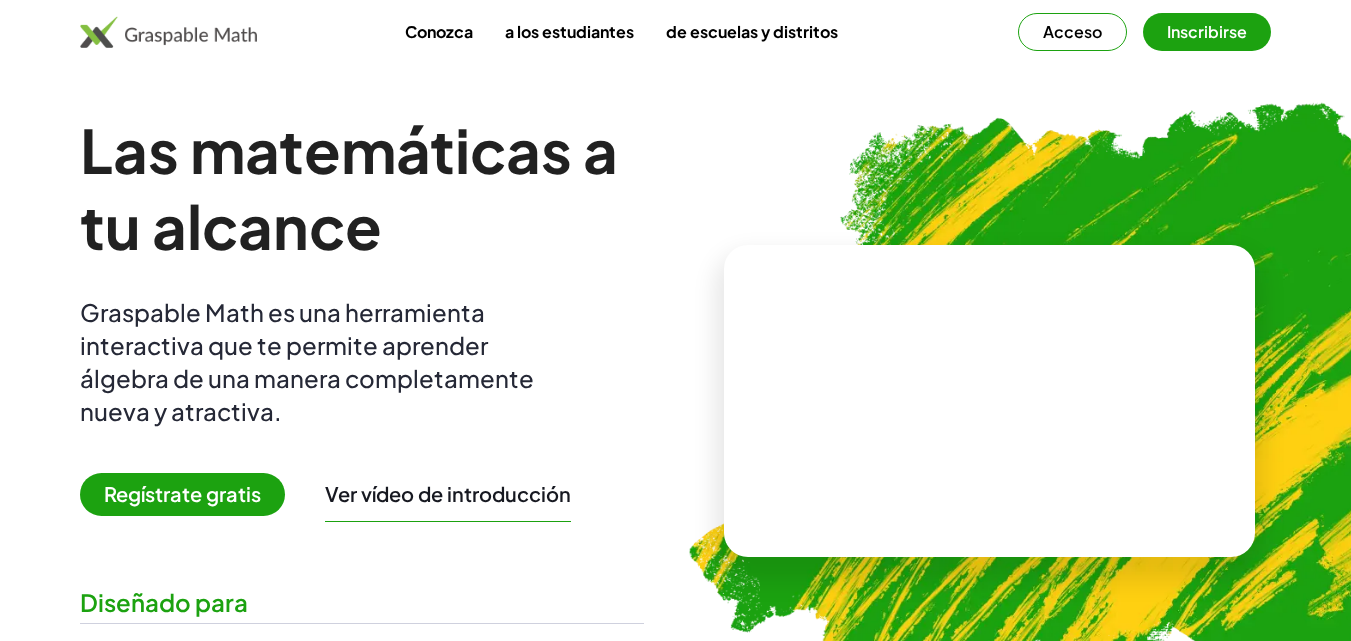 click at bounding box center [989, 401] 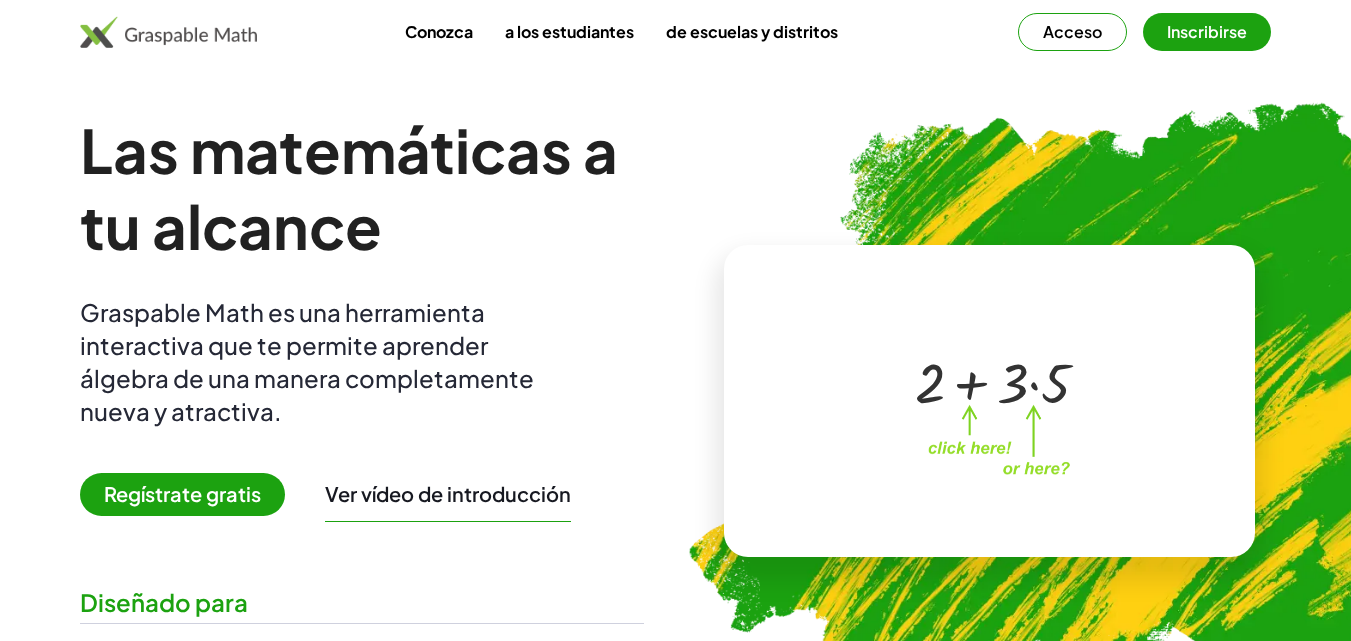 click at bounding box center (993, 381) 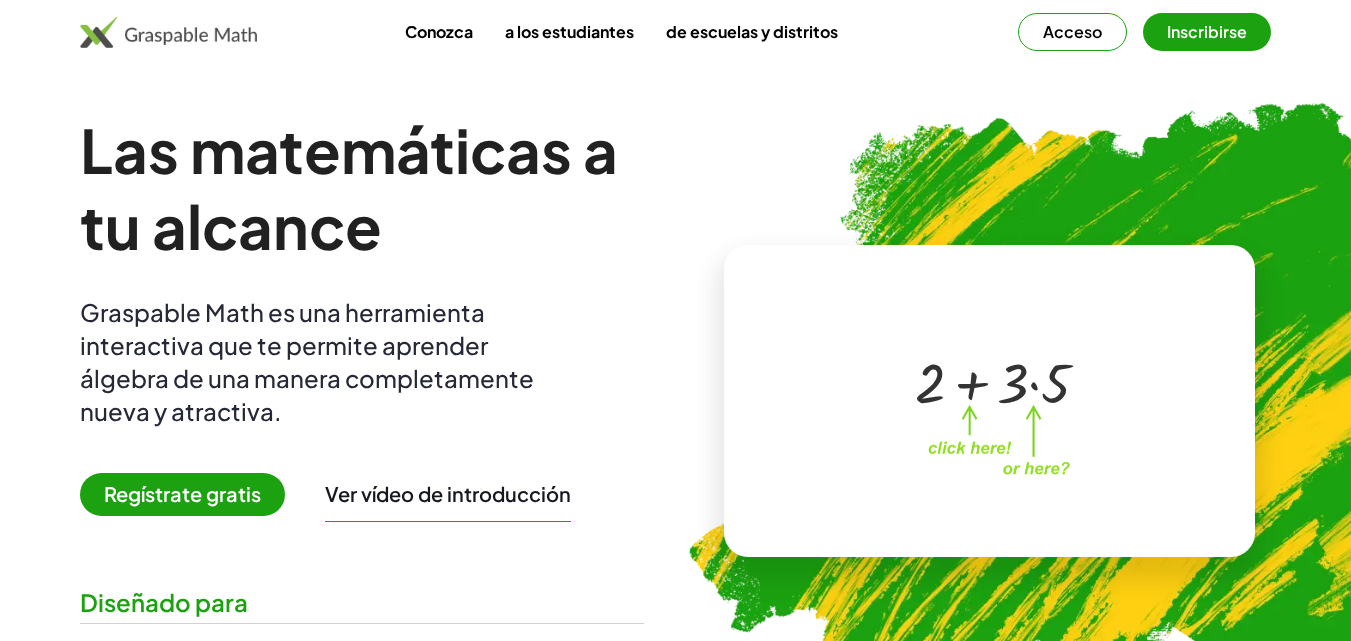 click at bounding box center [993, 381] 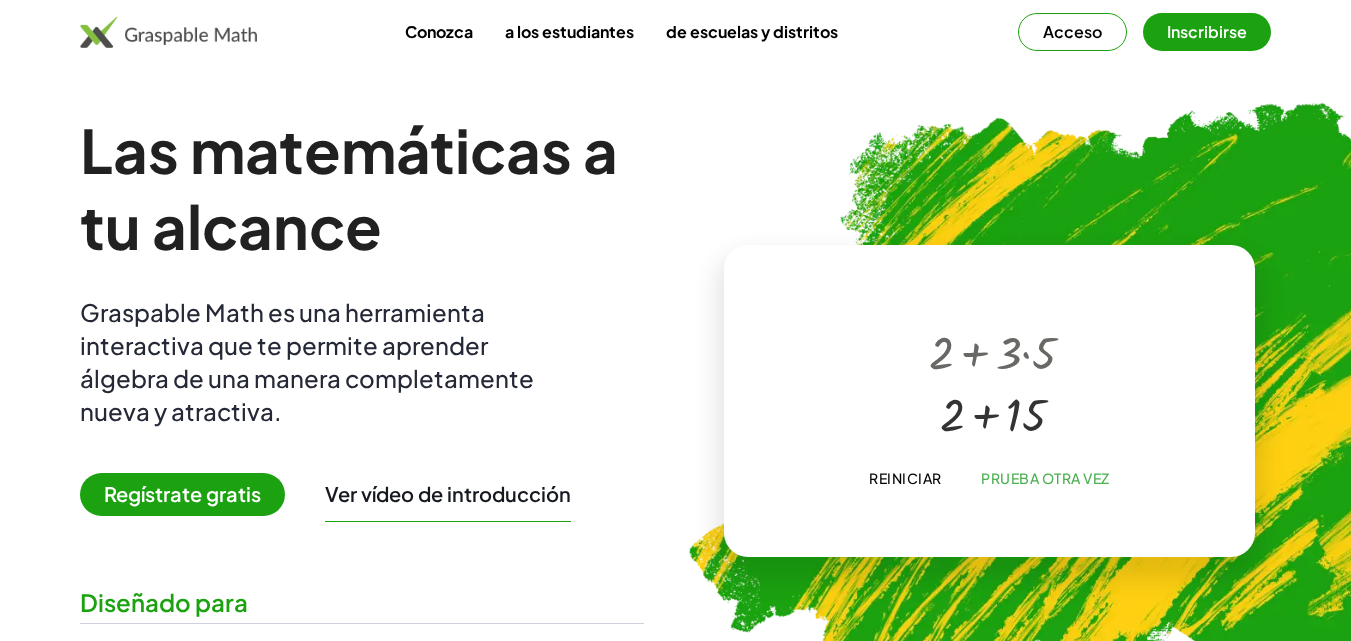 click at bounding box center (992, 412) 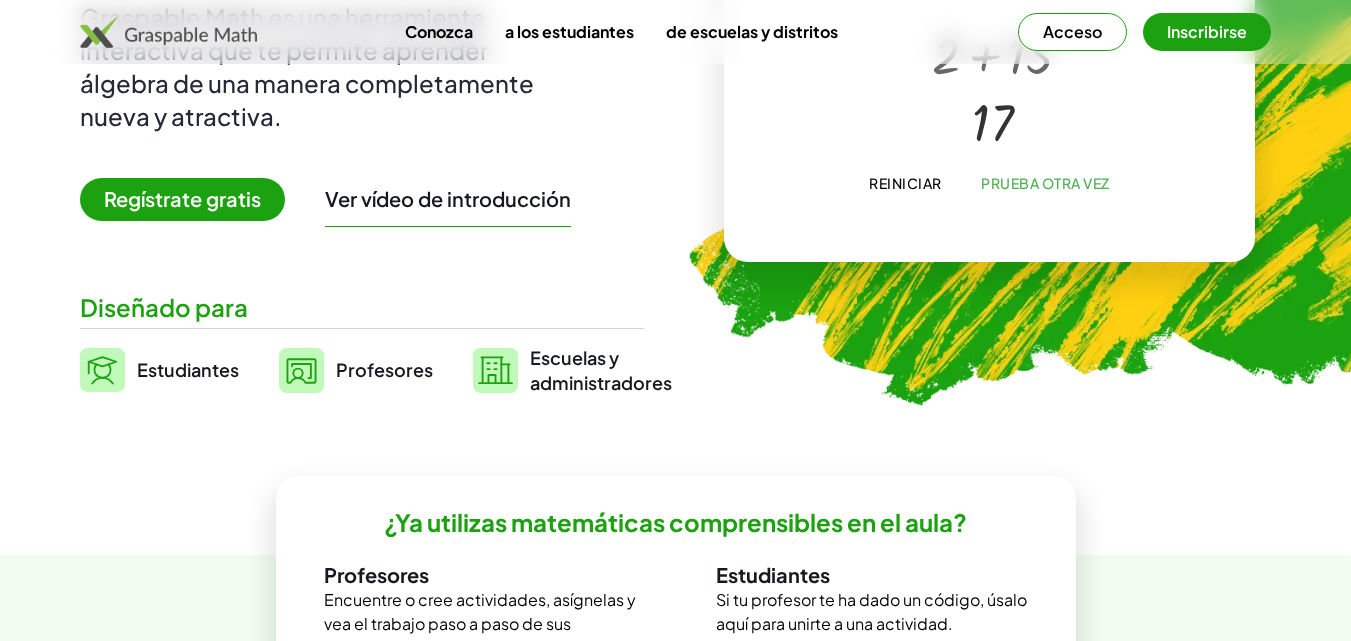 scroll, scrollTop: 0, scrollLeft: 0, axis: both 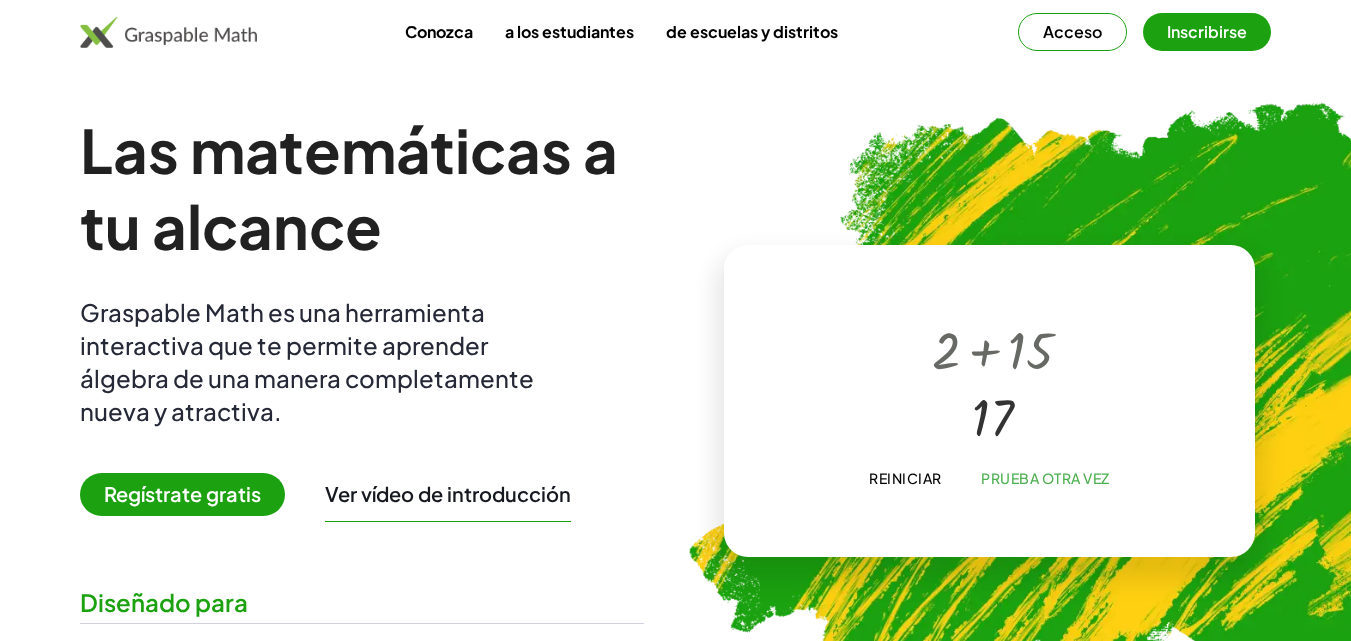 click at bounding box center (168, 32) 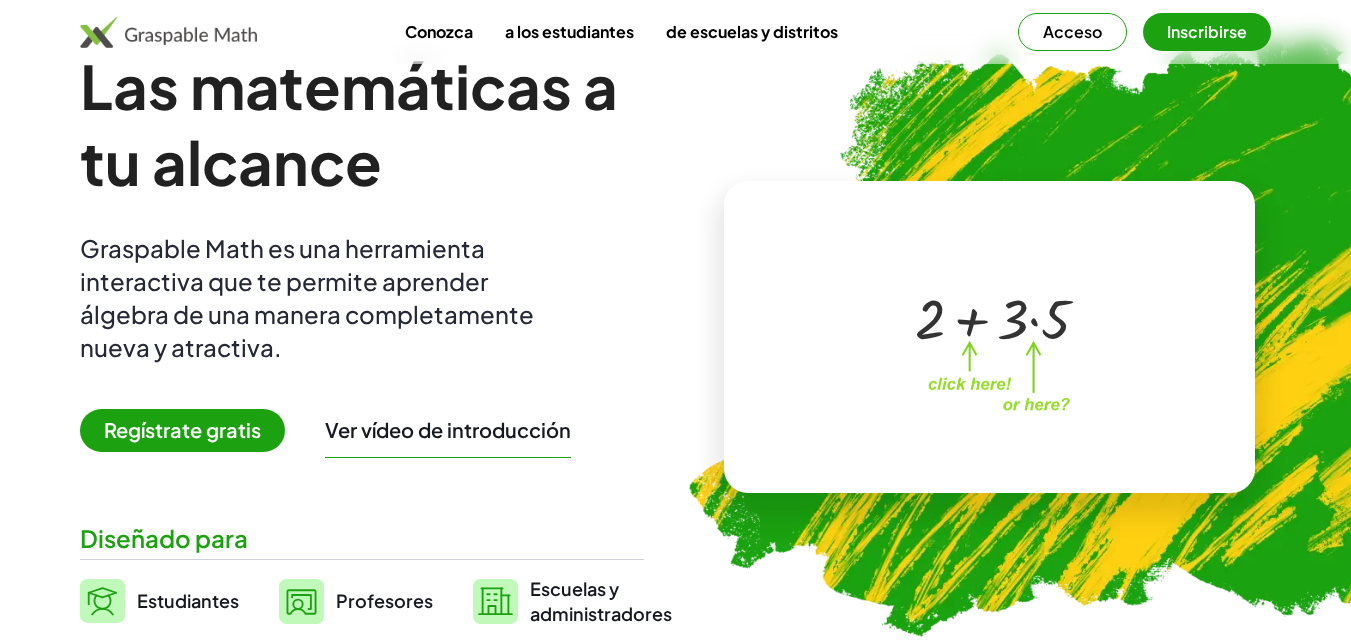 scroll, scrollTop: 0, scrollLeft: 0, axis: both 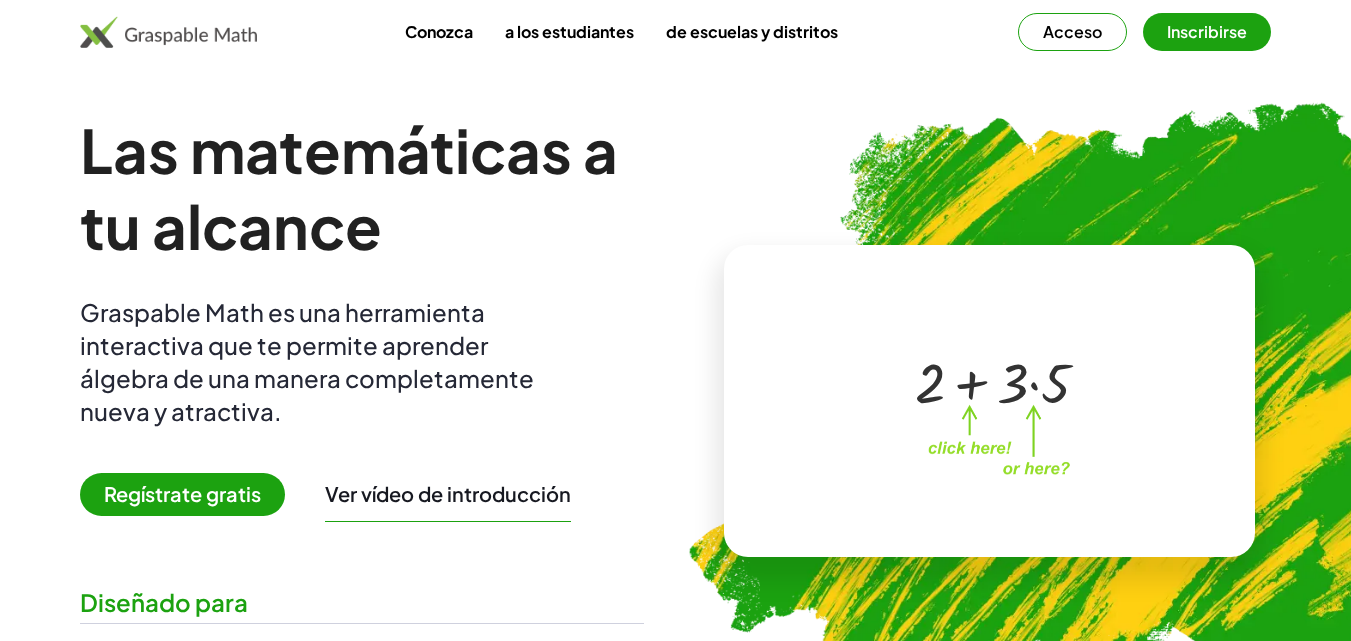 click on "a los estudiantes" at bounding box center (569, 31) 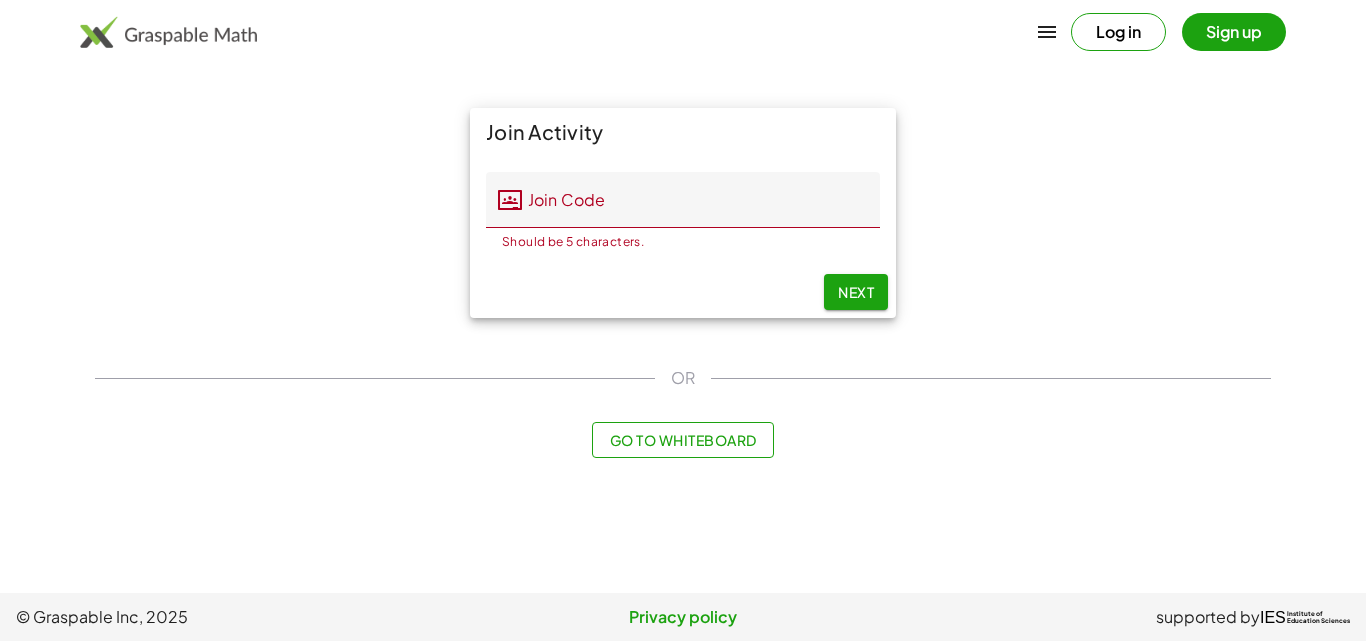scroll, scrollTop: 0, scrollLeft: 0, axis: both 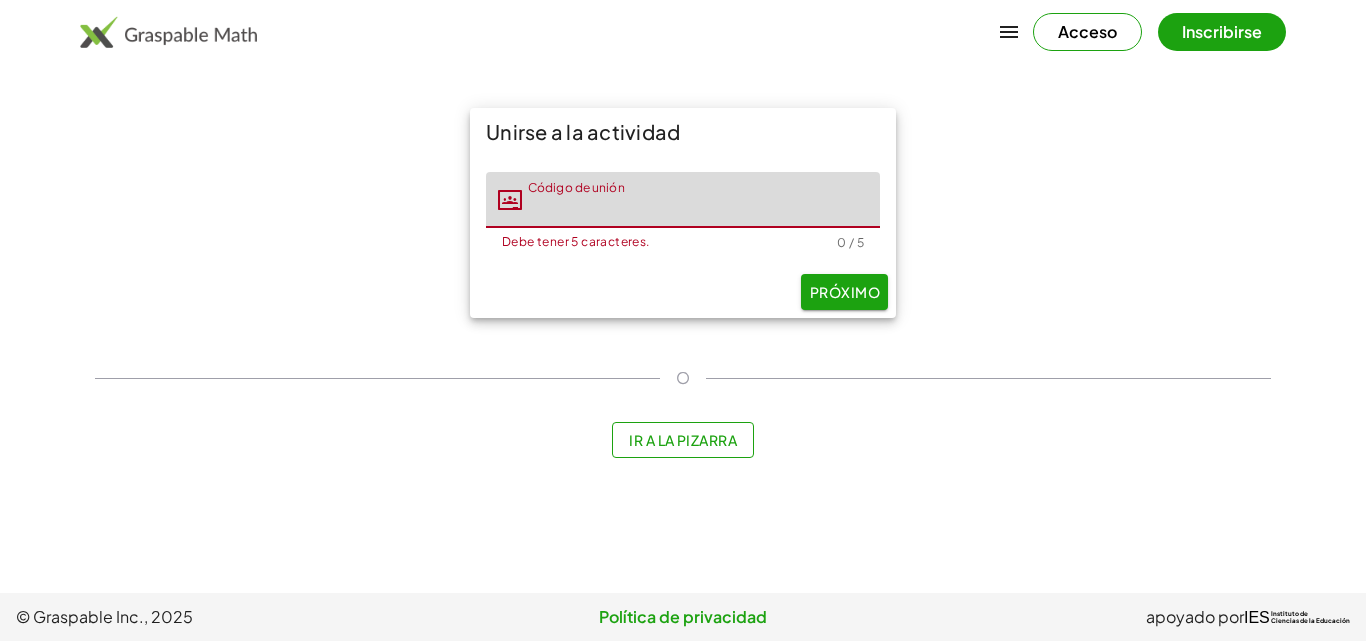 click on "Ir a la pizarra" at bounding box center [683, 440] 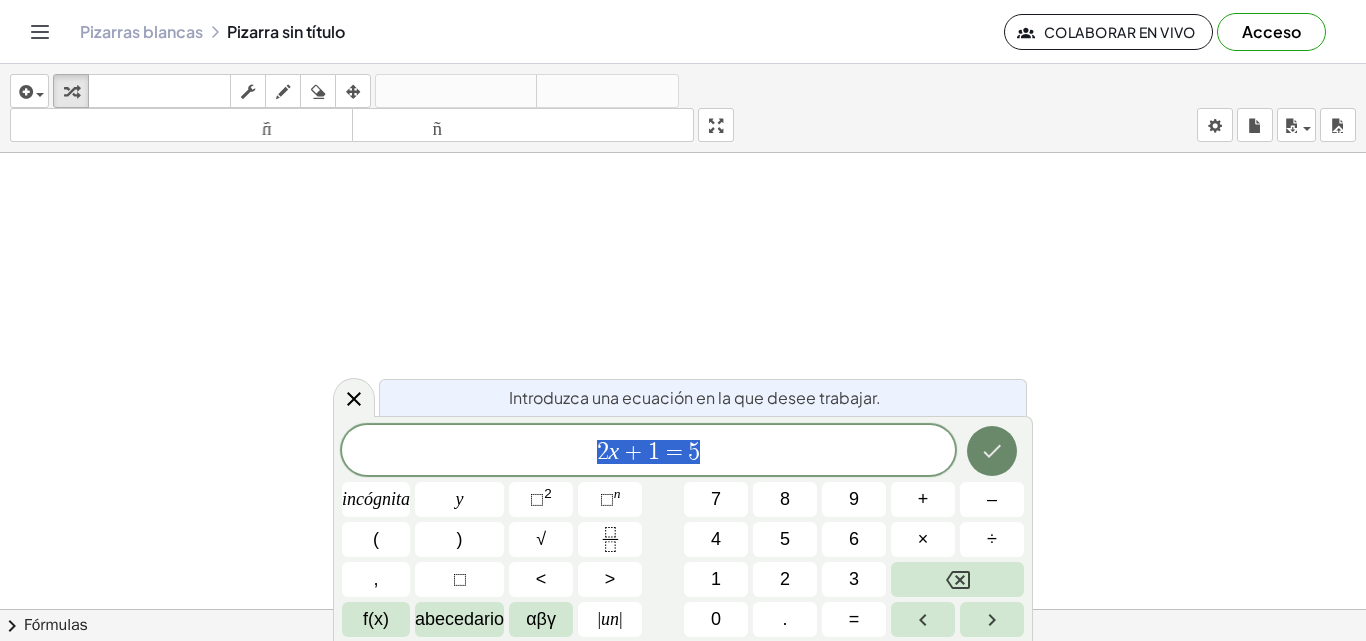 click 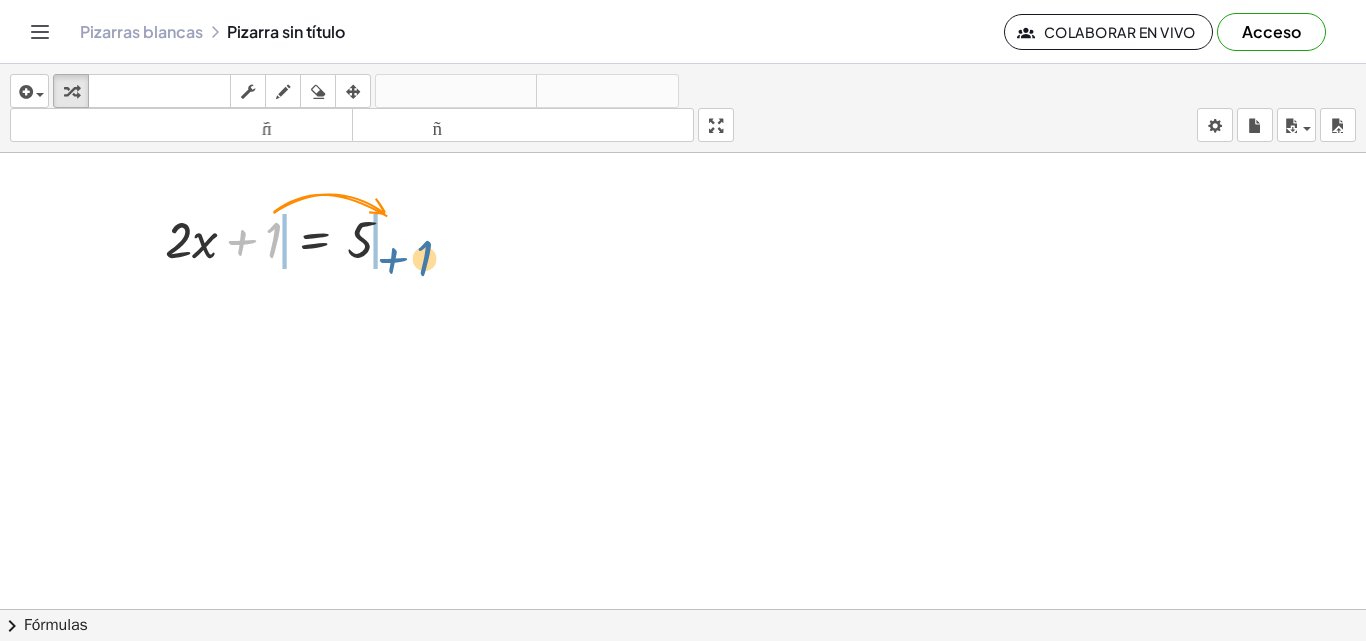 drag, startPoint x: 262, startPoint y: 233, endPoint x: 414, endPoint y: 255, distance: 153.58385 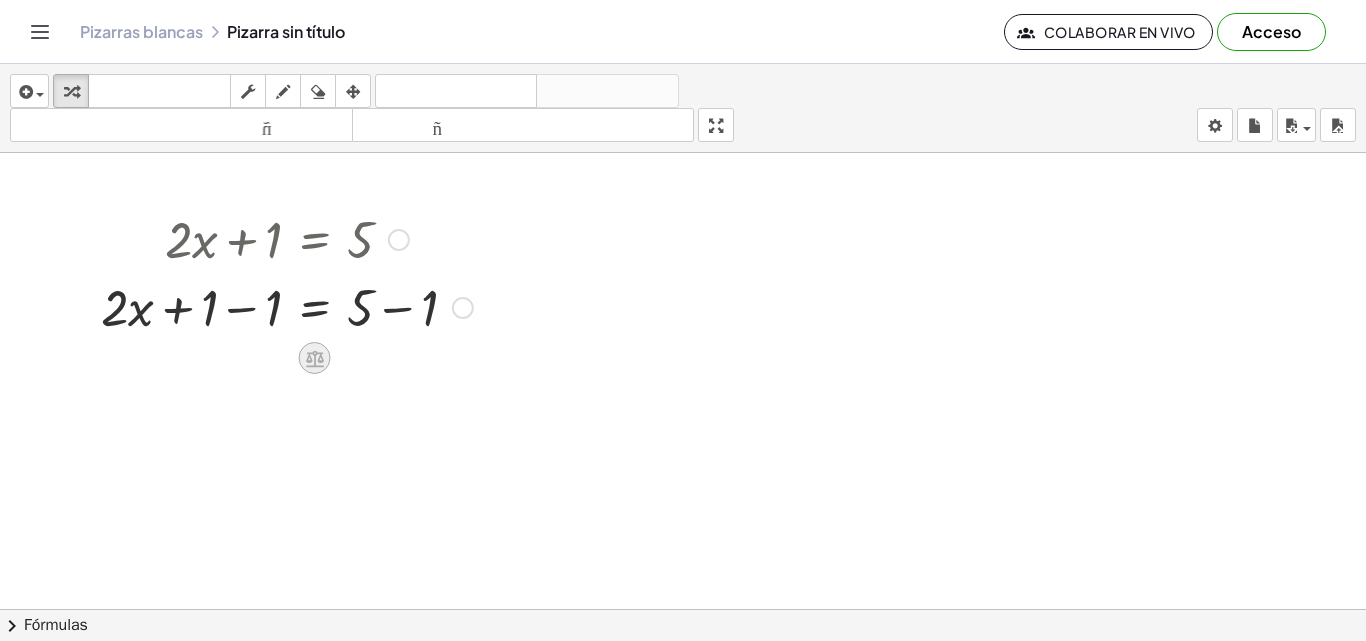 click 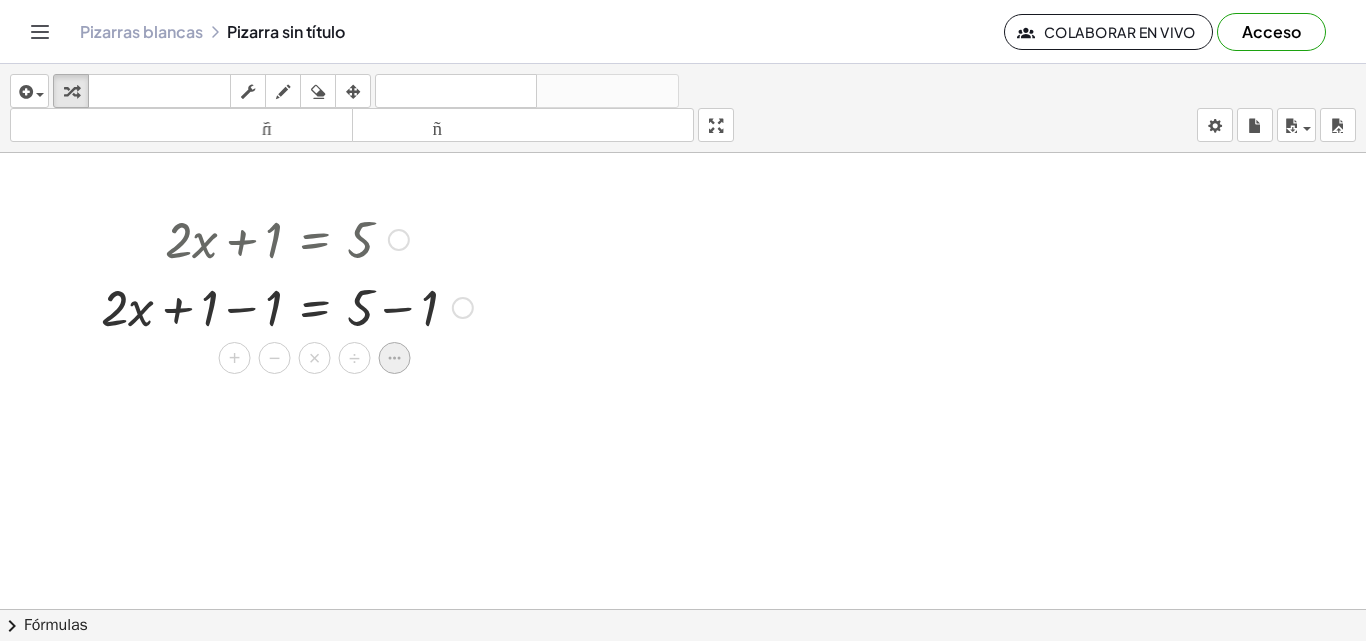 click at bounding box center [395, 358] 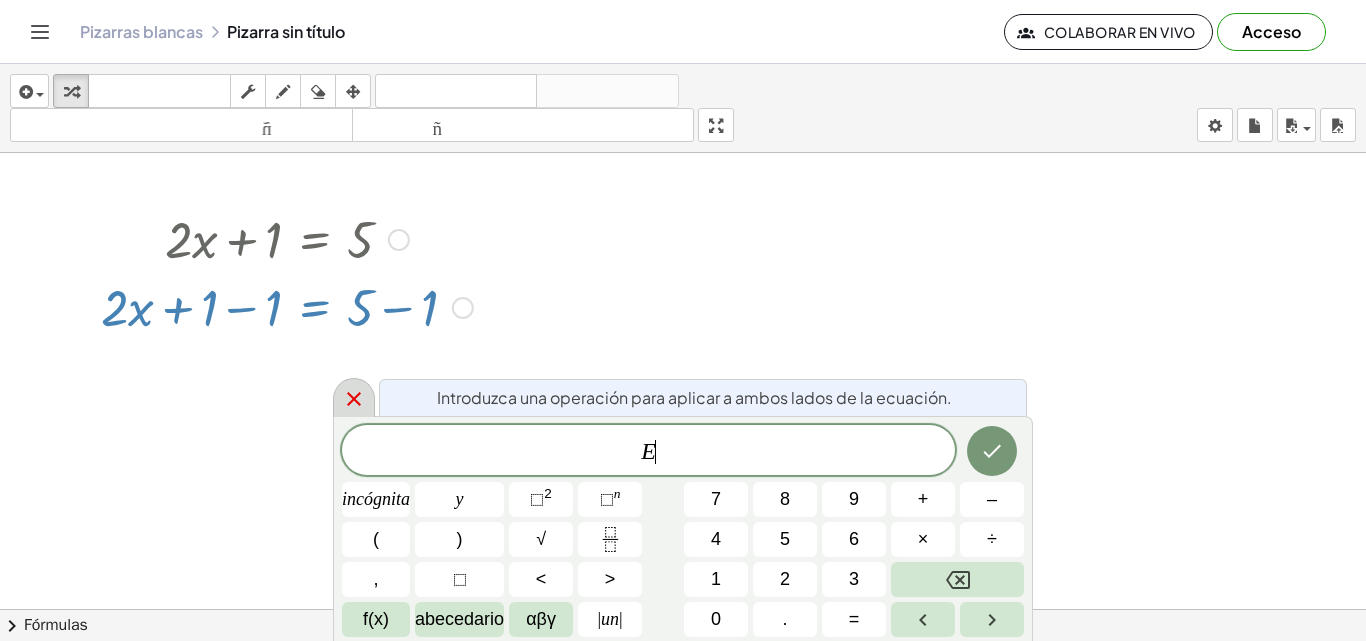 click at bounding box center [354, 397] 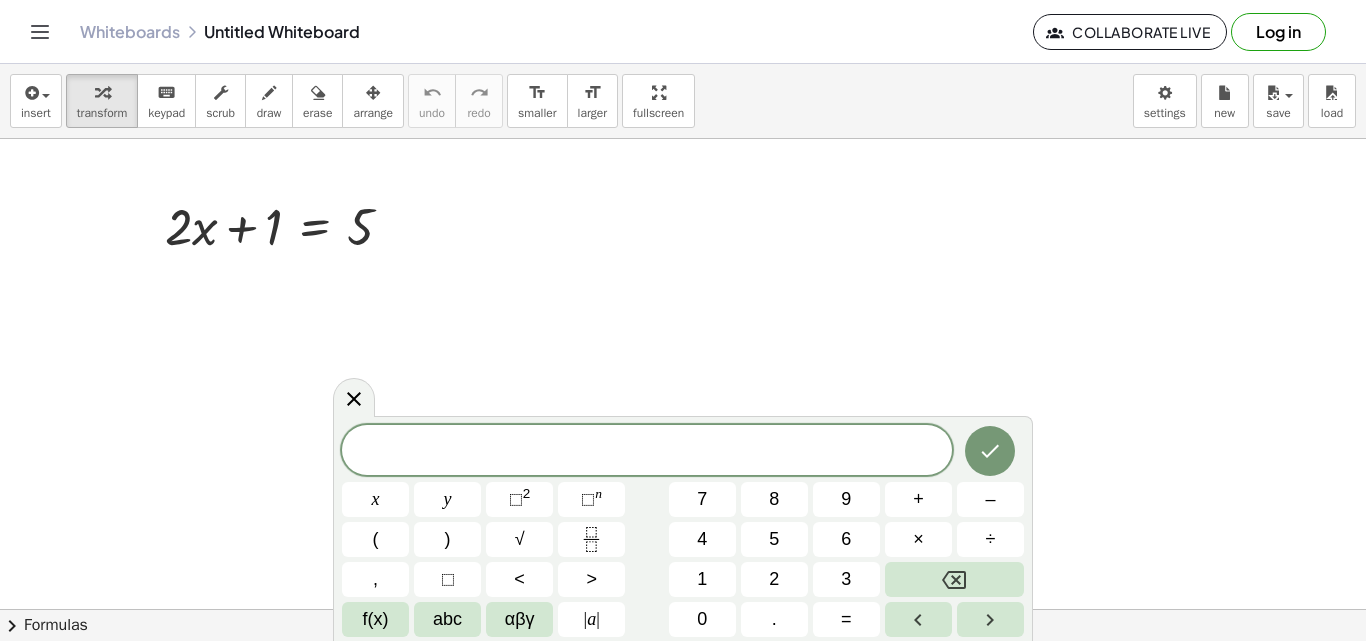 scroll, scrollTop: 0, scrollLeft: 0, axis: both 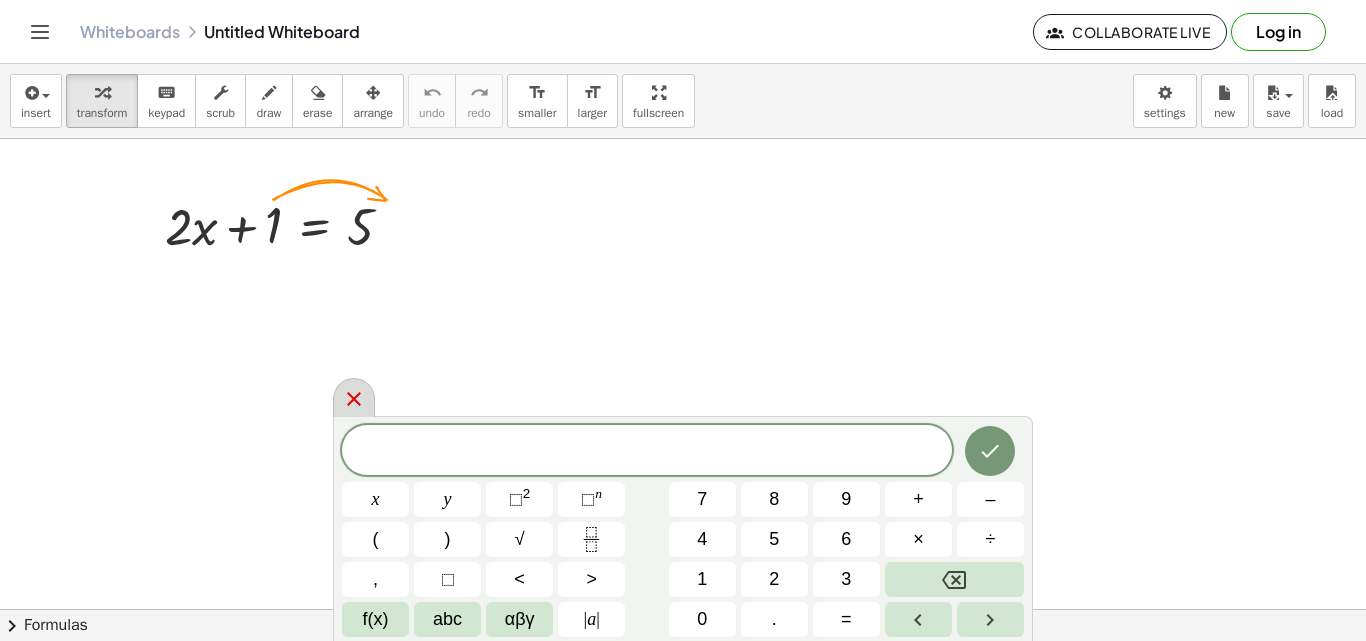 click at bounding box center (354, 397) 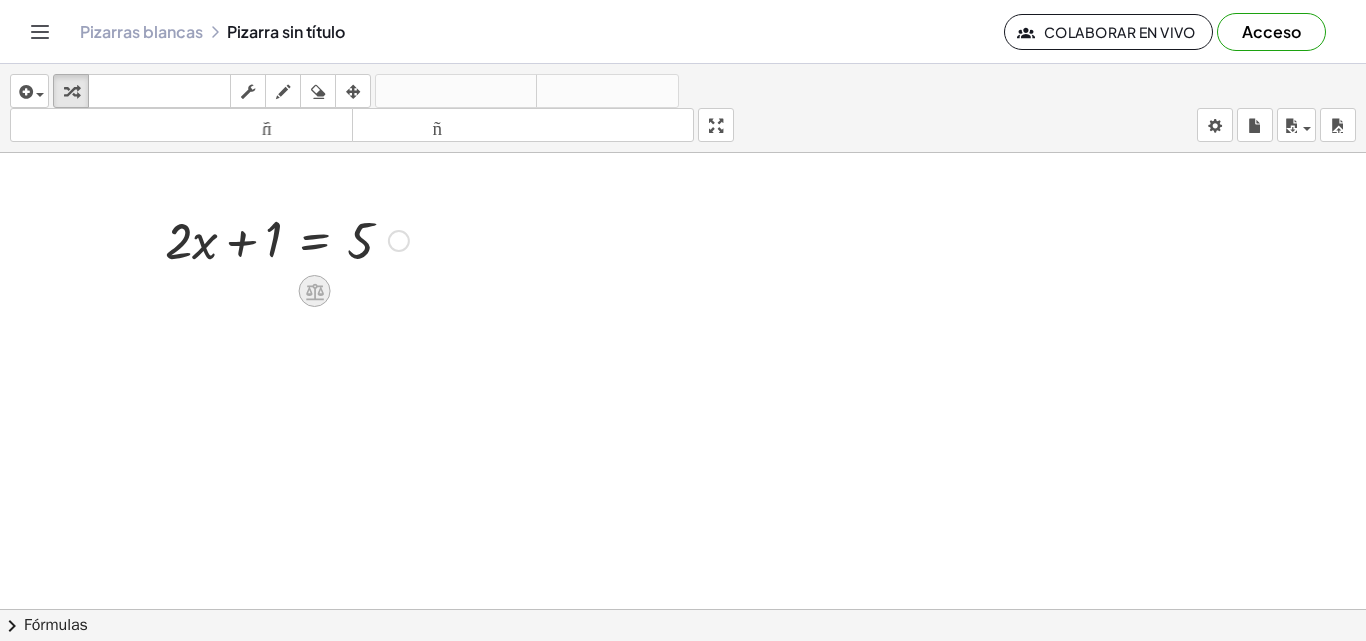 click 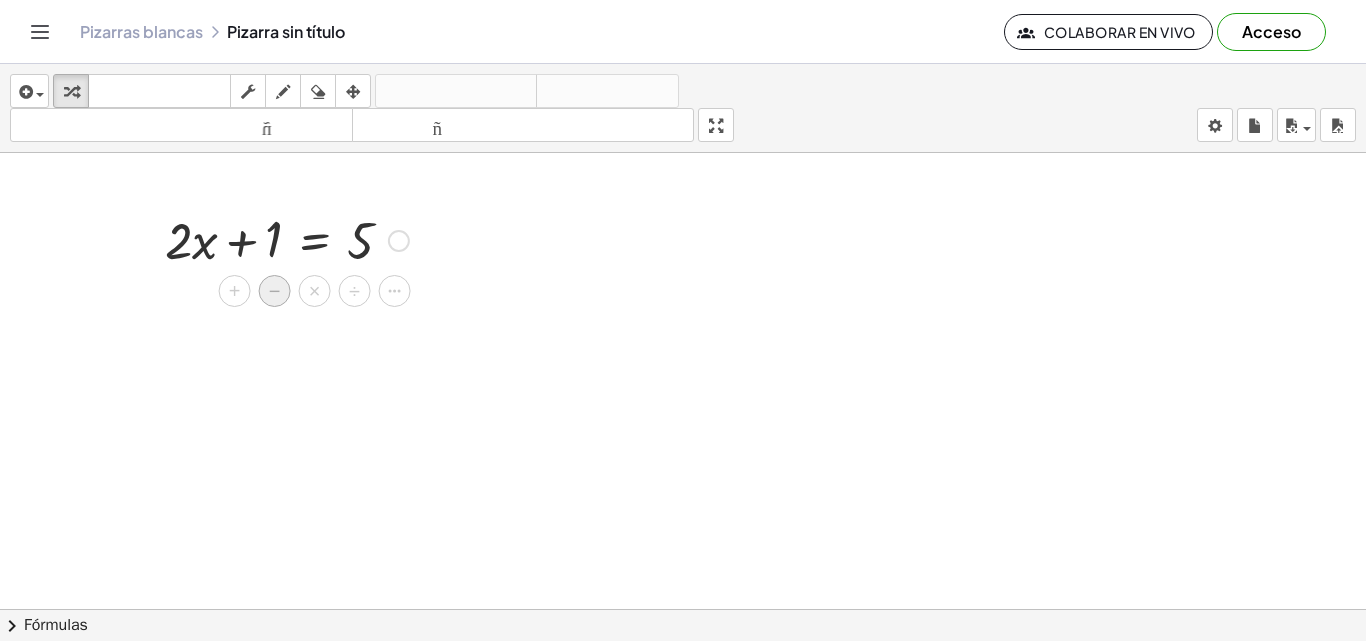 click on "−" at bounding box center (275, 291) 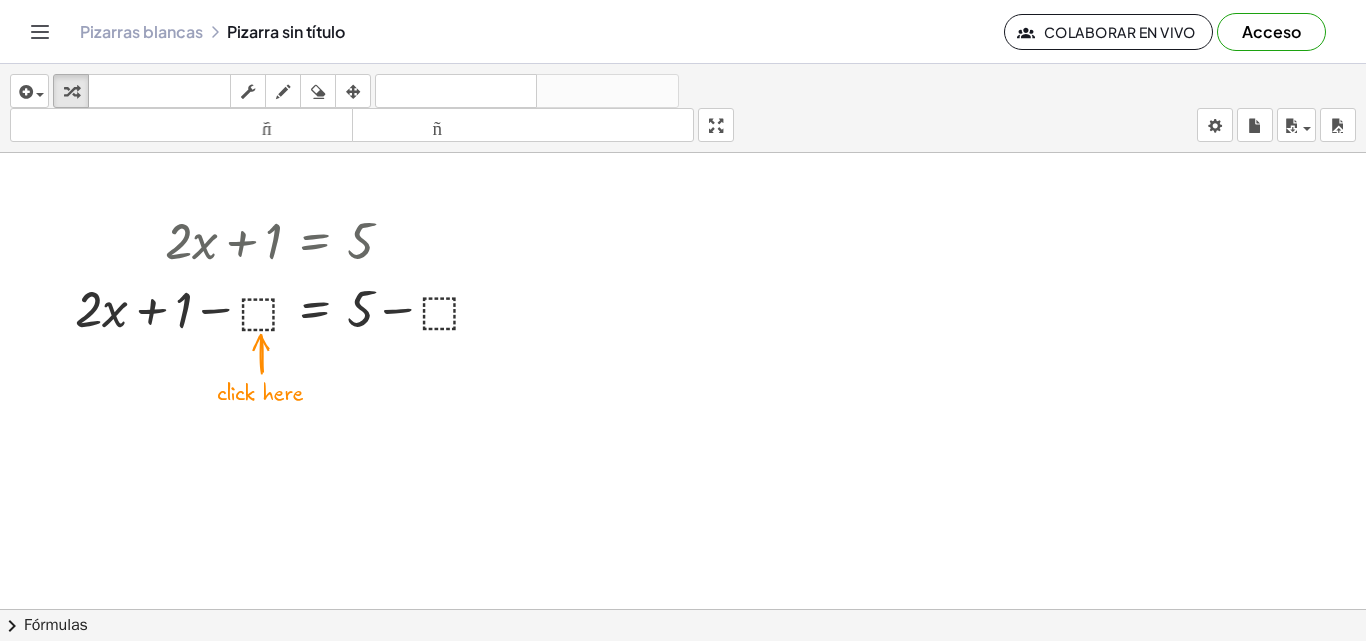 click at bounding box center [683, 623] 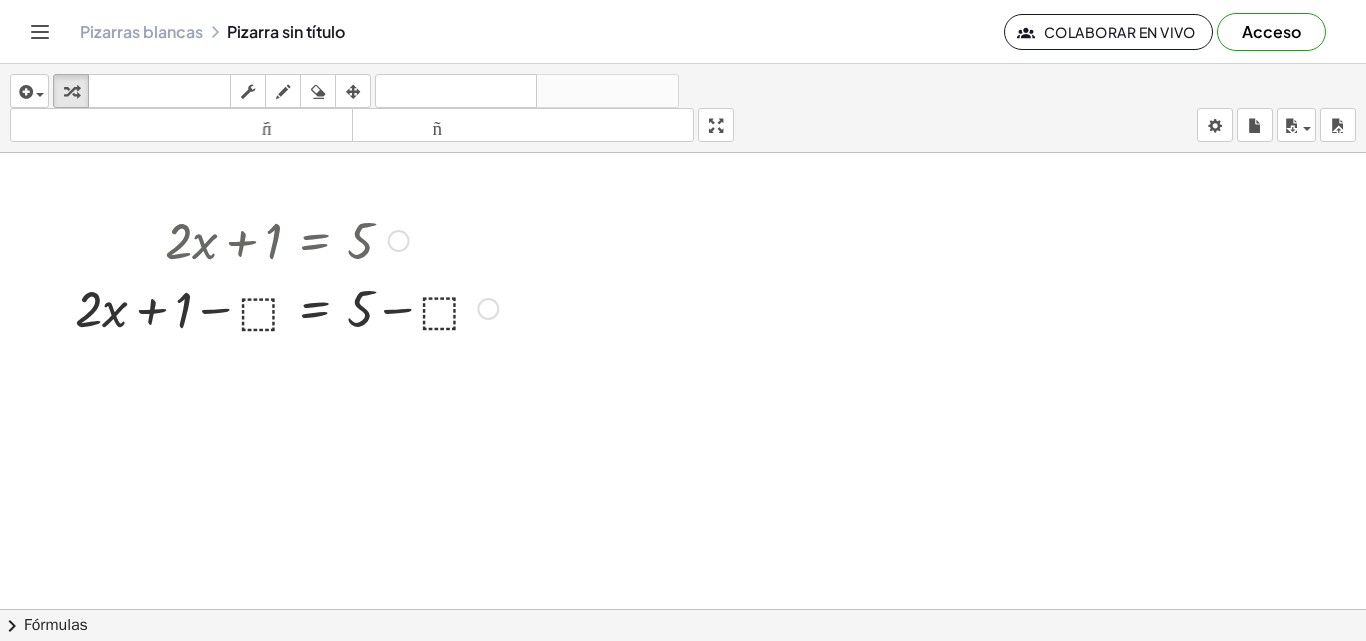 click at bounding box center [286, 307] 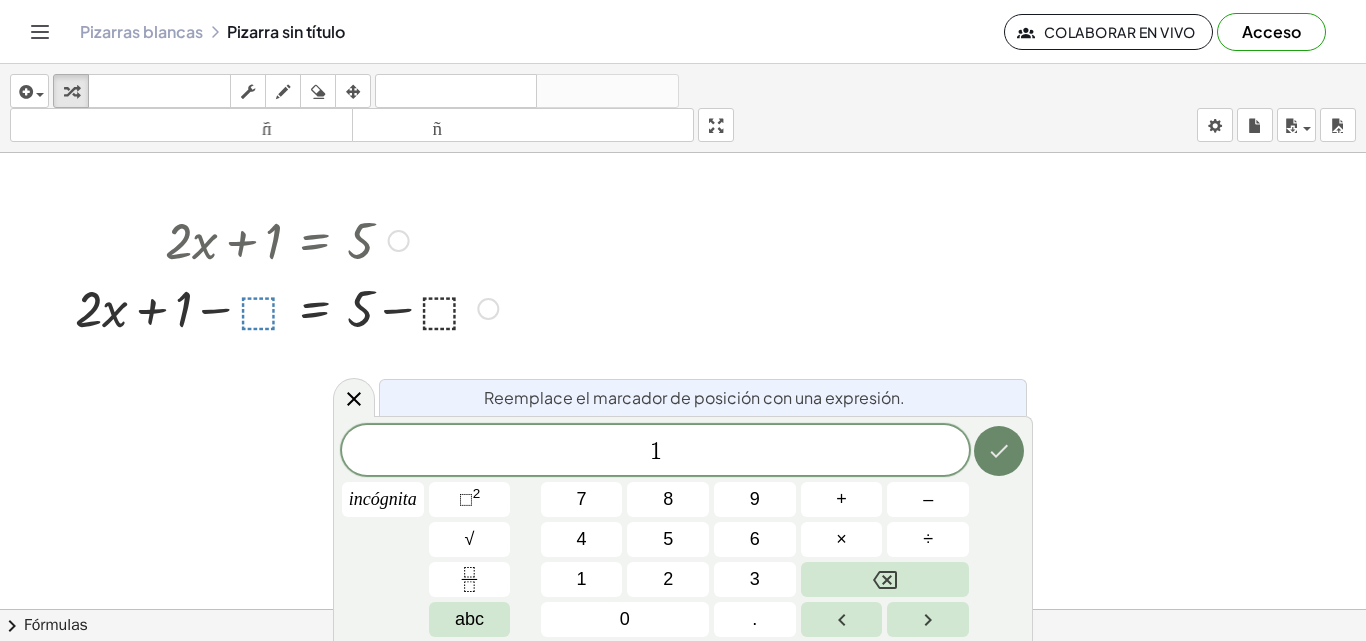 click at bounding box center [999, 451] 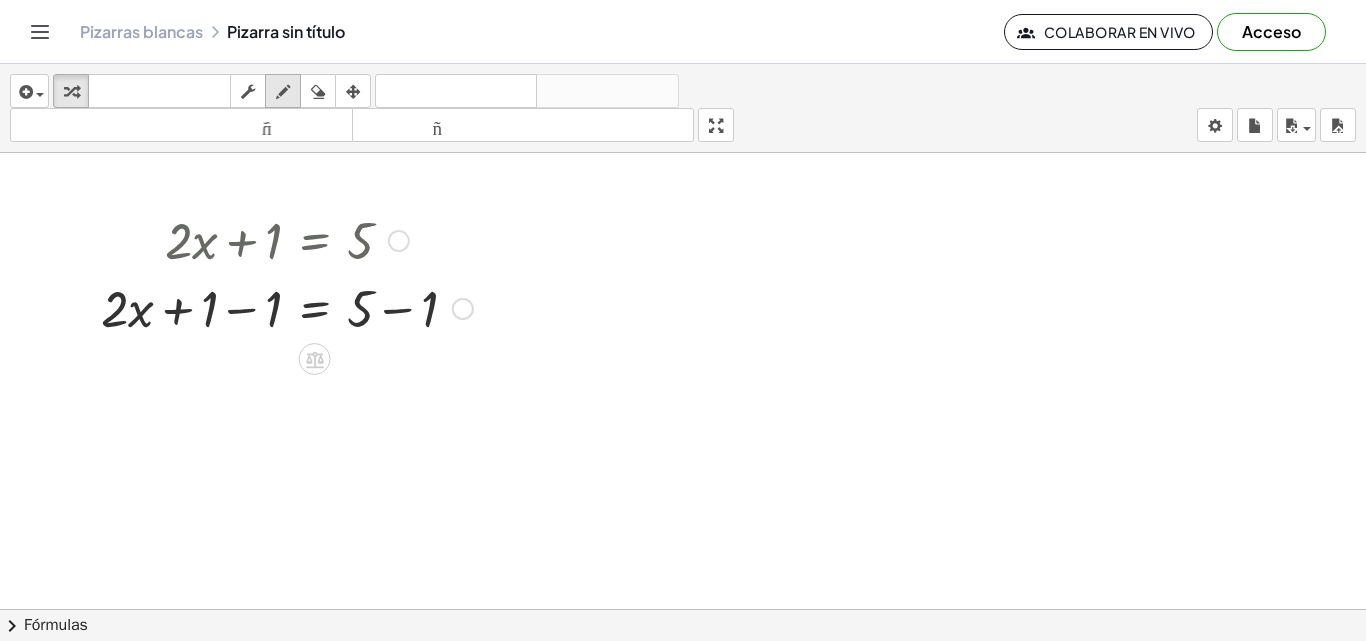 click at bounding box center [283, 91] 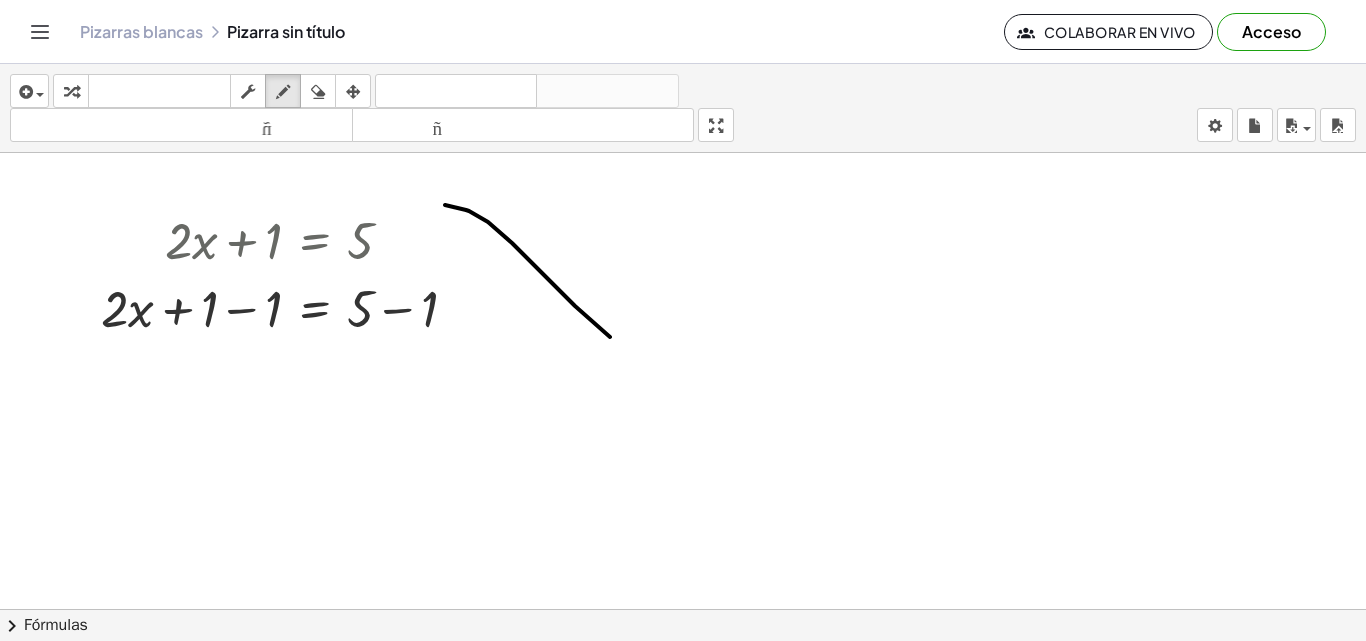 drag, startPoint x: 469, startPoint y: 211, endPoint x: 610, endPoint y: 337, distance: 189.09521 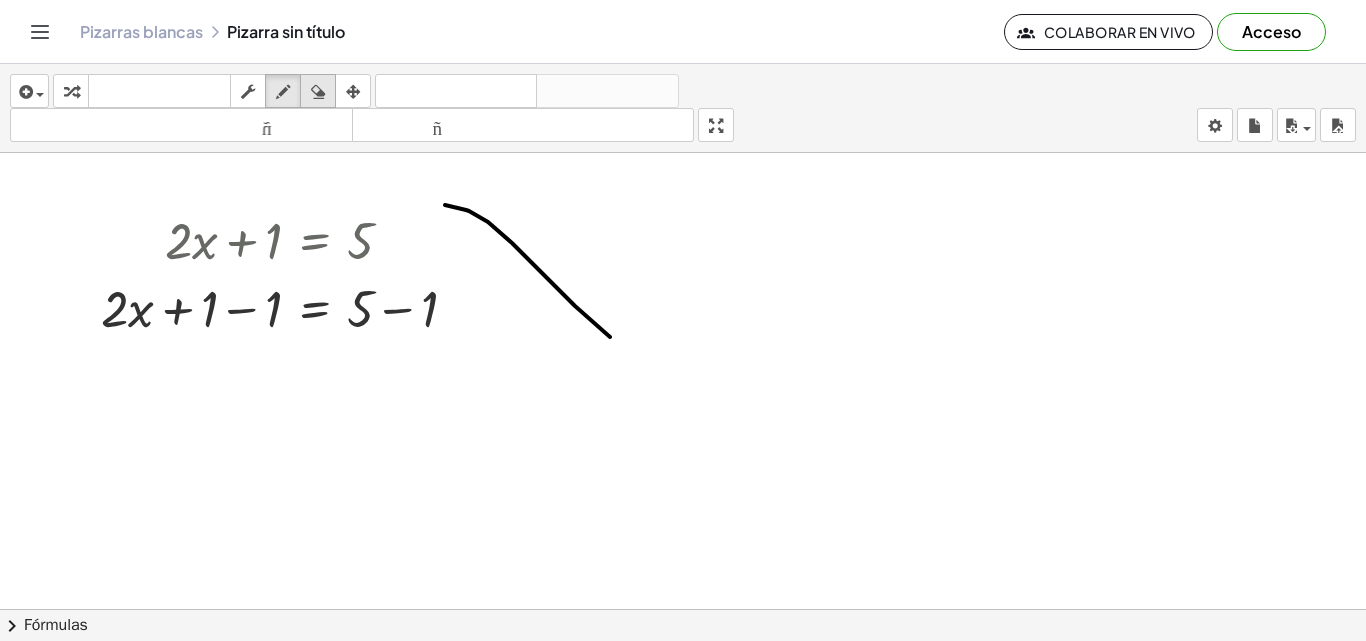 click at bounding box center [318, 92] 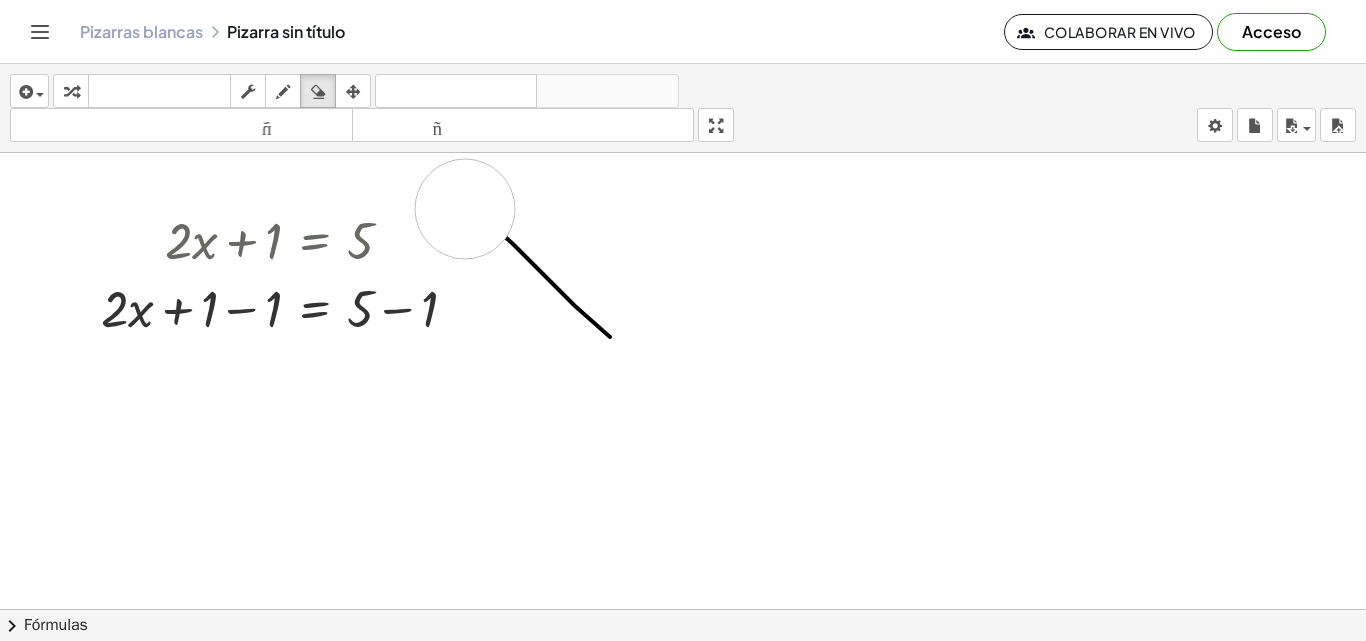 click at bounding box center [683, 623] 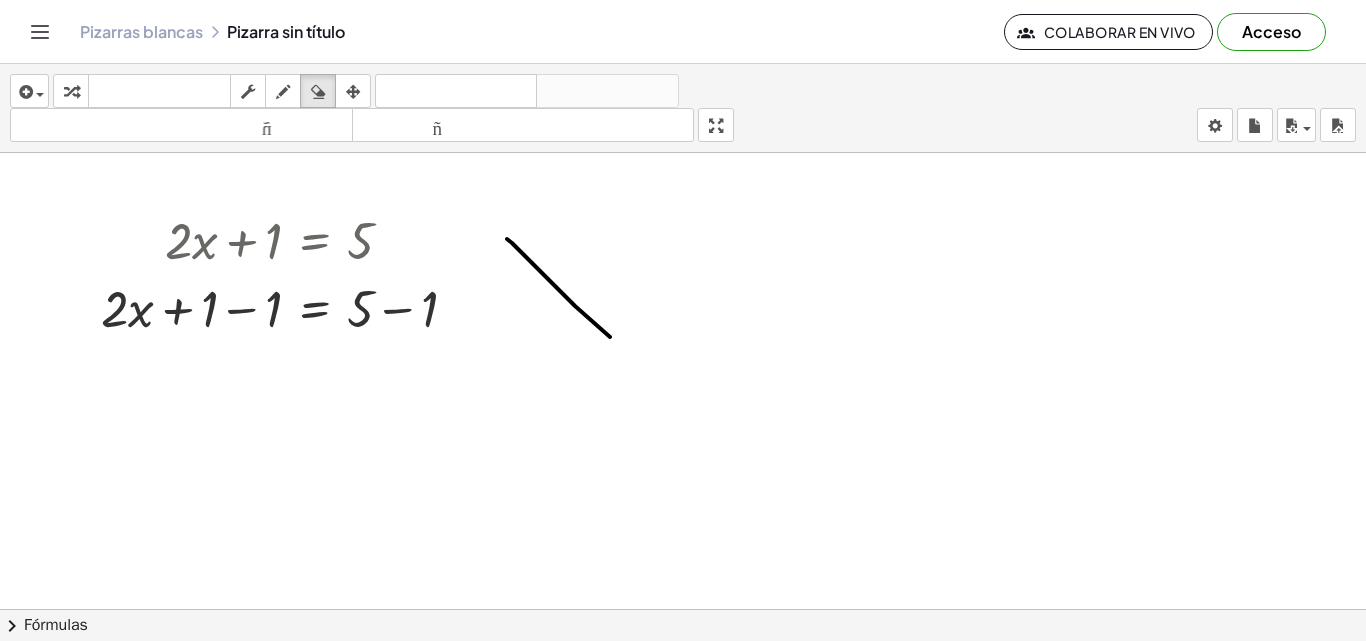 click at bounding box center (683, 623) 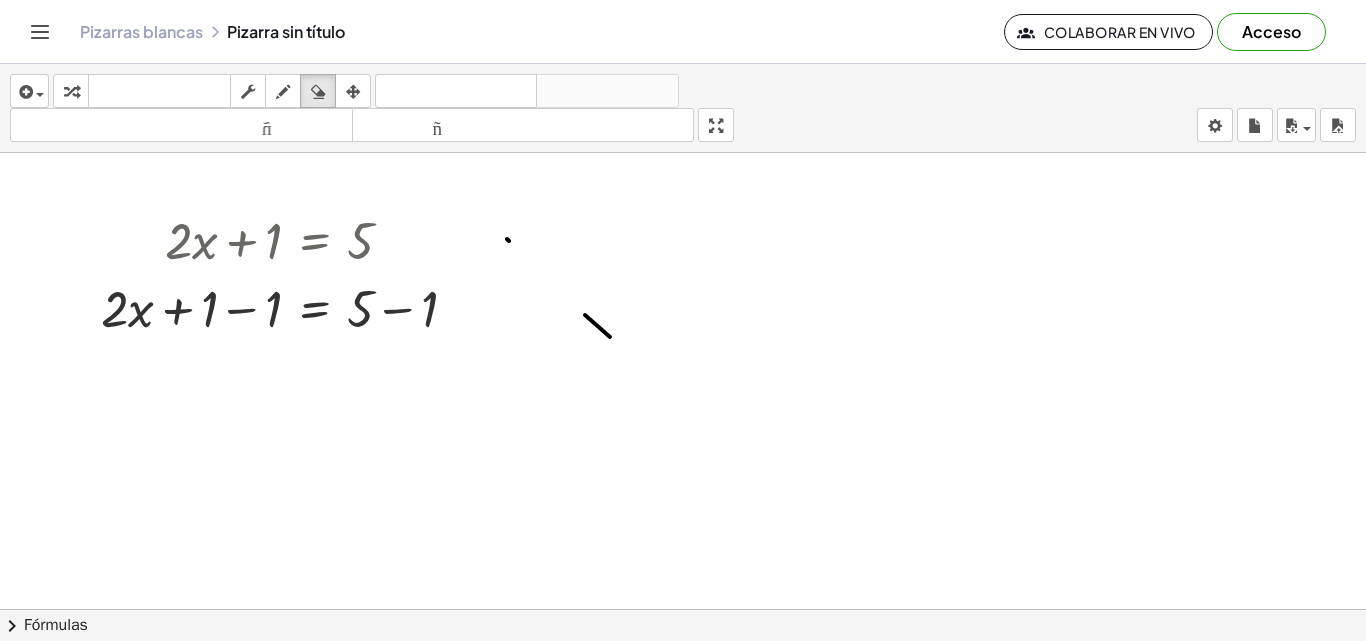click at bounding box center (683, 623) 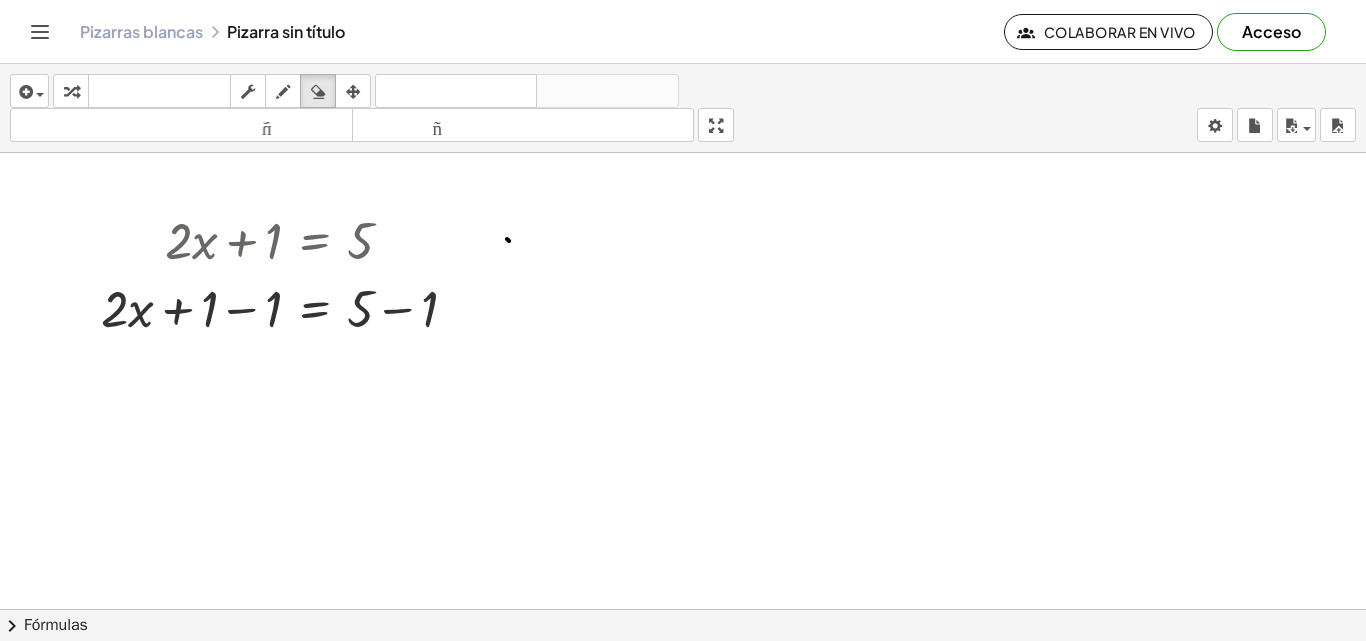 click at bounding box center [683, 623] 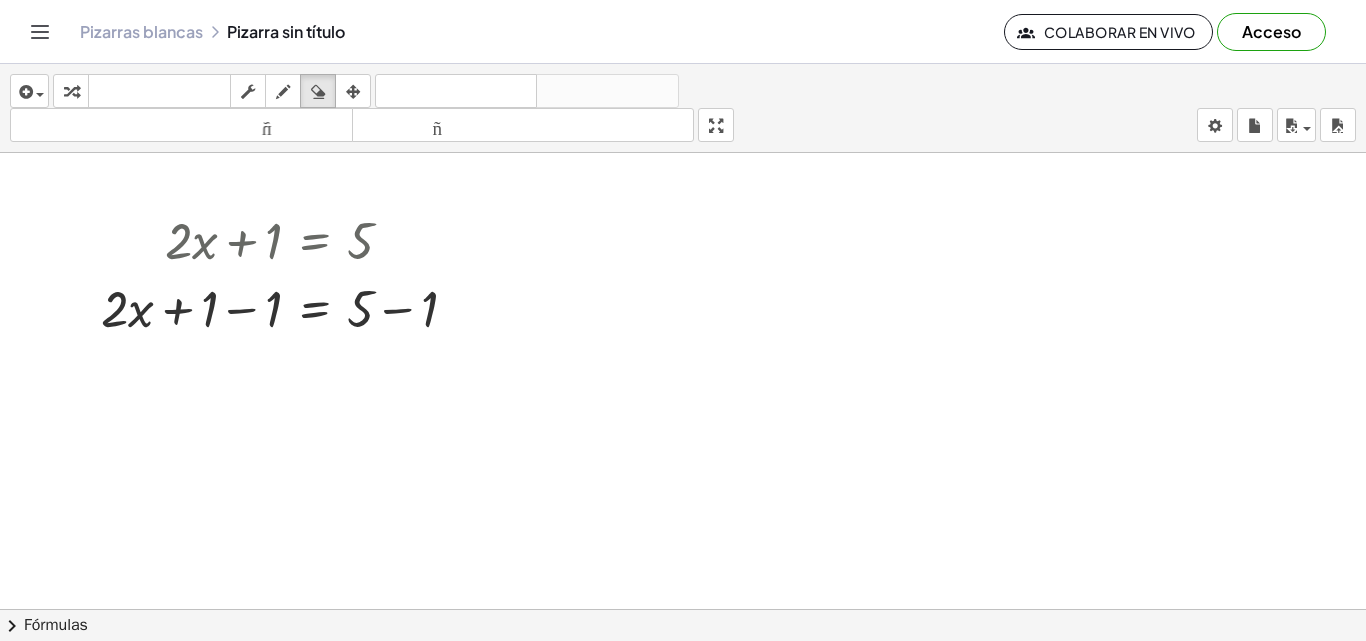 click at bounding box center [683, 623] 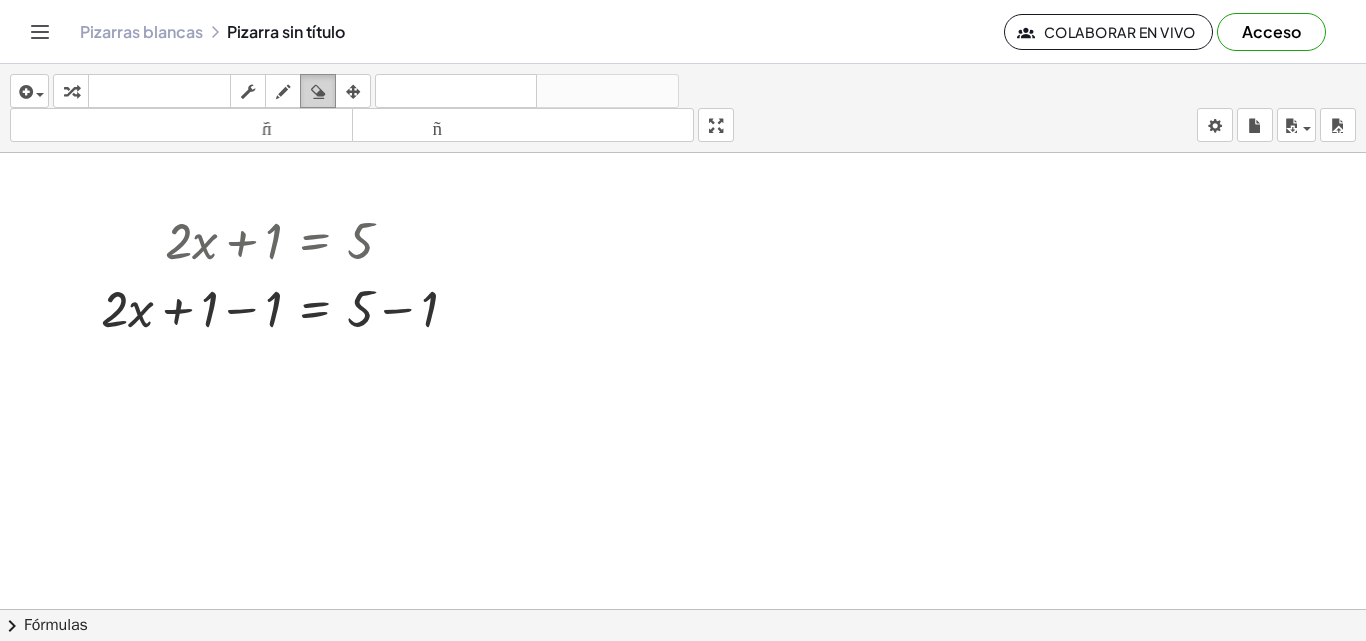 click at bounding box center (318, 92) 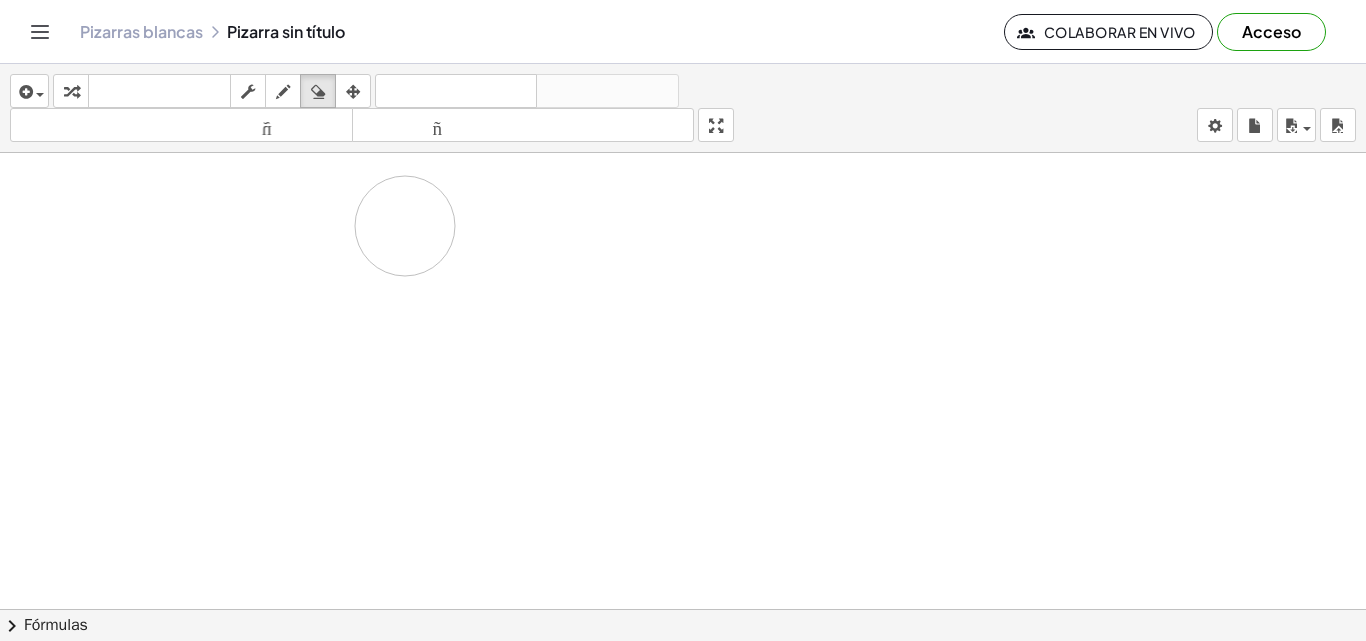 drag, startPoint x: 356, startPoint y: 302, endPoint x: 405, endPoint y: 226, distance: 90.426765 